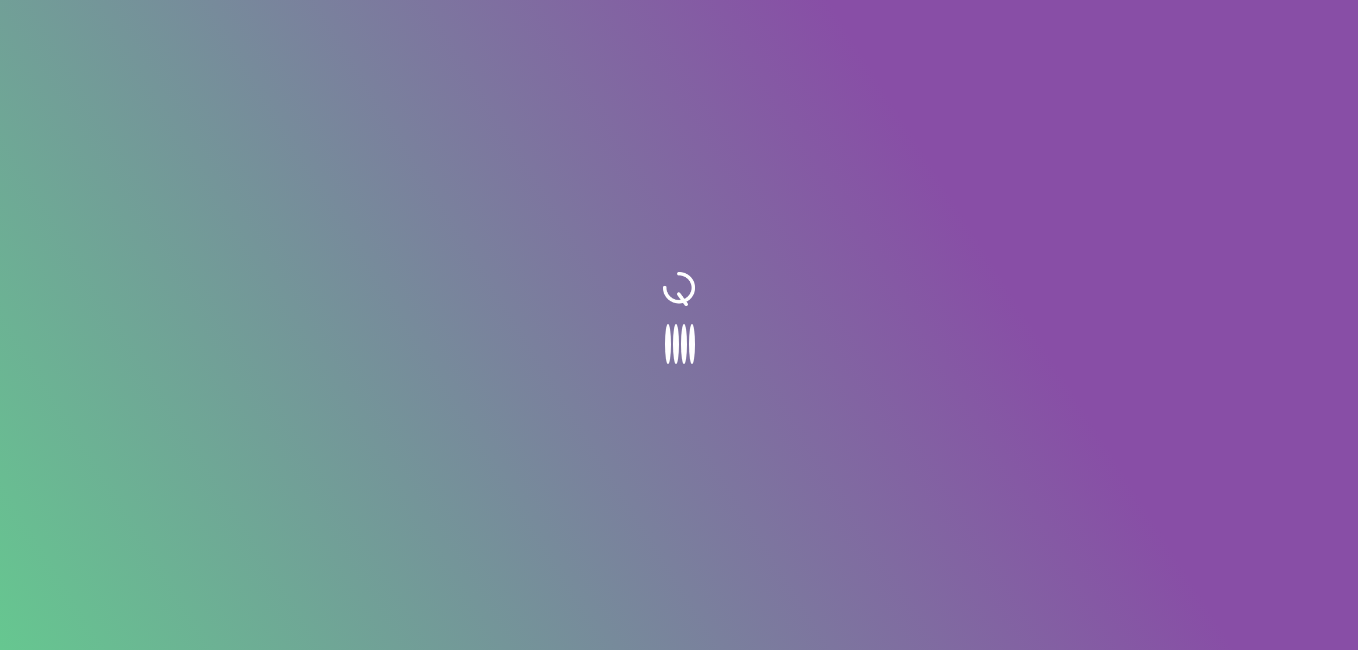scroll, scrollTop: 0, scrollLeft: 0, axis: both 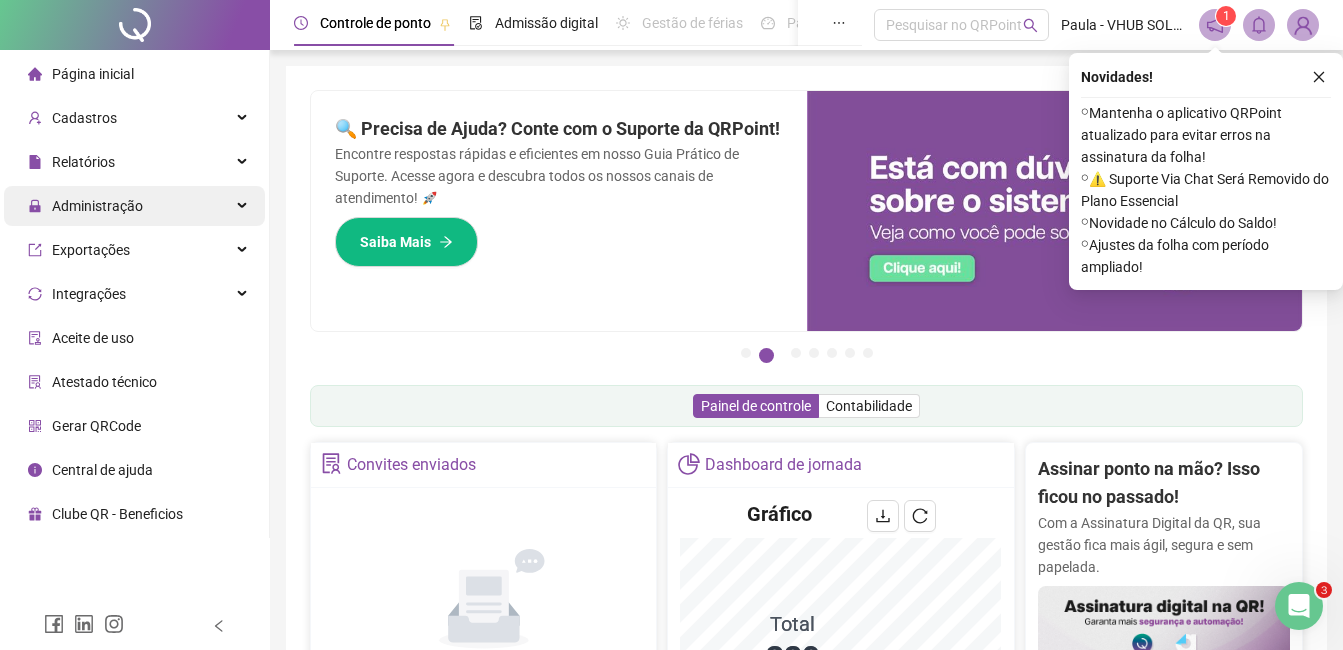 click on "Administração" at bounding box center [134, 206] 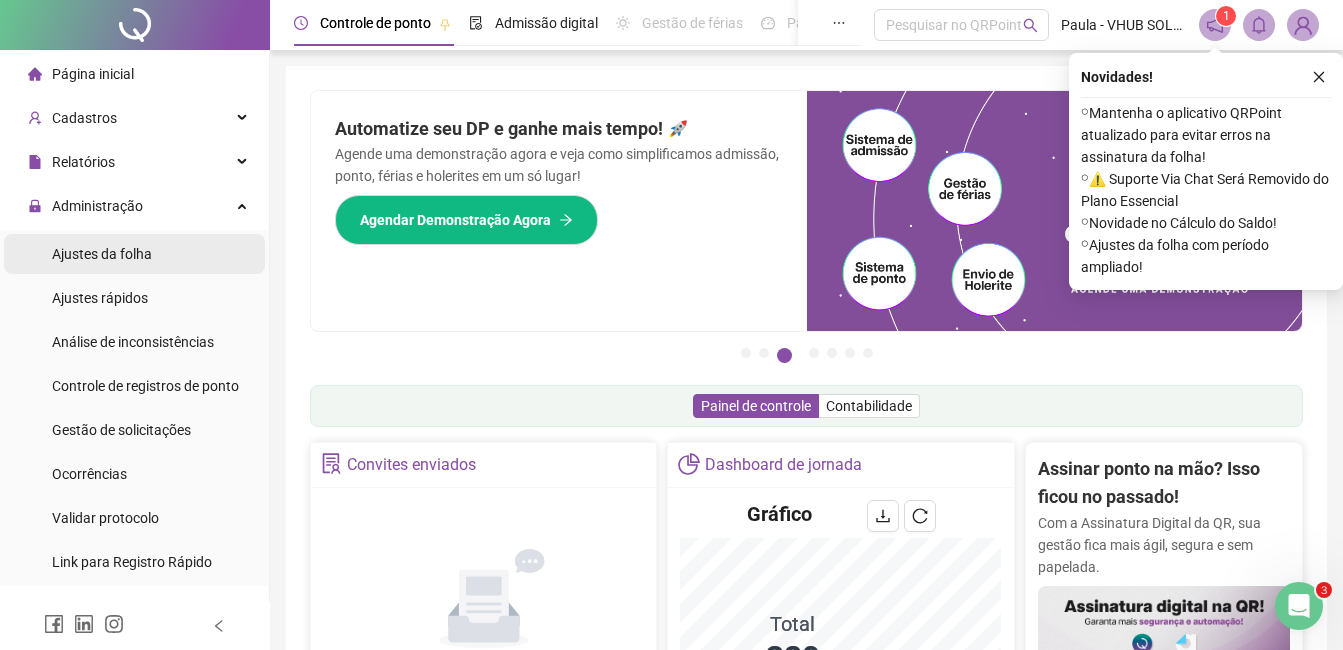 click on "Ajustes da folha" at bounding box center [134, 254] 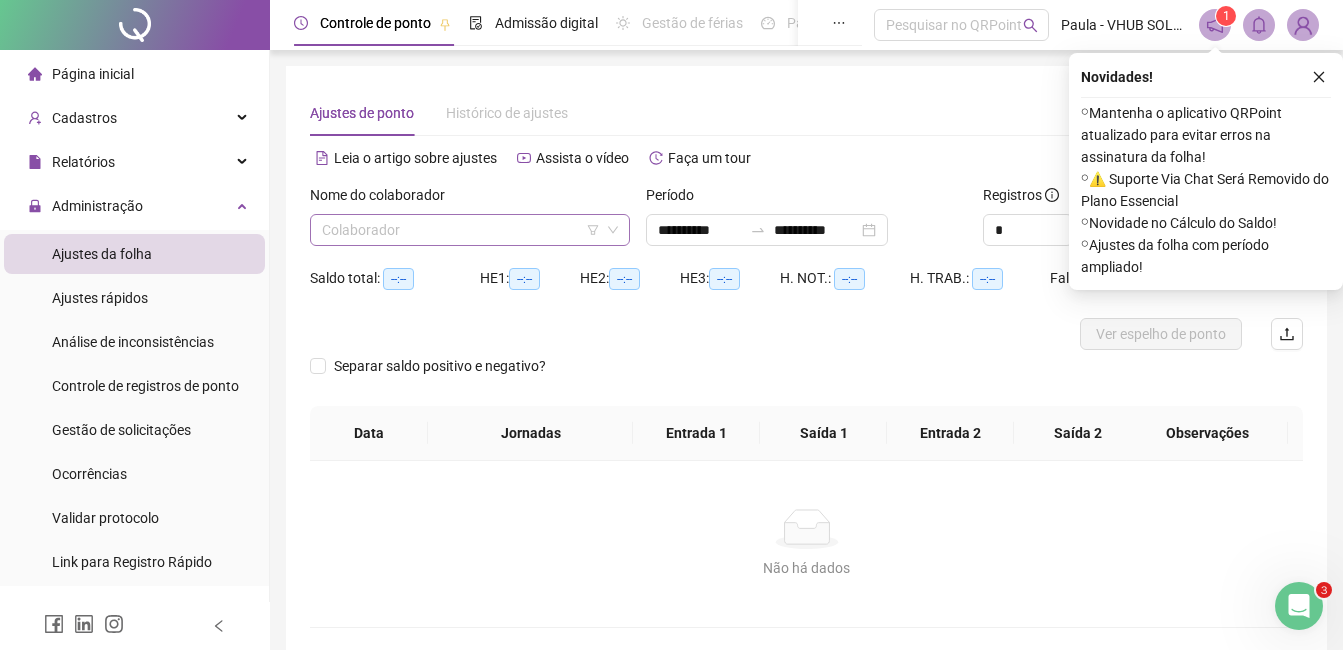 click at bounding box center [461, 230] 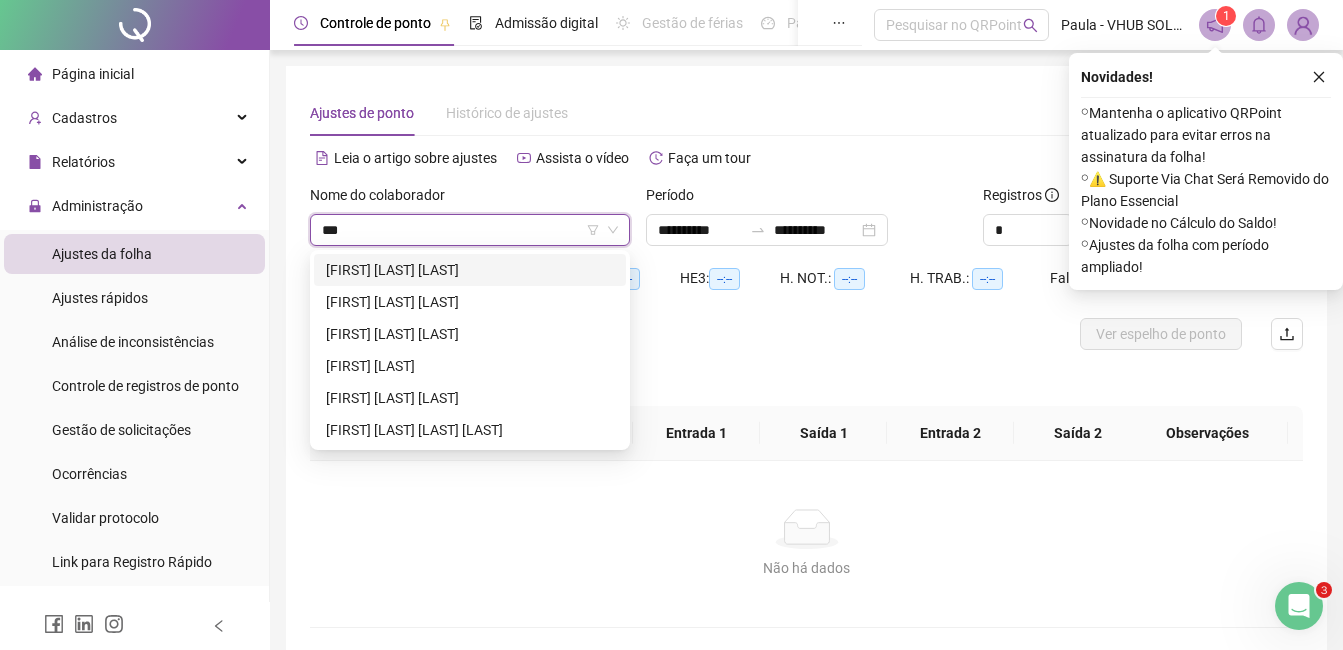 type on "****" 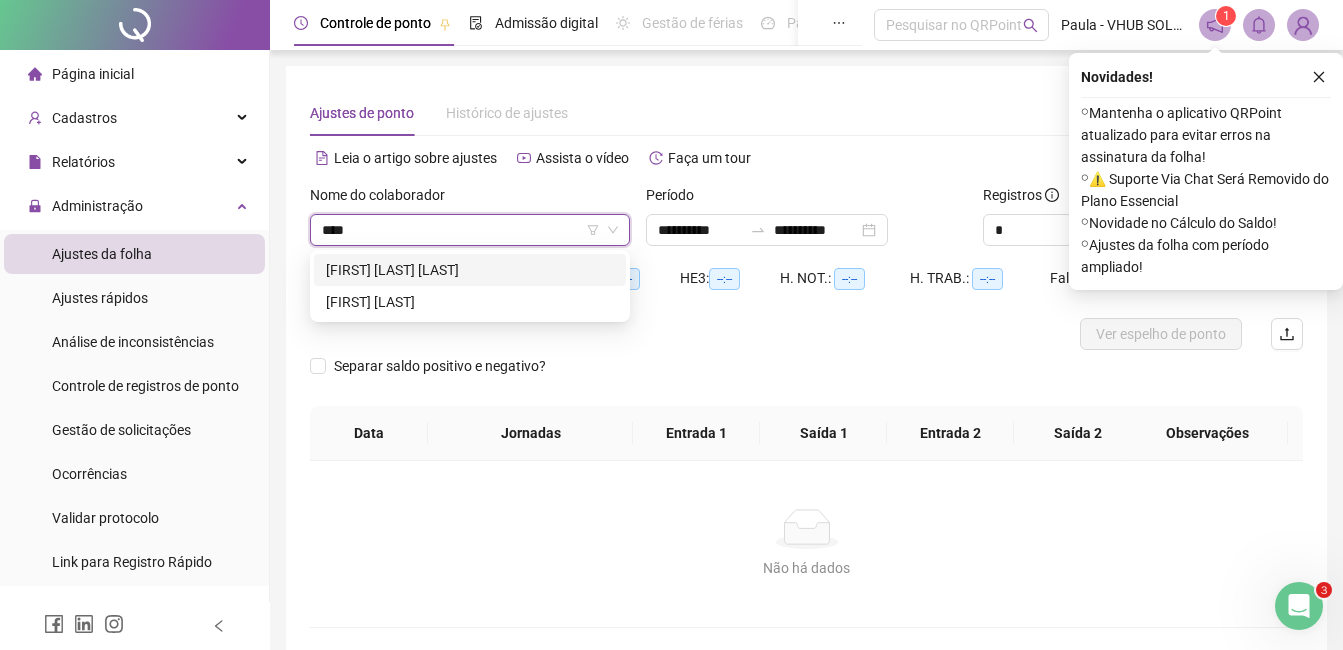 drag, startPoint x: 465, startPoint y: 258, endPoint x: 799, endPoint y: 189, distance: 341.0528 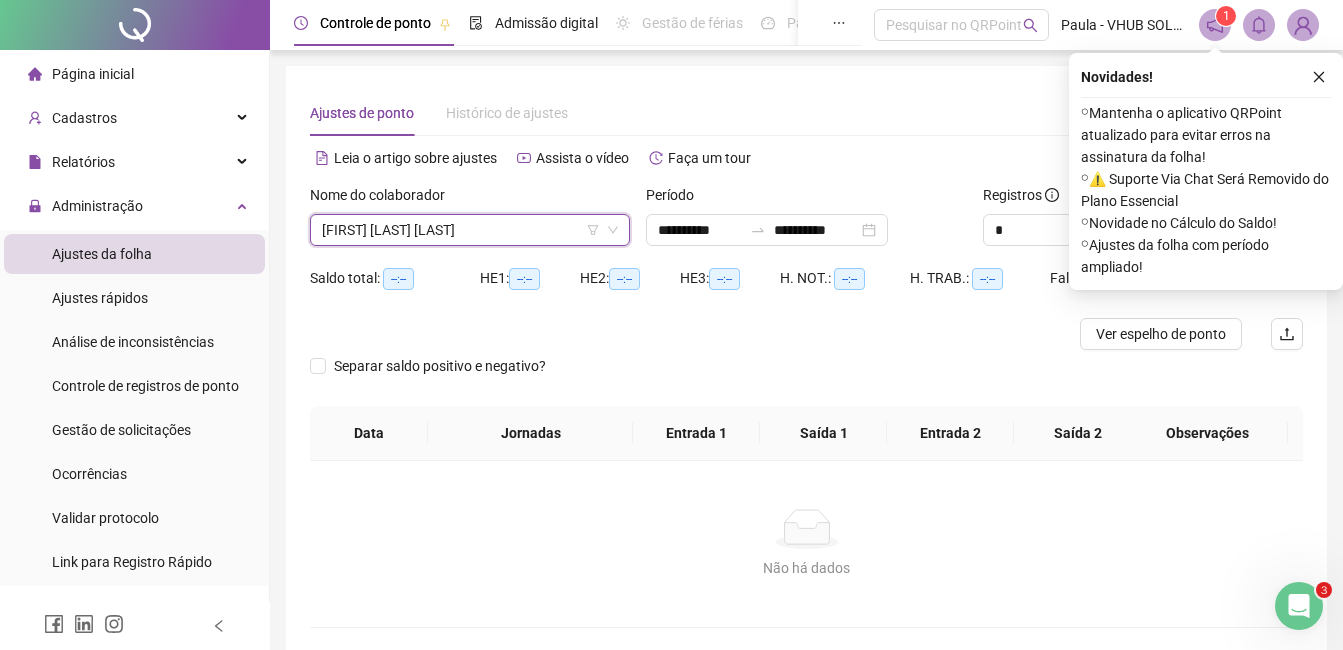 click at bounding box center [1319, 77] 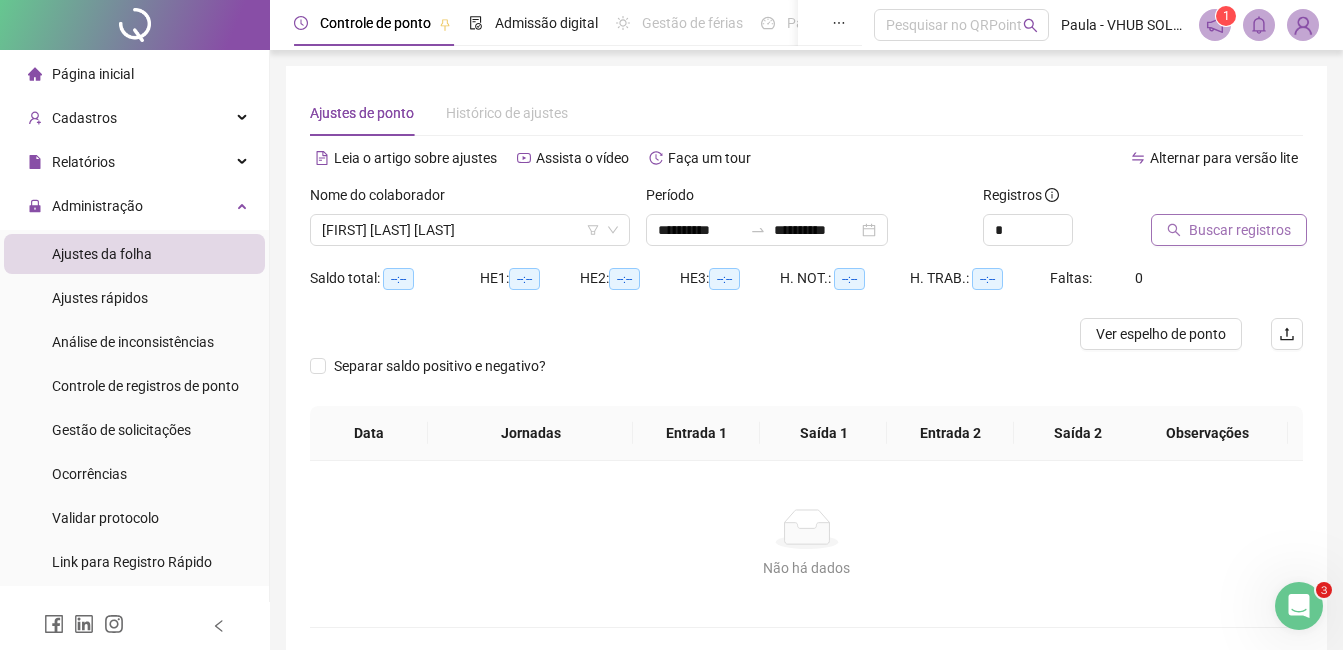 click on "Buscar registros" at bounding box center [1240, 230] 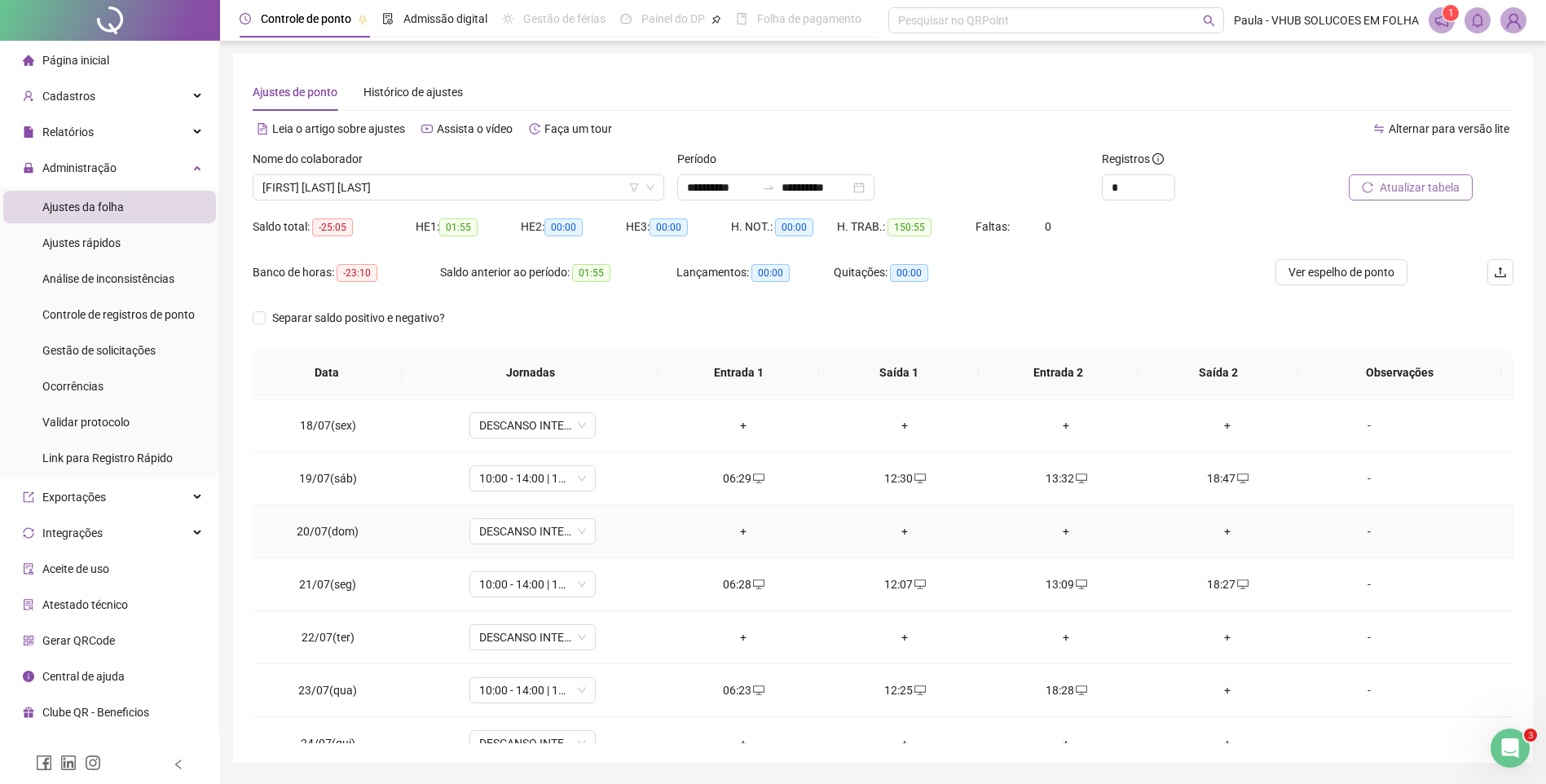 scroll, scrollTop: 1294, scrollLeft: 0, axis: vertical 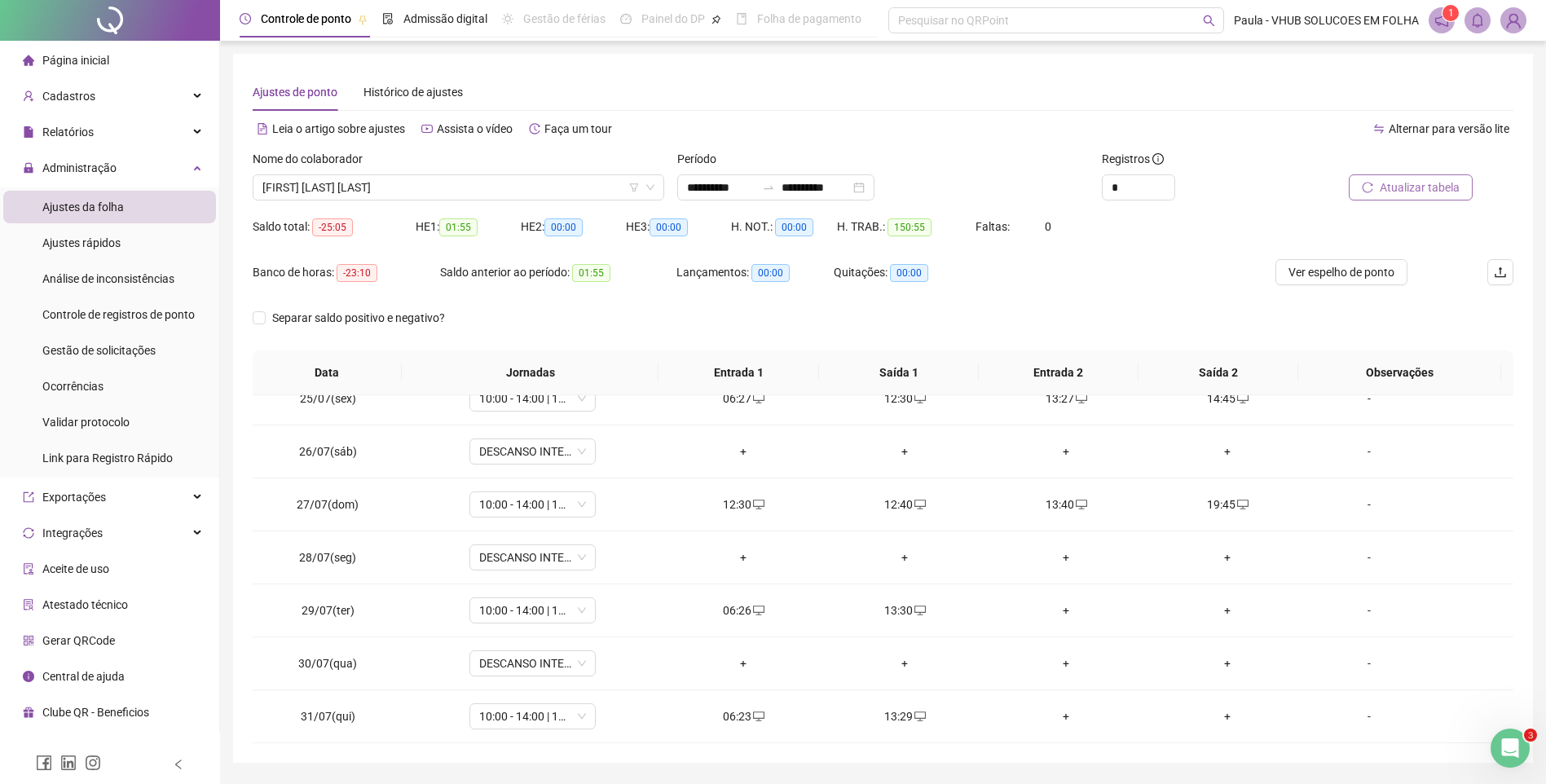 drag, startPoint x: 448, startPoint y: 319, endPoint x: 489, endPoint y: 333, distance: 43.324358 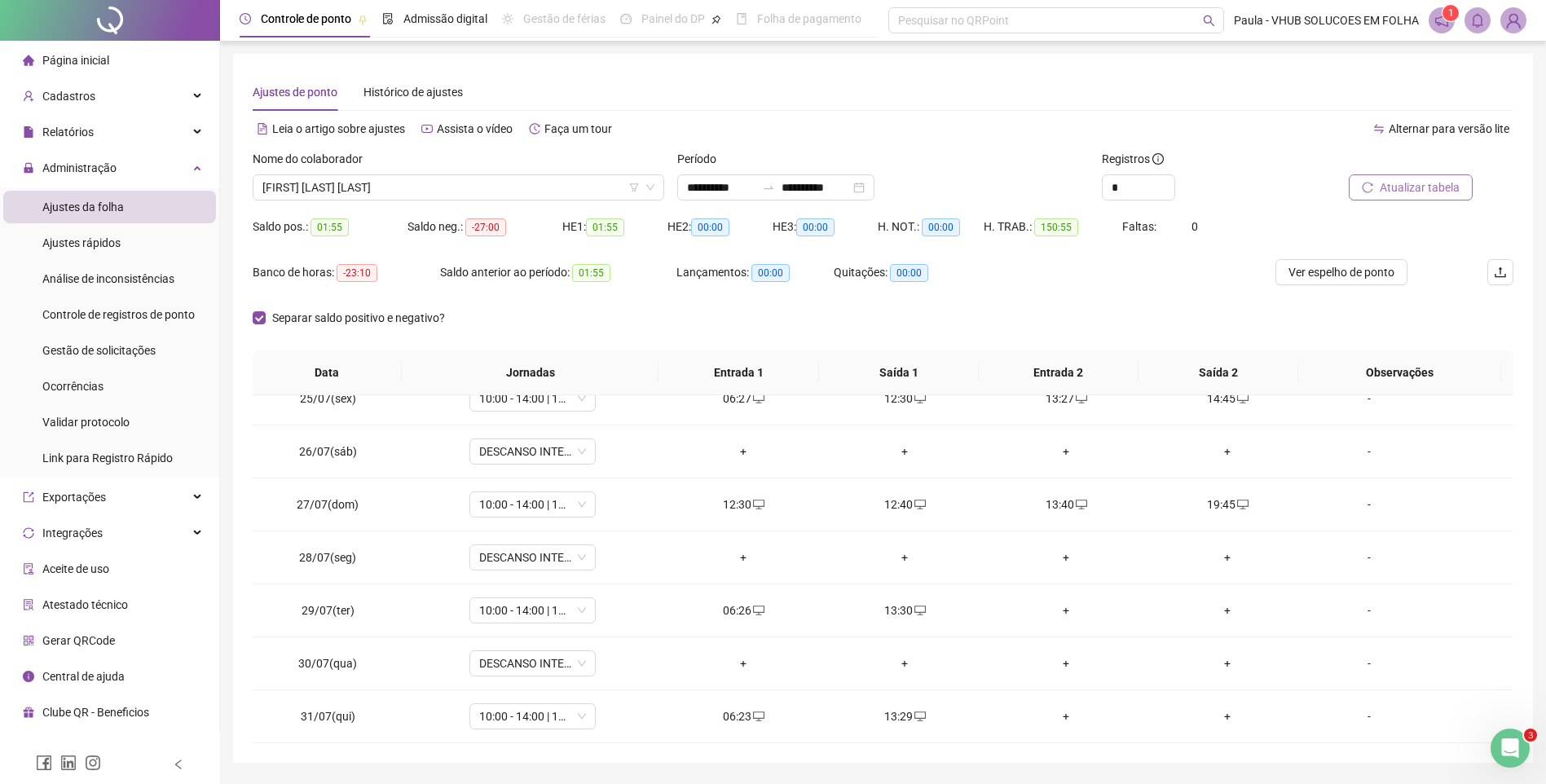 click on "Separar saldo positivo e negativo?" at bounding box center [883, 328] 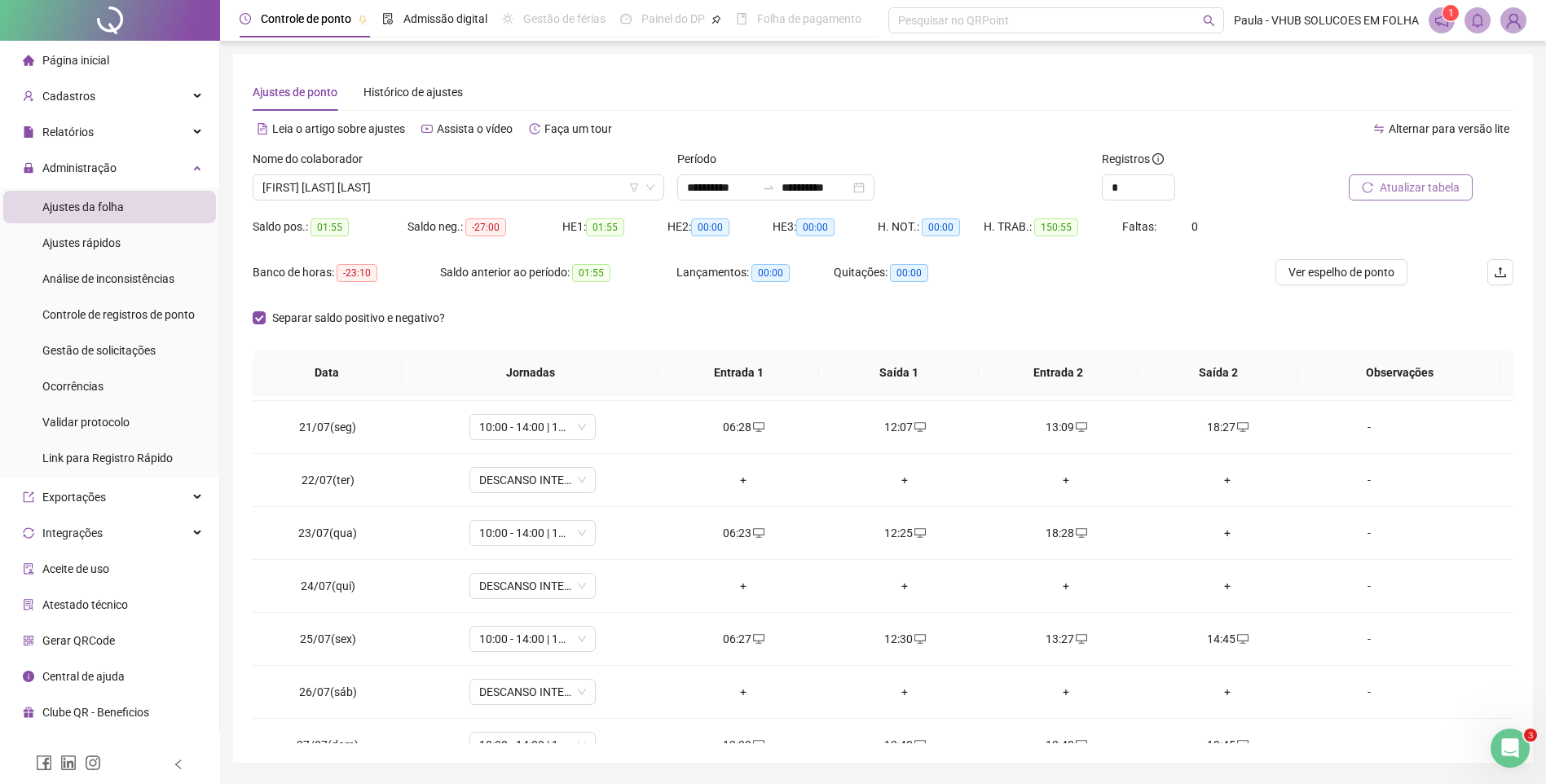 scroll, scrollTop: 1050, scrollLeft: 0, axis: vertical 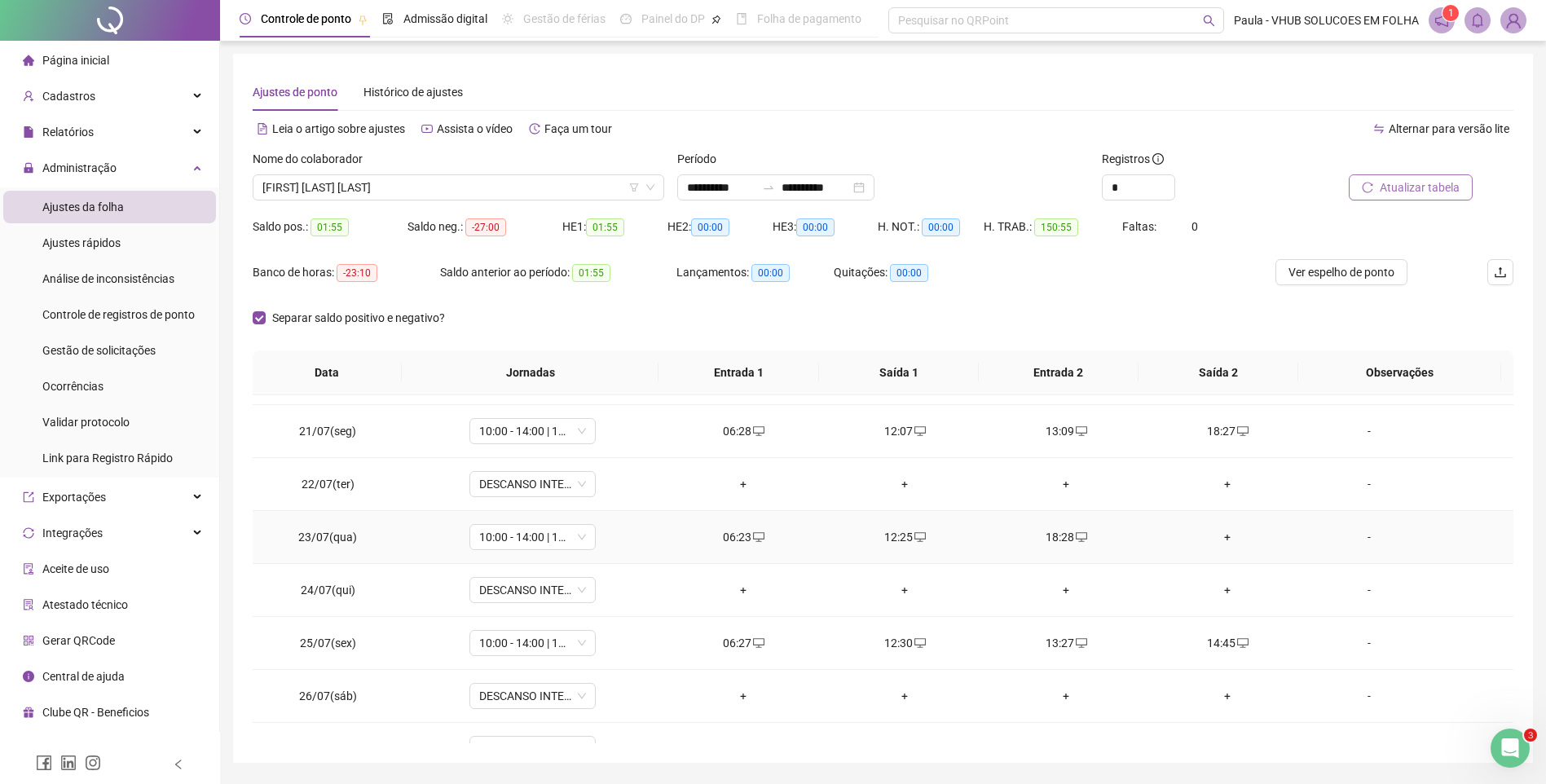 click on "+" at bounding box center [1227, 537] 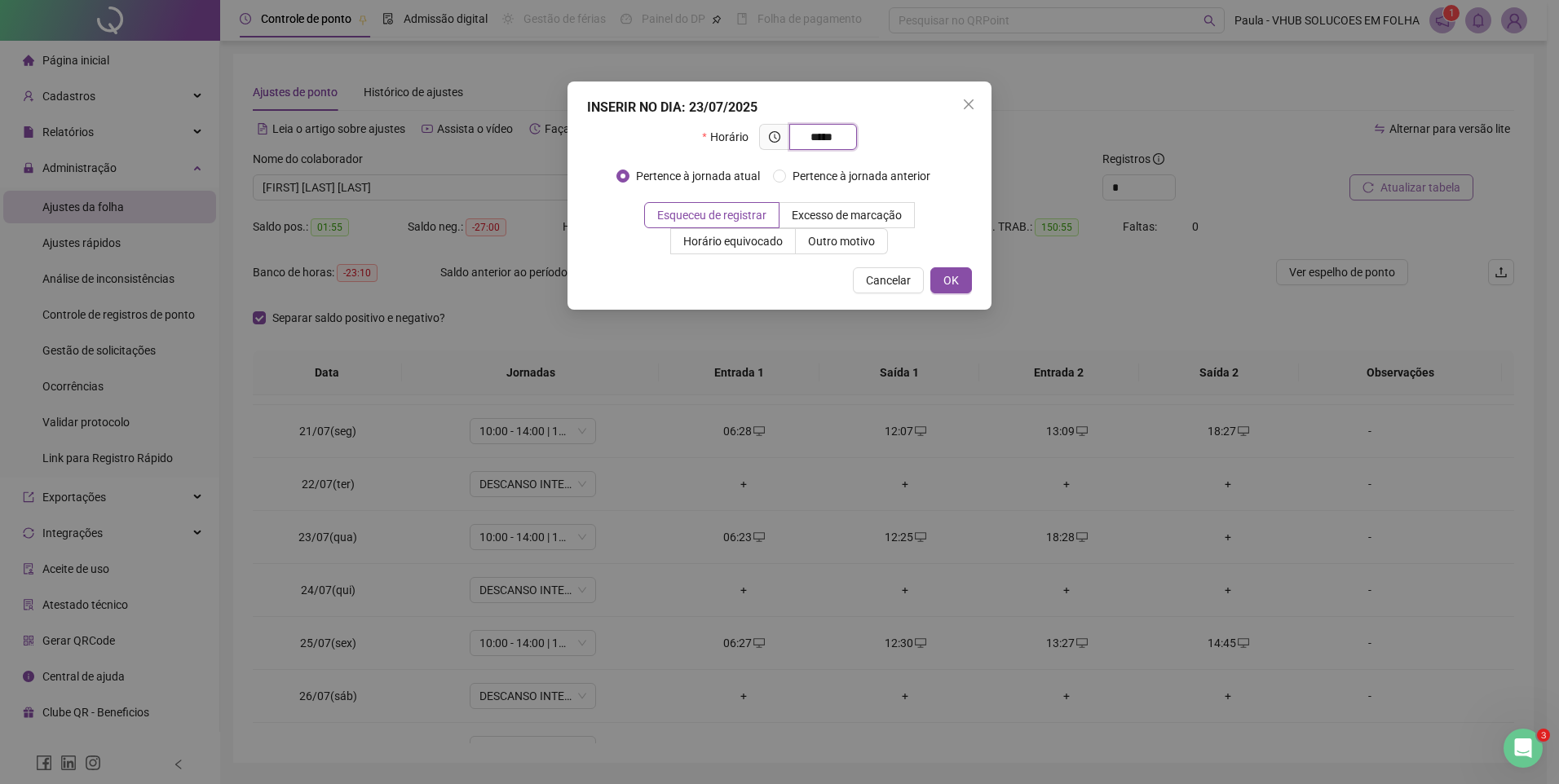 type on "*****" 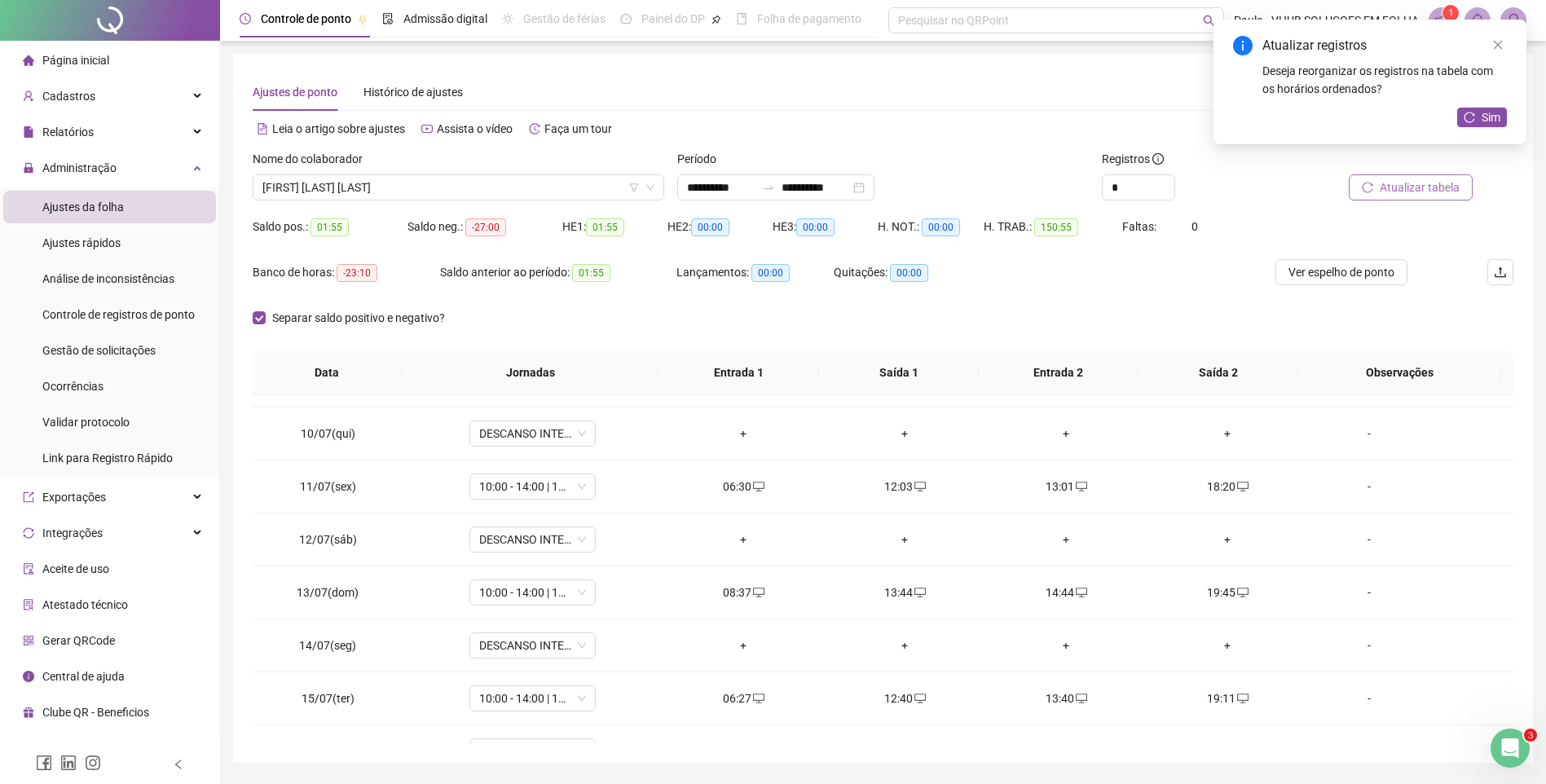 scroll, scrollTop: 235, scrollLeft: 0, axis: vertical 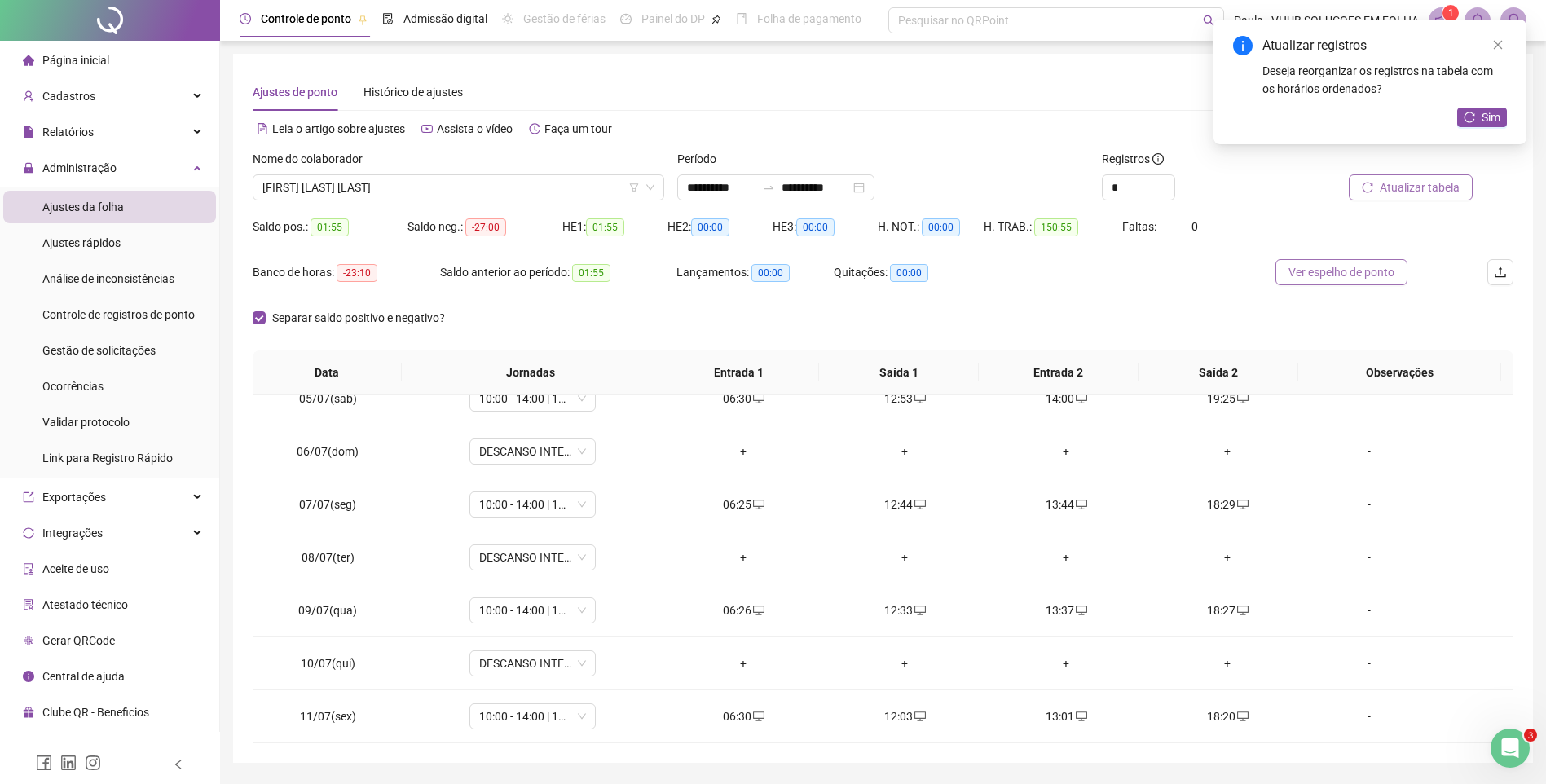 click on "Ver espelho de ponto" at bounding box center [1341, 272] 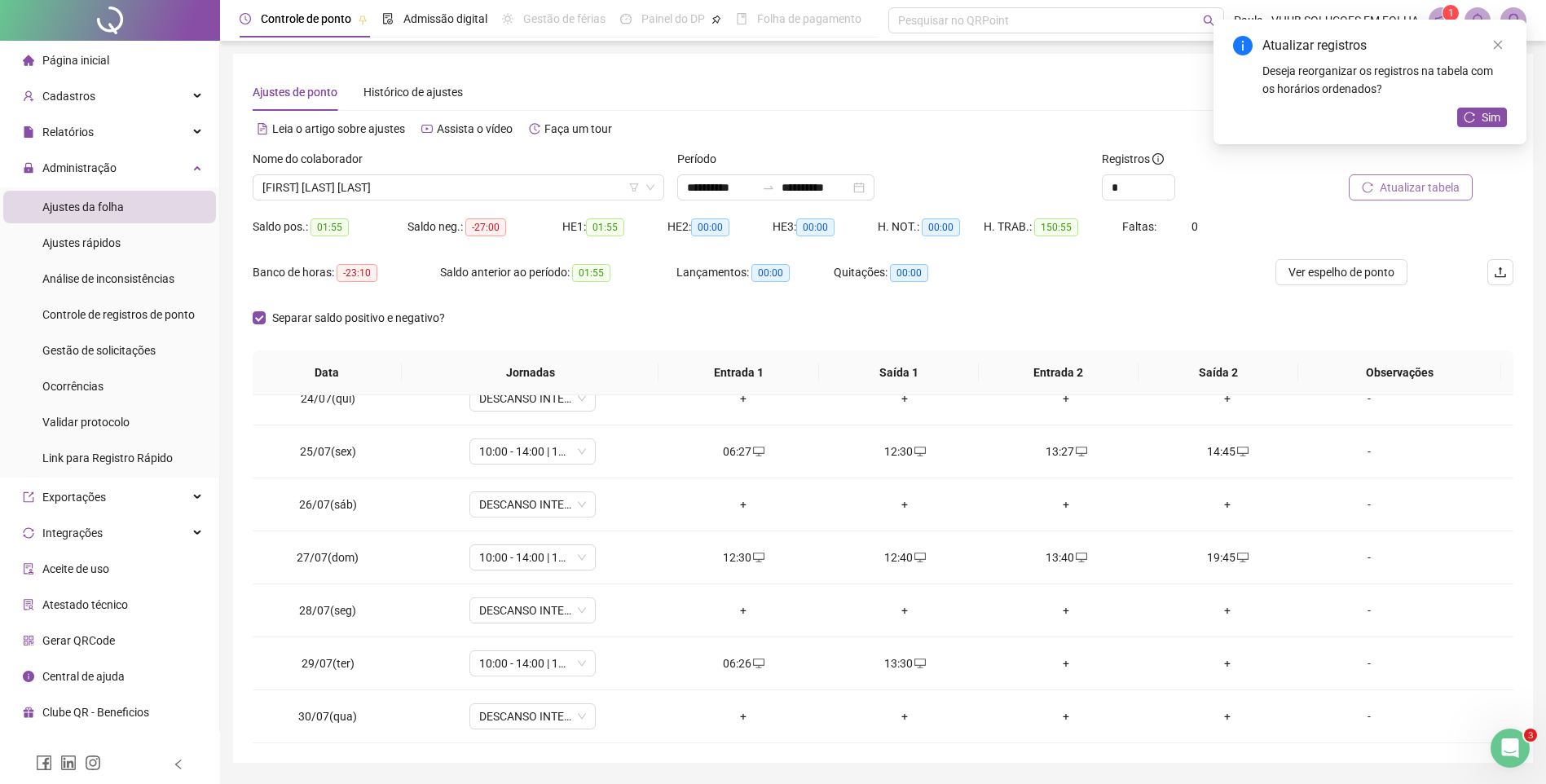 scroll, scrollTop: 1213, scrollLeft: 0, axis: vertical 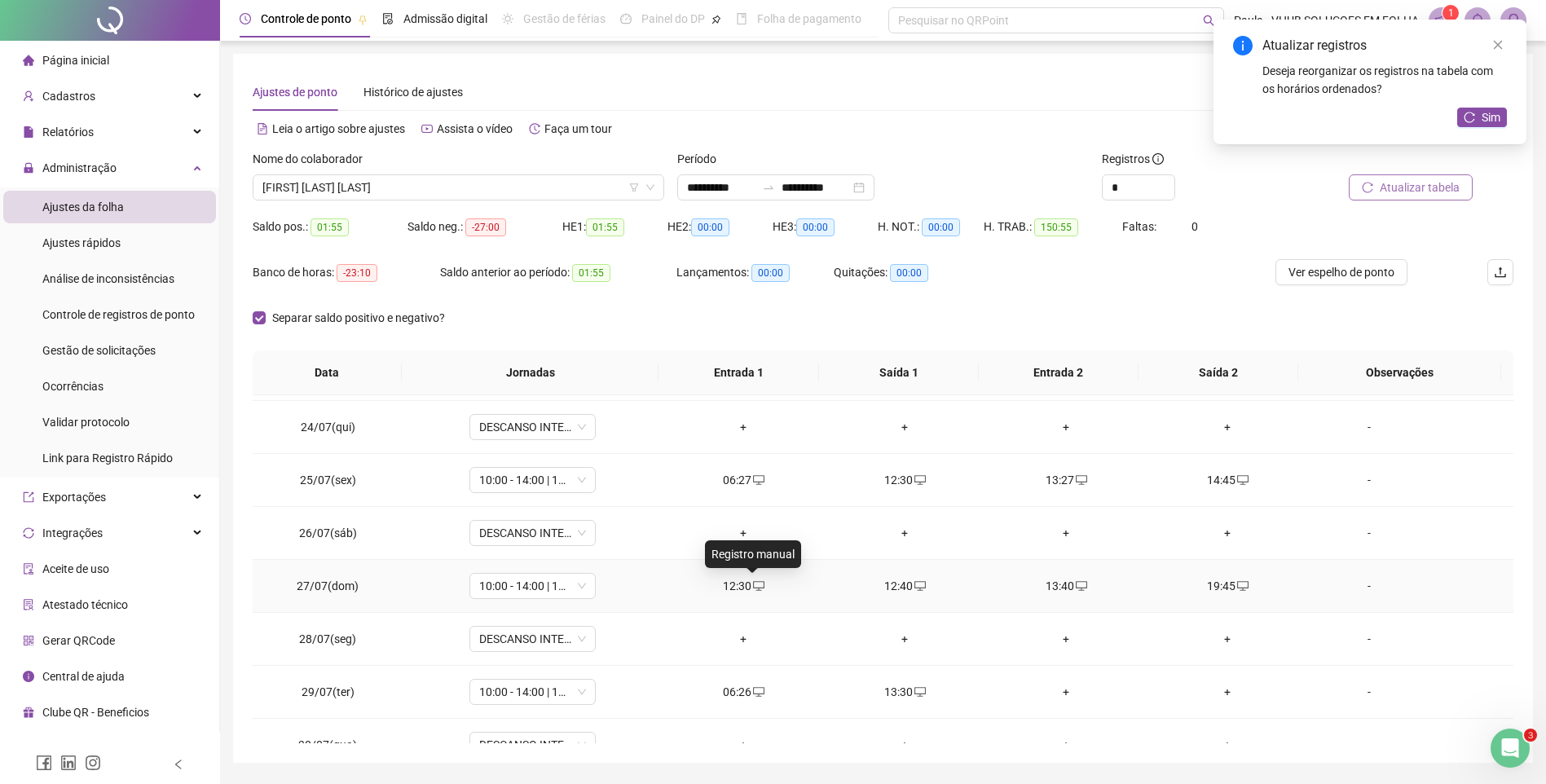 click at bounding box center [758, 586] 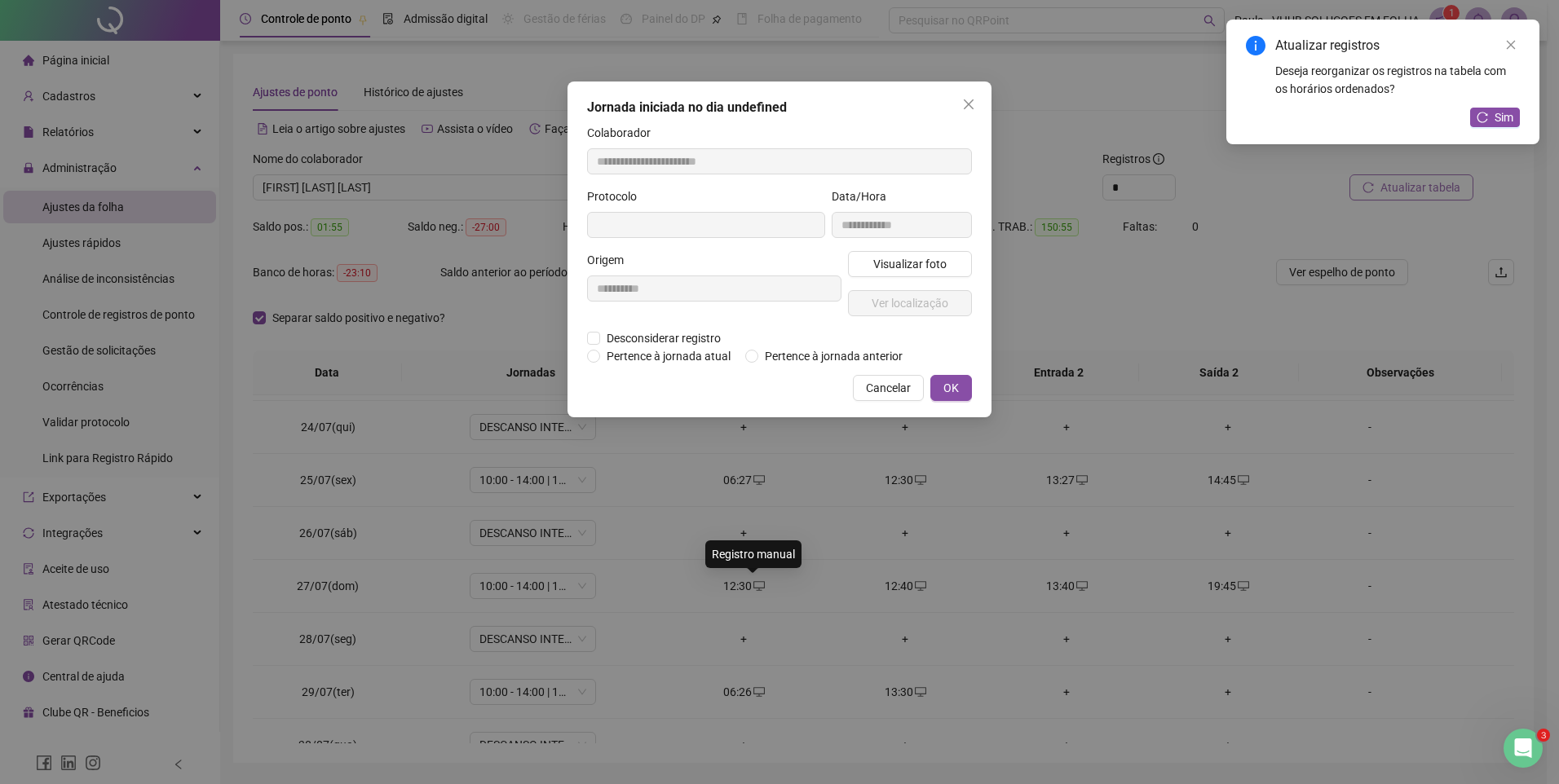 type on "**********" 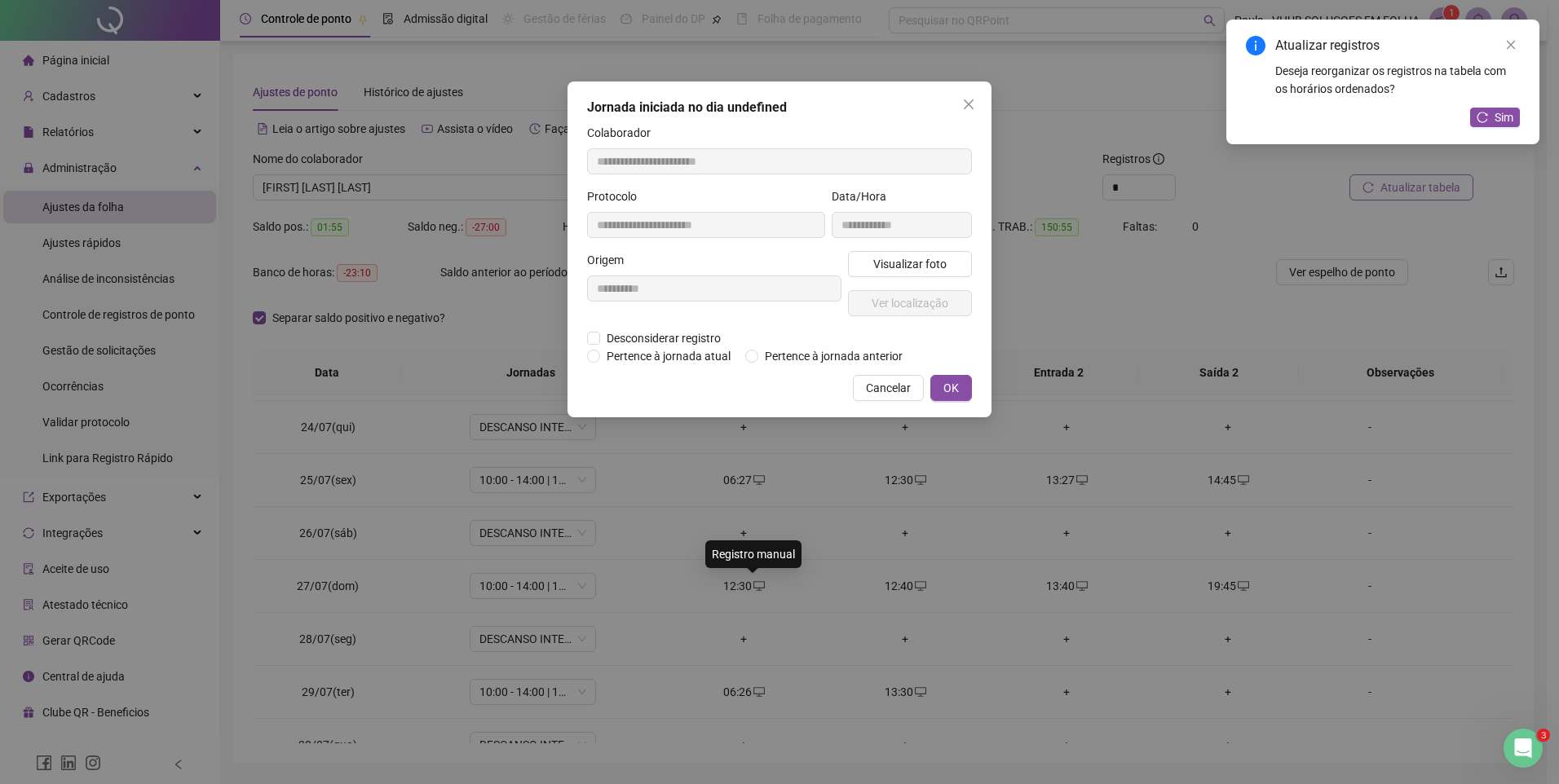 type on "**********" 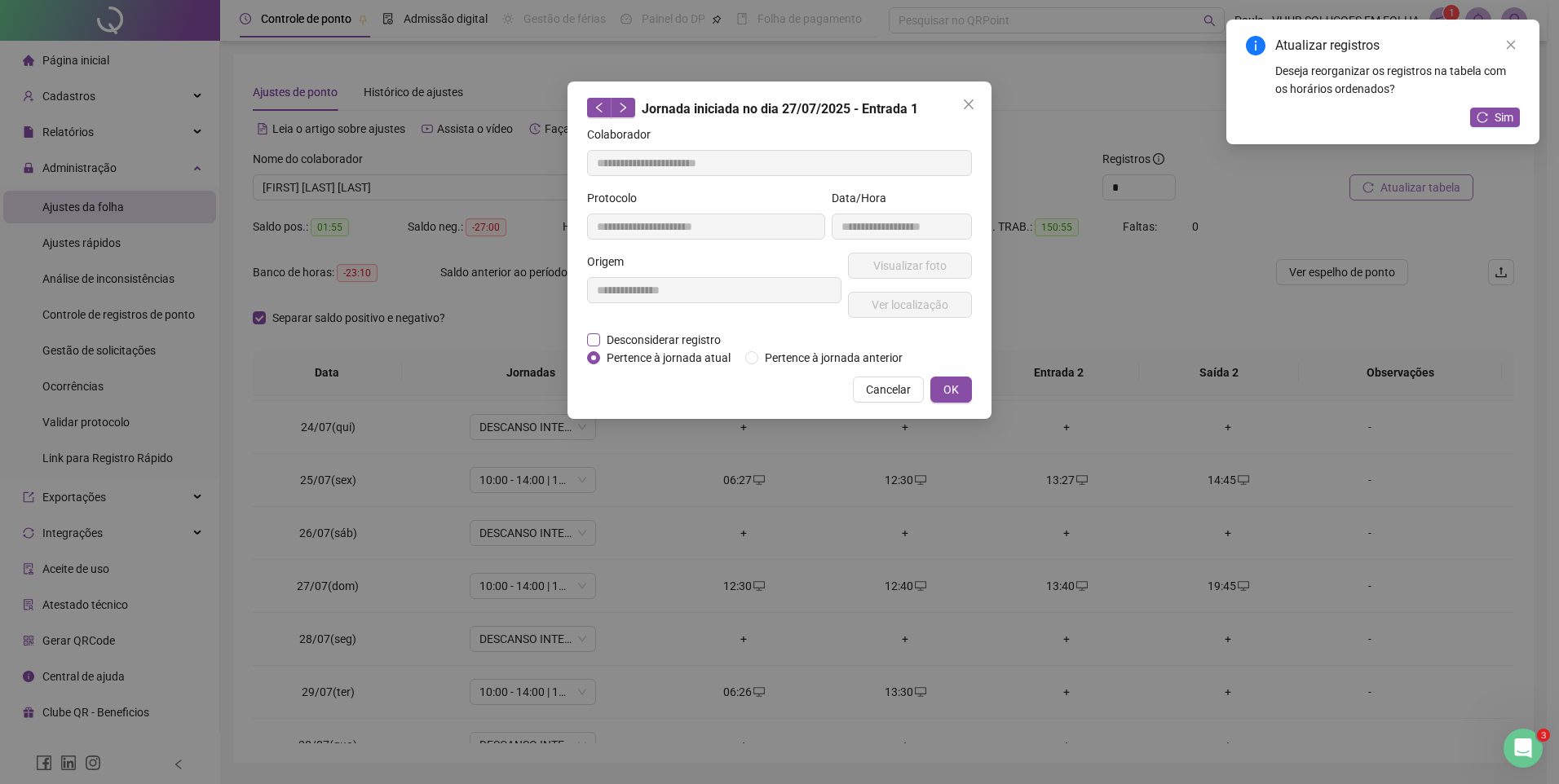 click on "Desconsiderar registro" at bounding box center [664, 340] 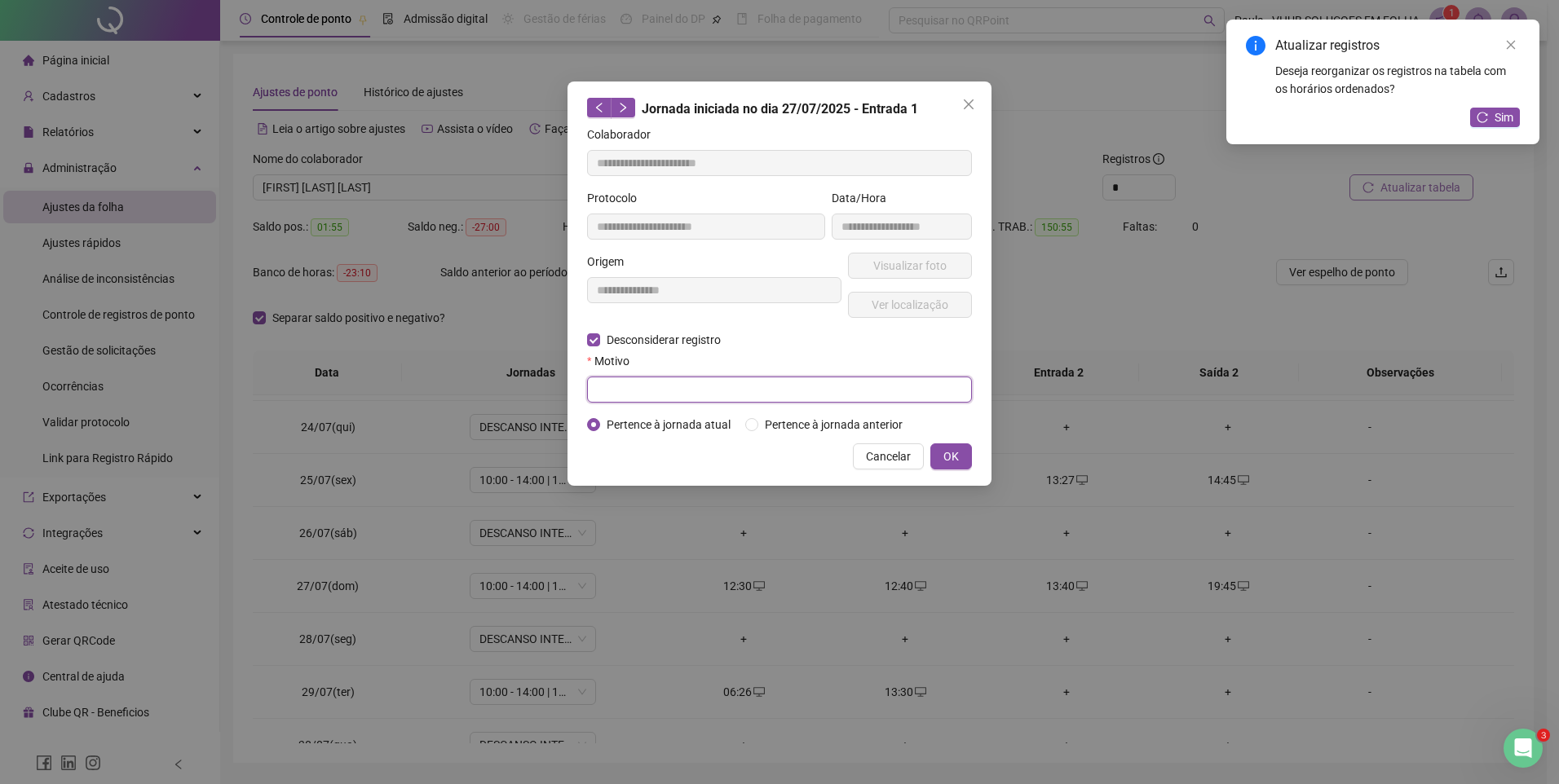 click at bounding box center (780, 390) 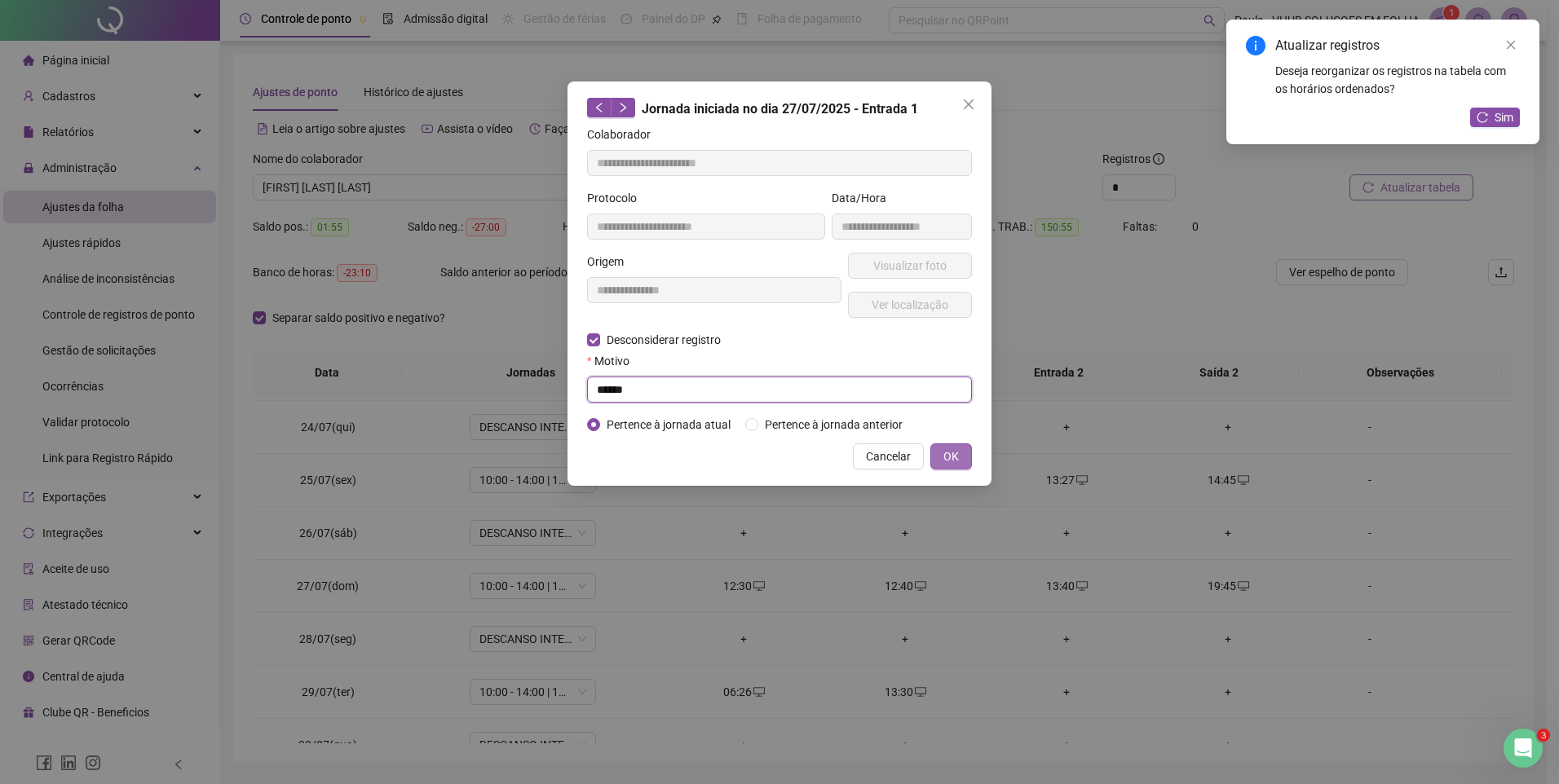 type on "******" 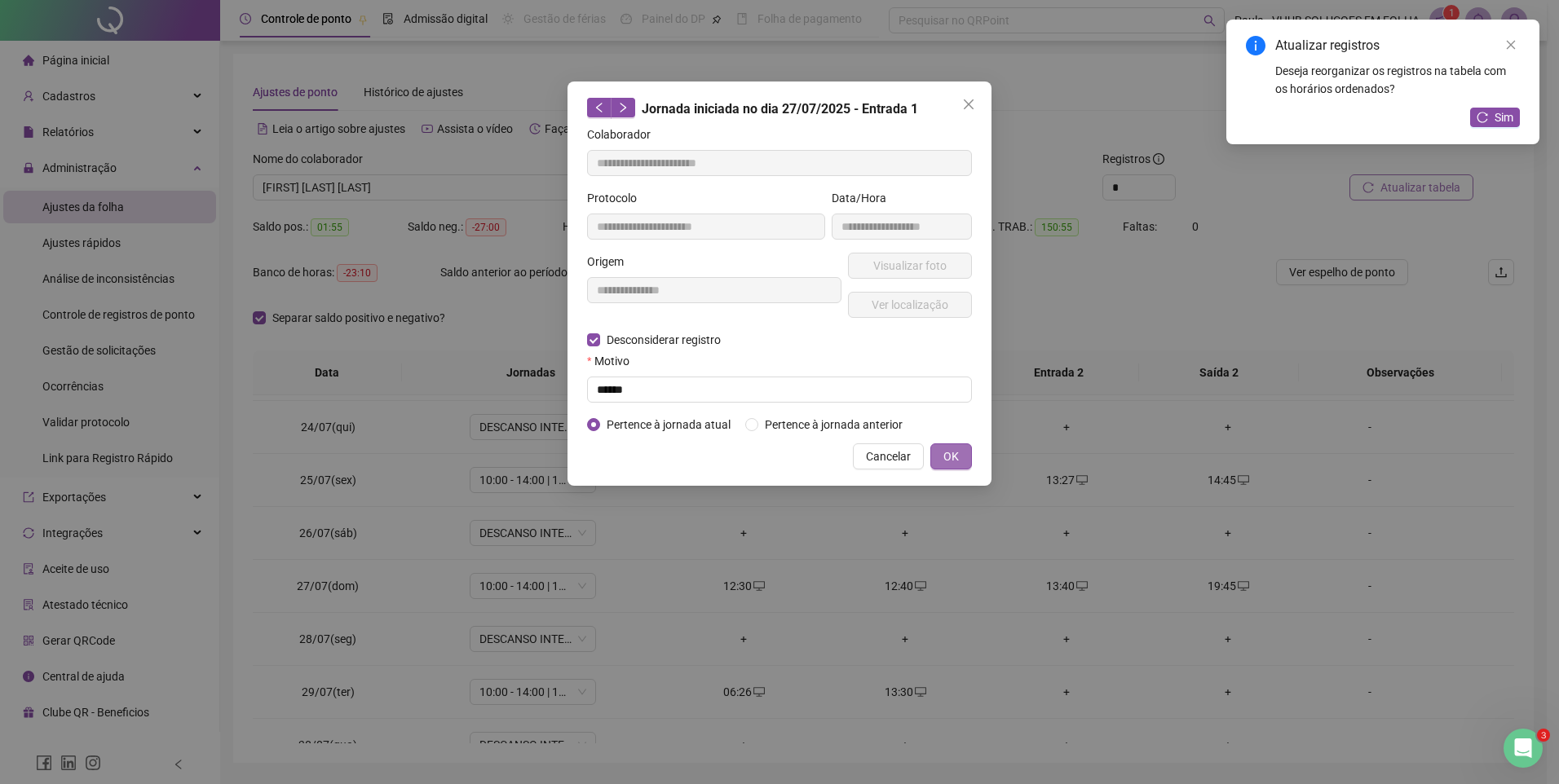 click on "OK" at bounding box center [951, 456] 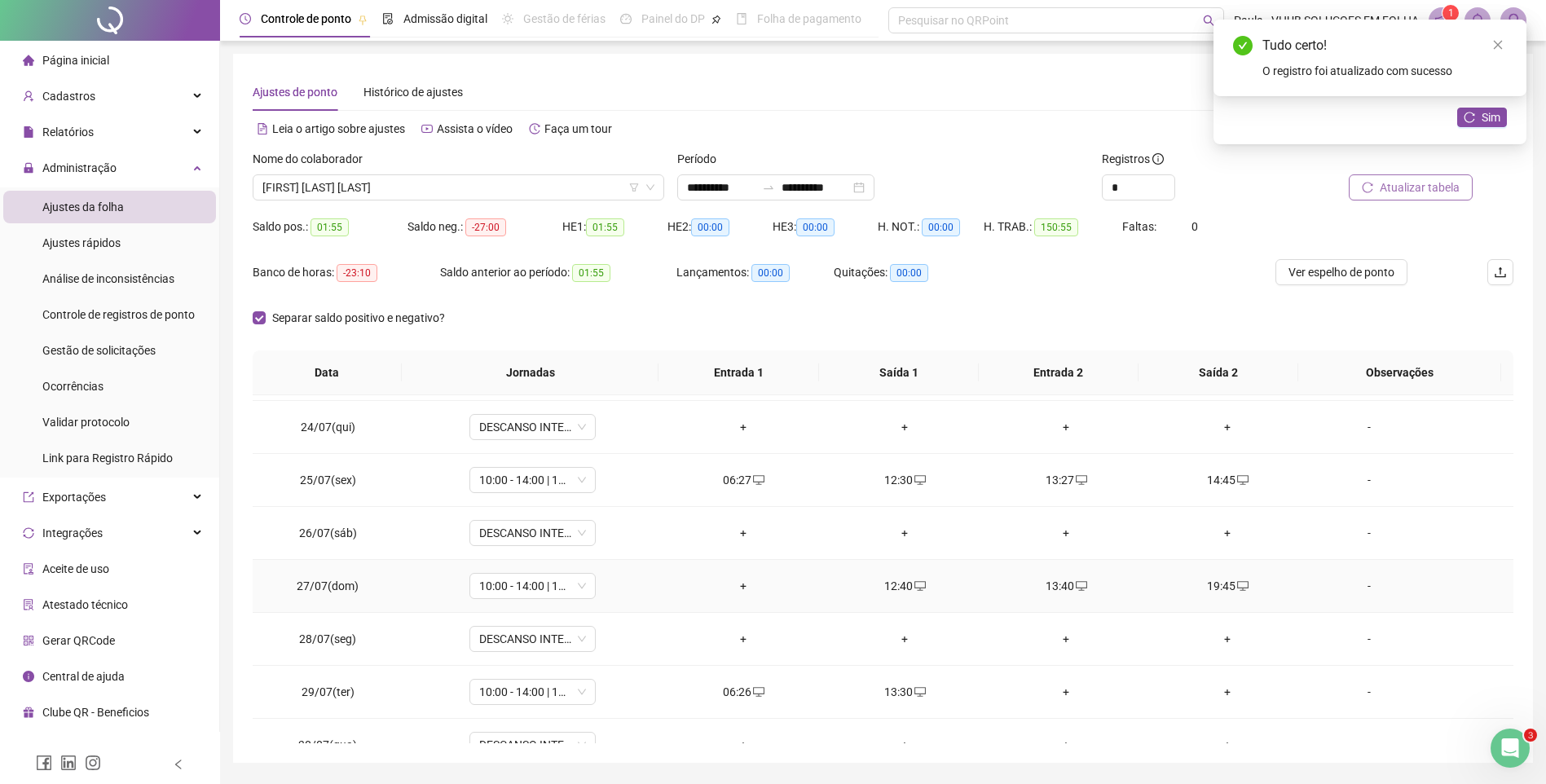 click on "12:40" at bounding box center [905, 586] 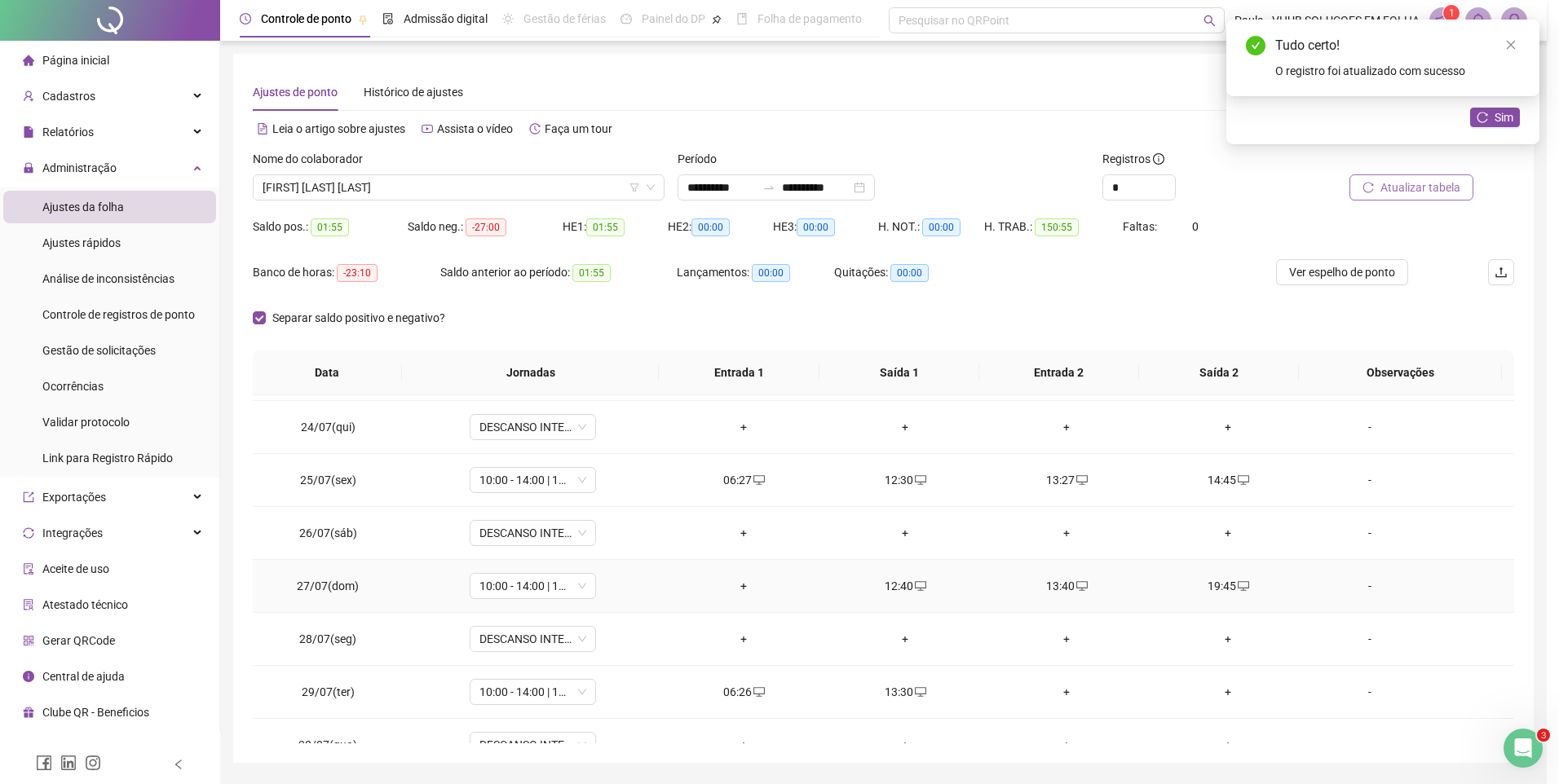 type on "**********" 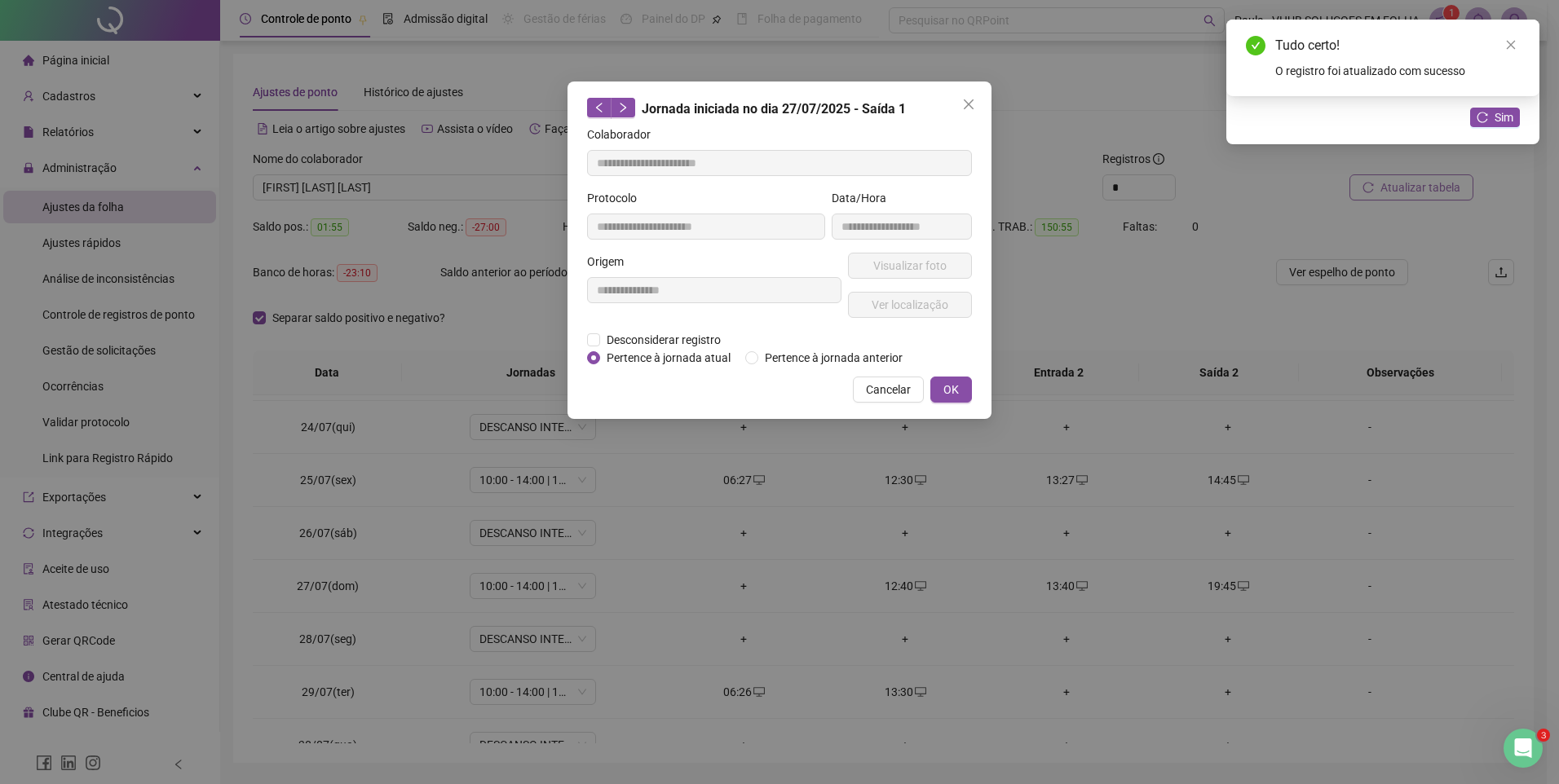 click on "**********" at bounding box center [714, 292] 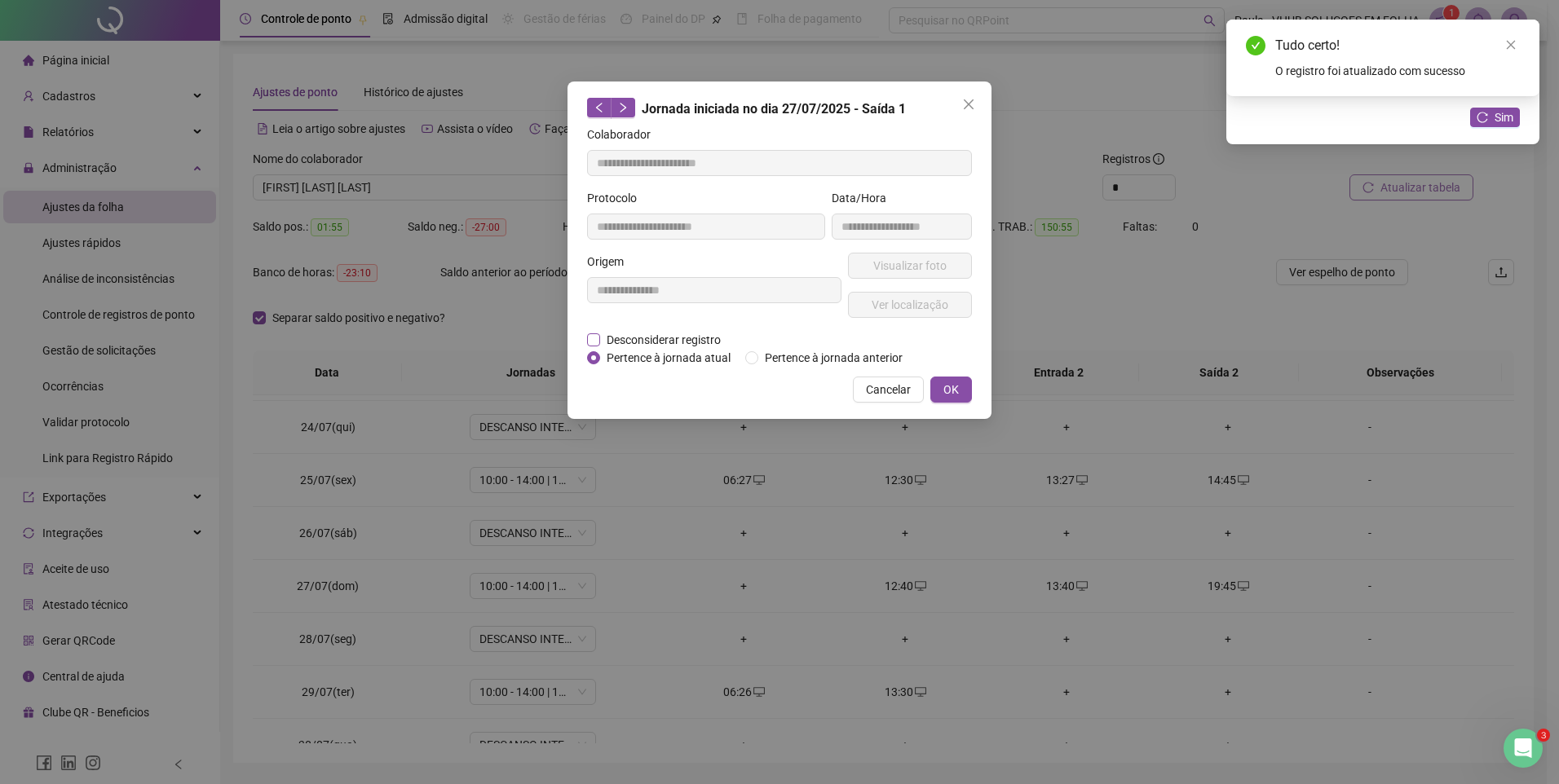 click on "Desconsiderar registro" at bounding box center [664, 340] 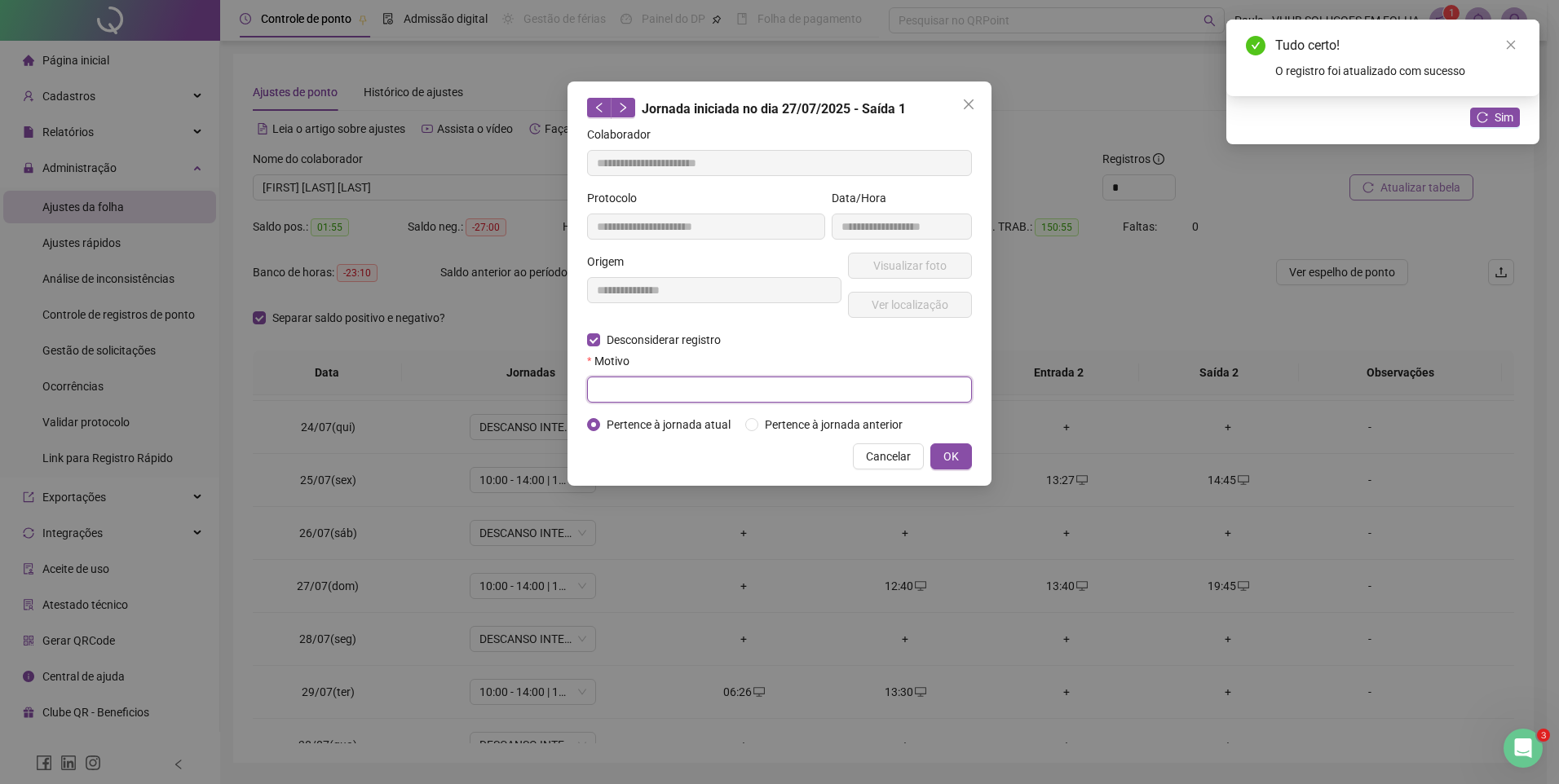 click at bounding box center [780, 390] 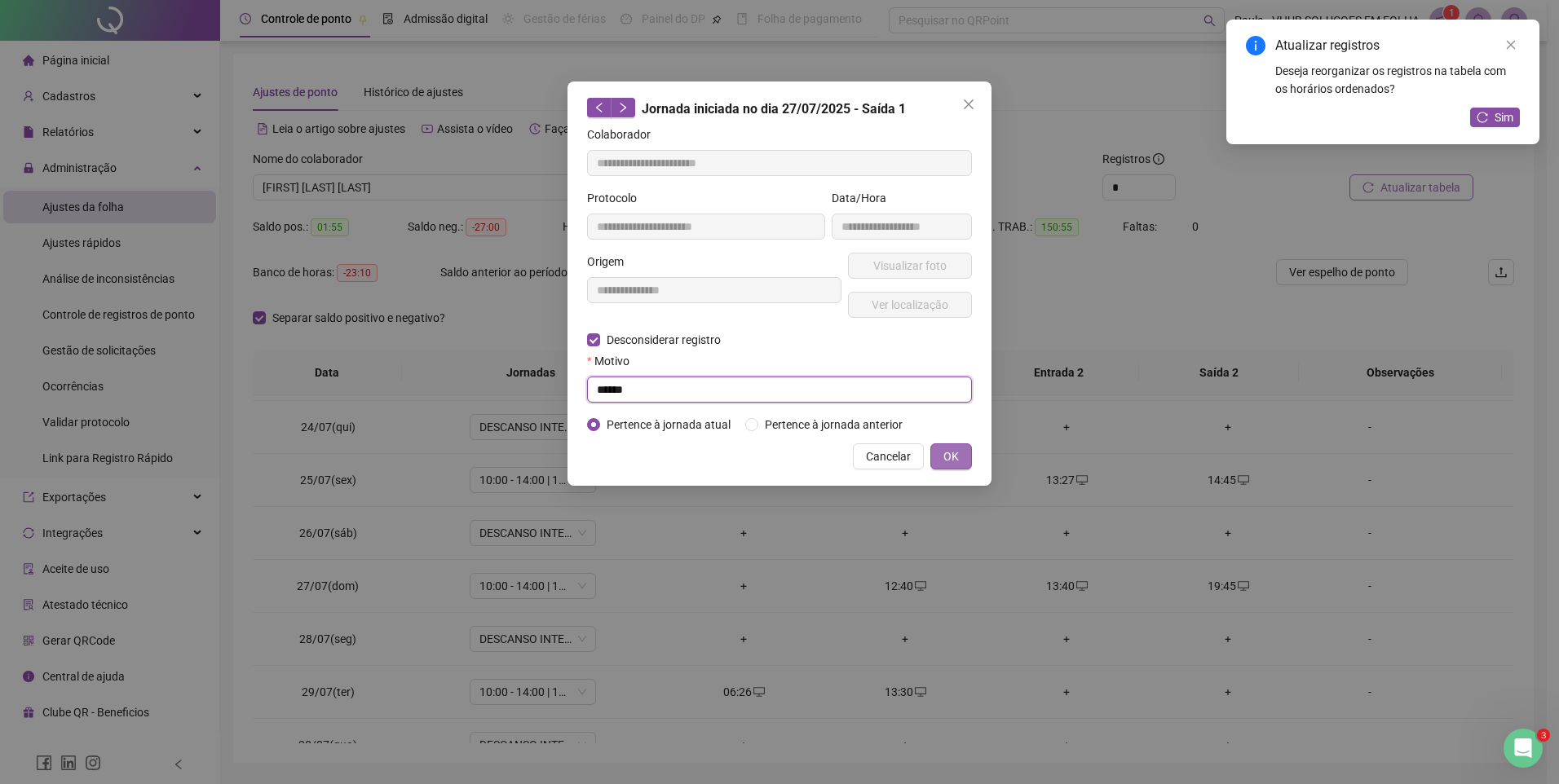 type on "******" 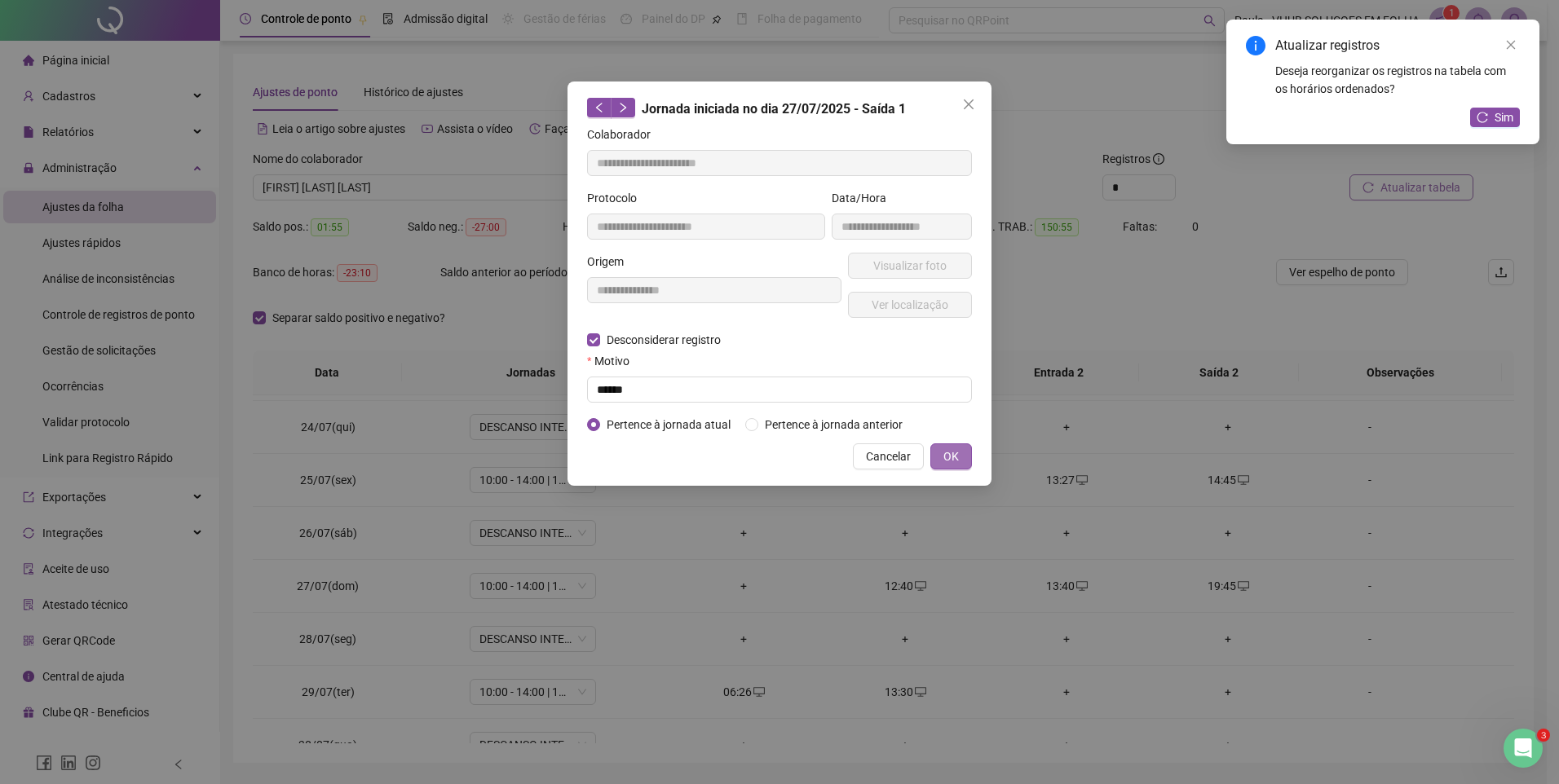 click on "OK" at bounding box center [951, 456] 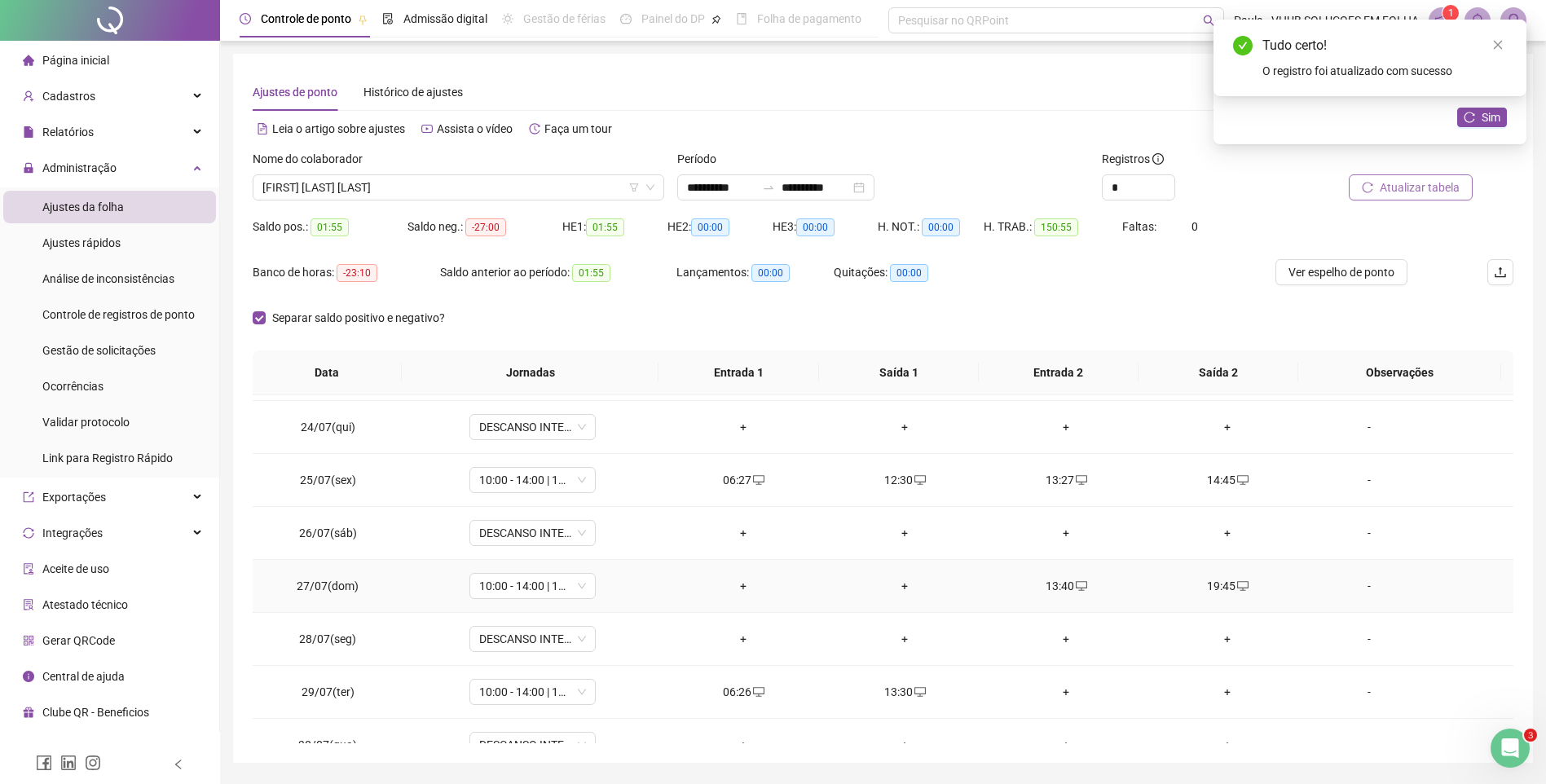 click on "13:40" at bounding box center (1066, 586) 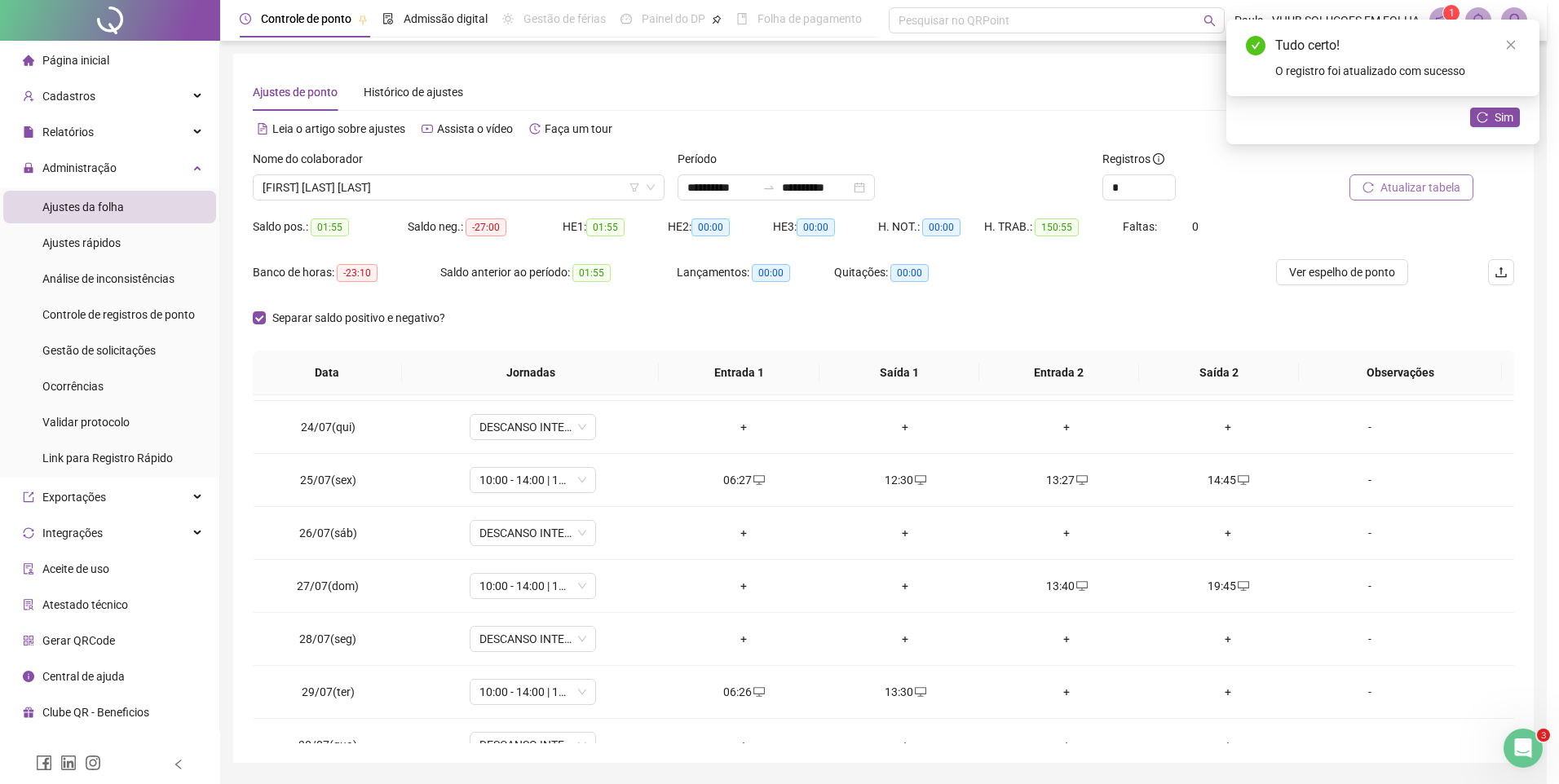 type on "**********" 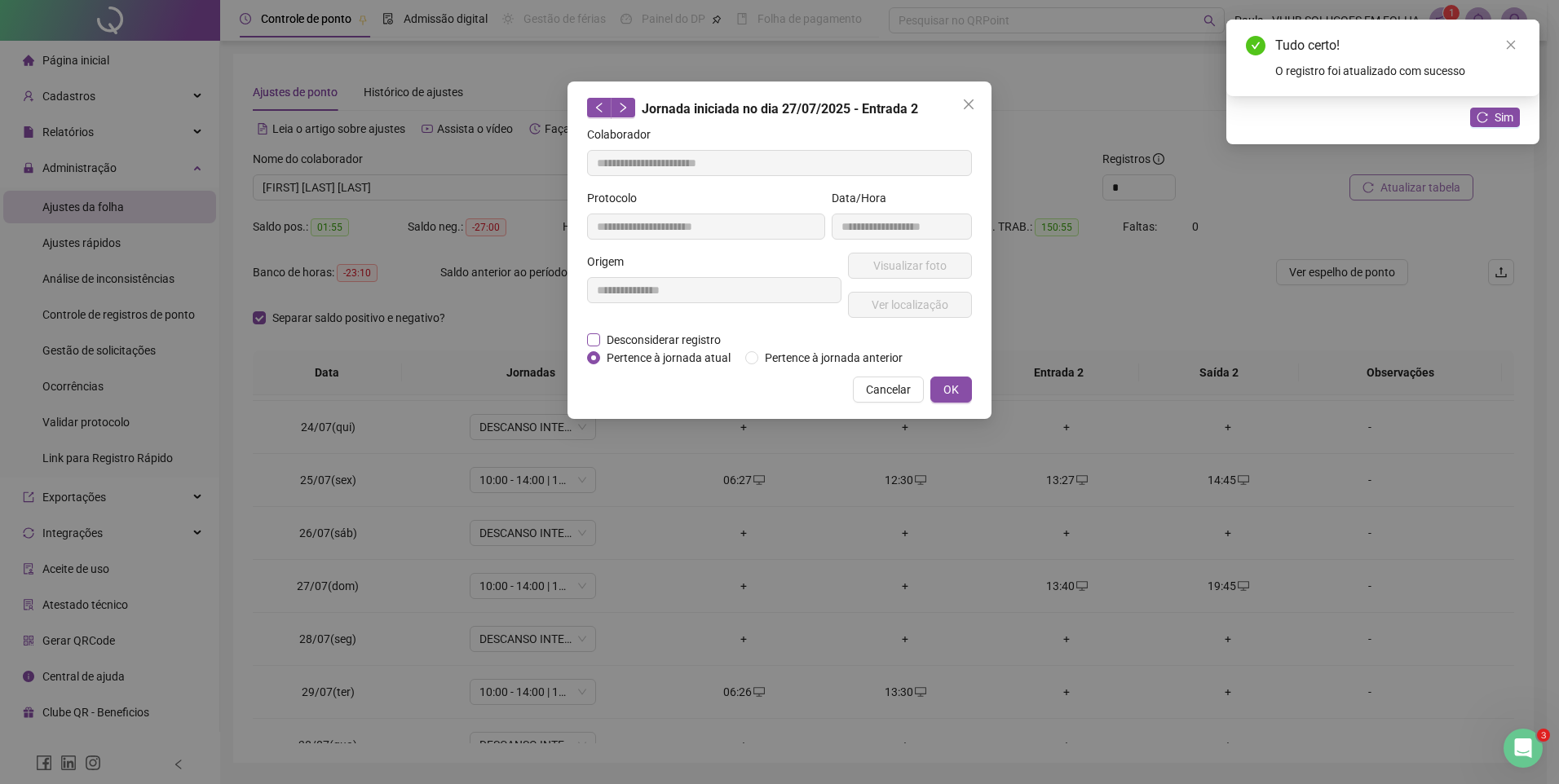 click on "Desconsiderar registro" at bounding box center [664, 340] 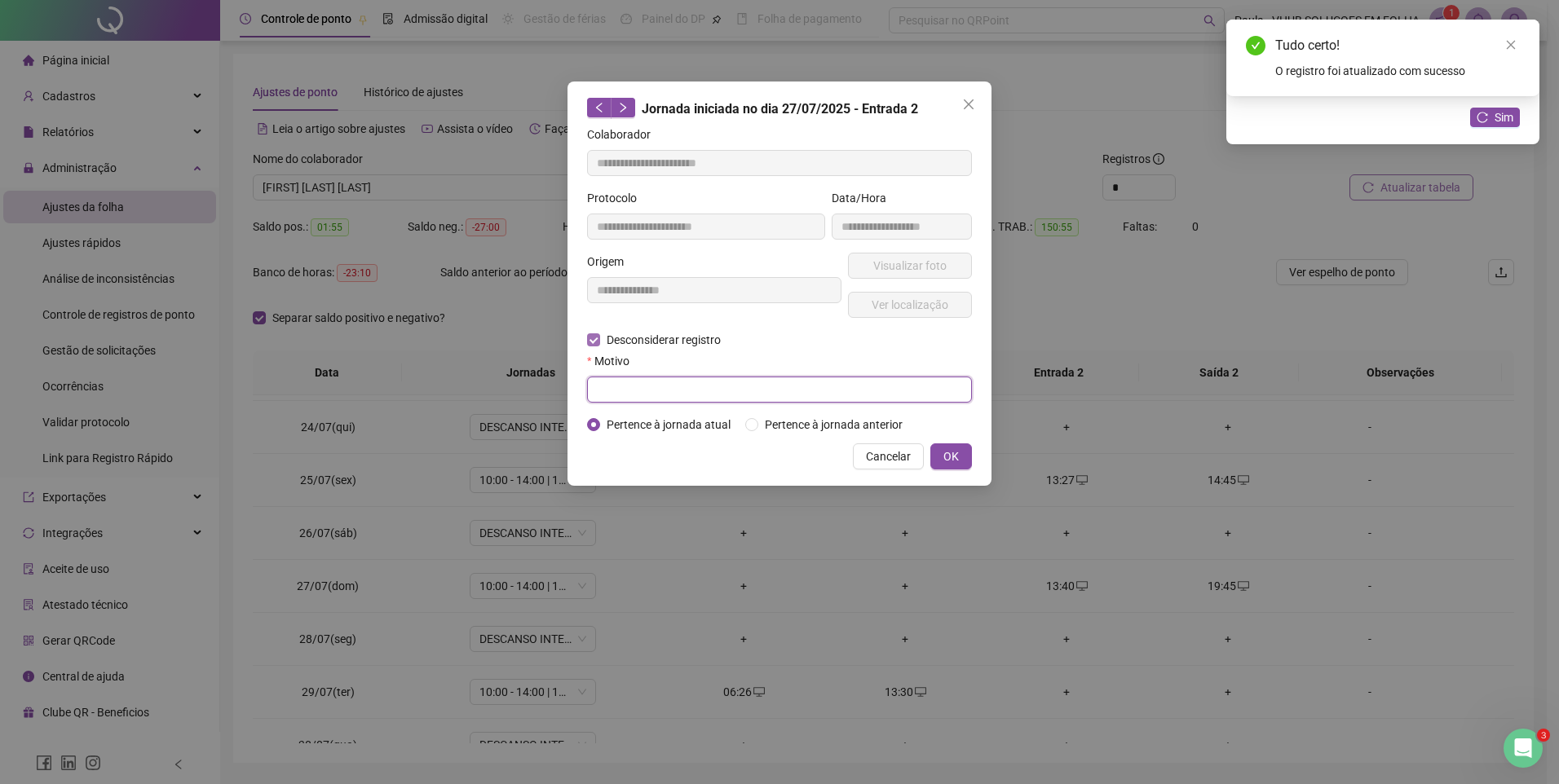 click at bounding box center [780, 390] 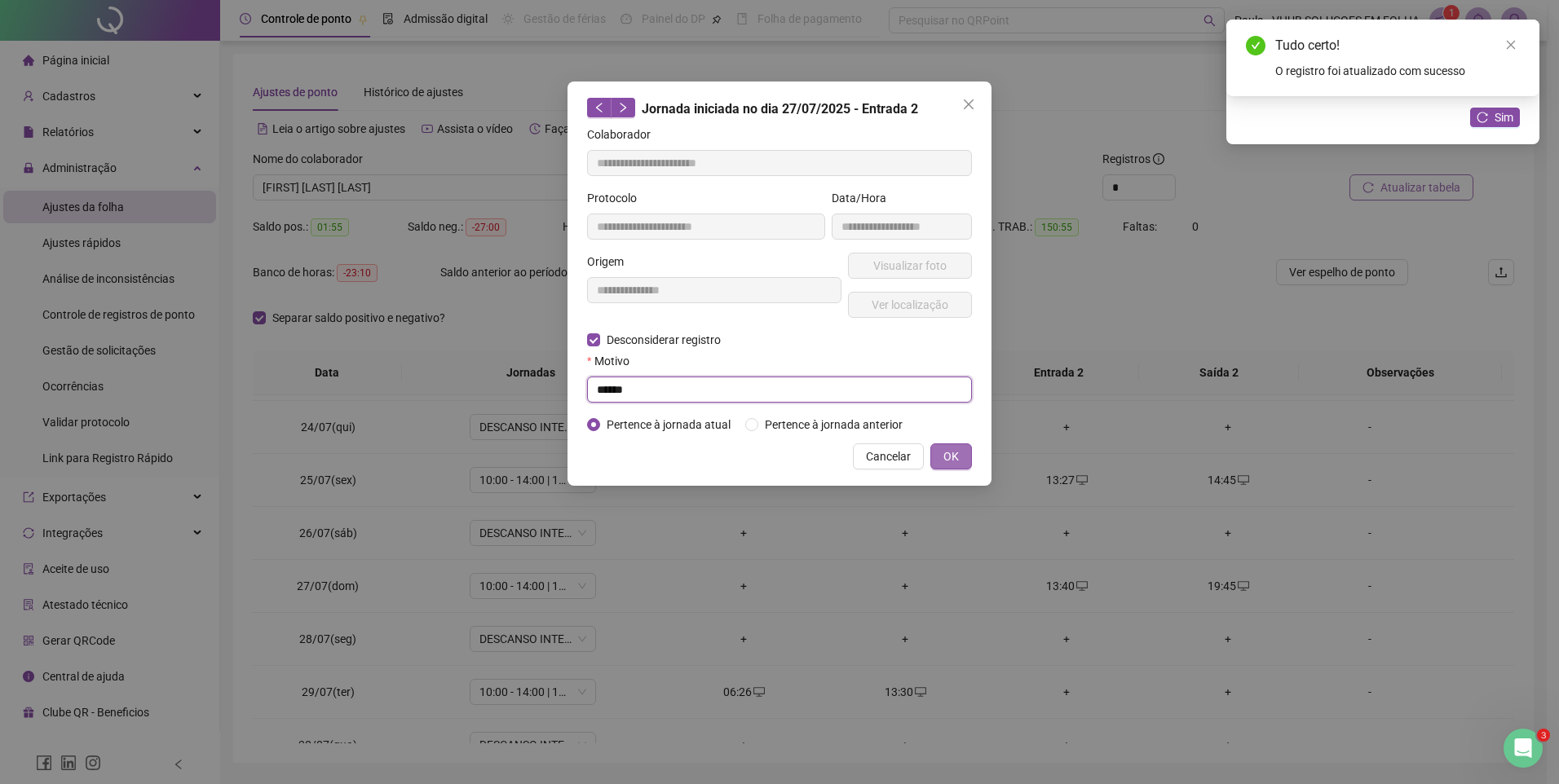 type on "******" 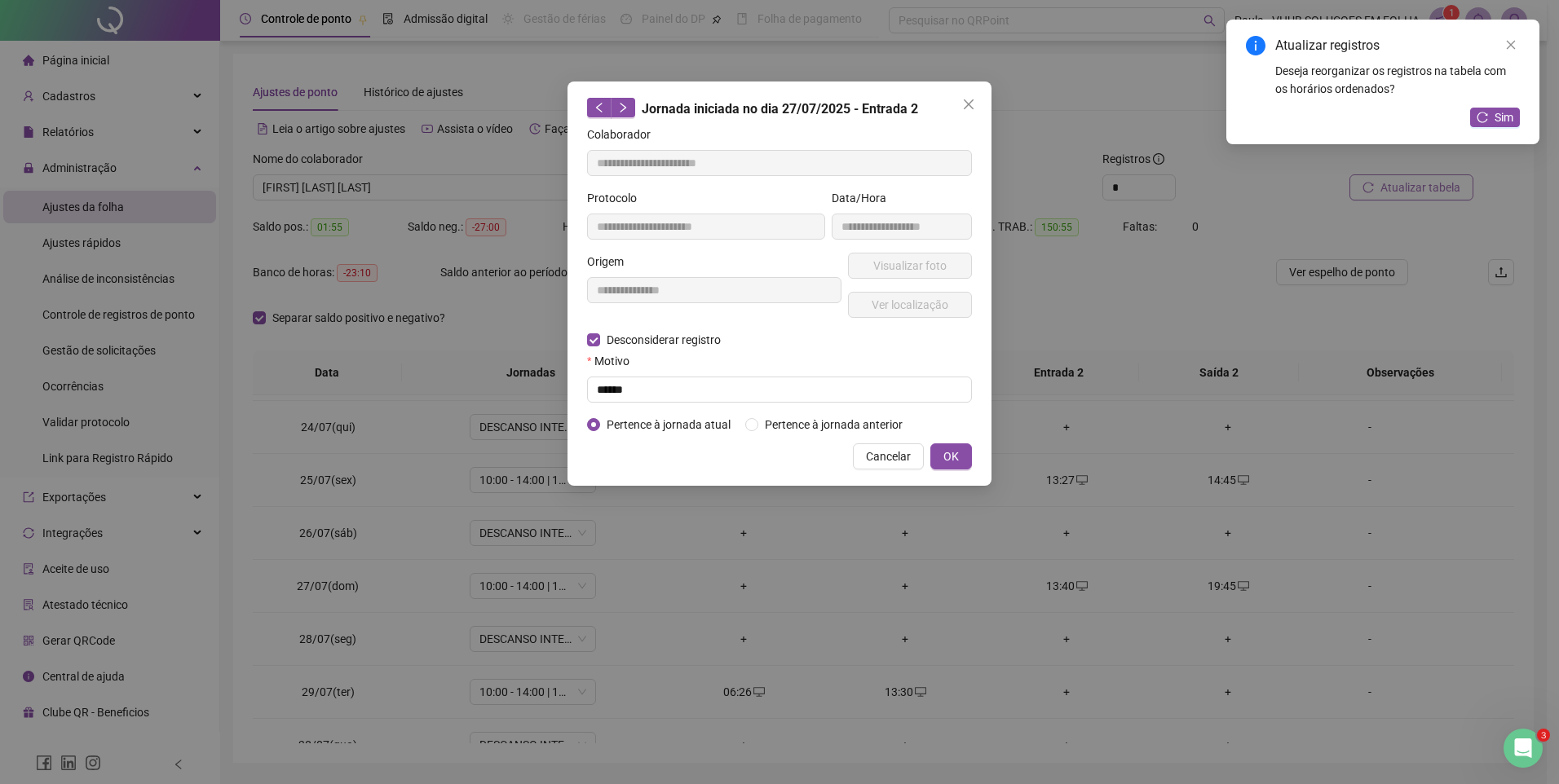 drag, startPoint x: 958, startPoint y: 453, endPoint x: 1054, endPoint y: 596, distance: 172.2353 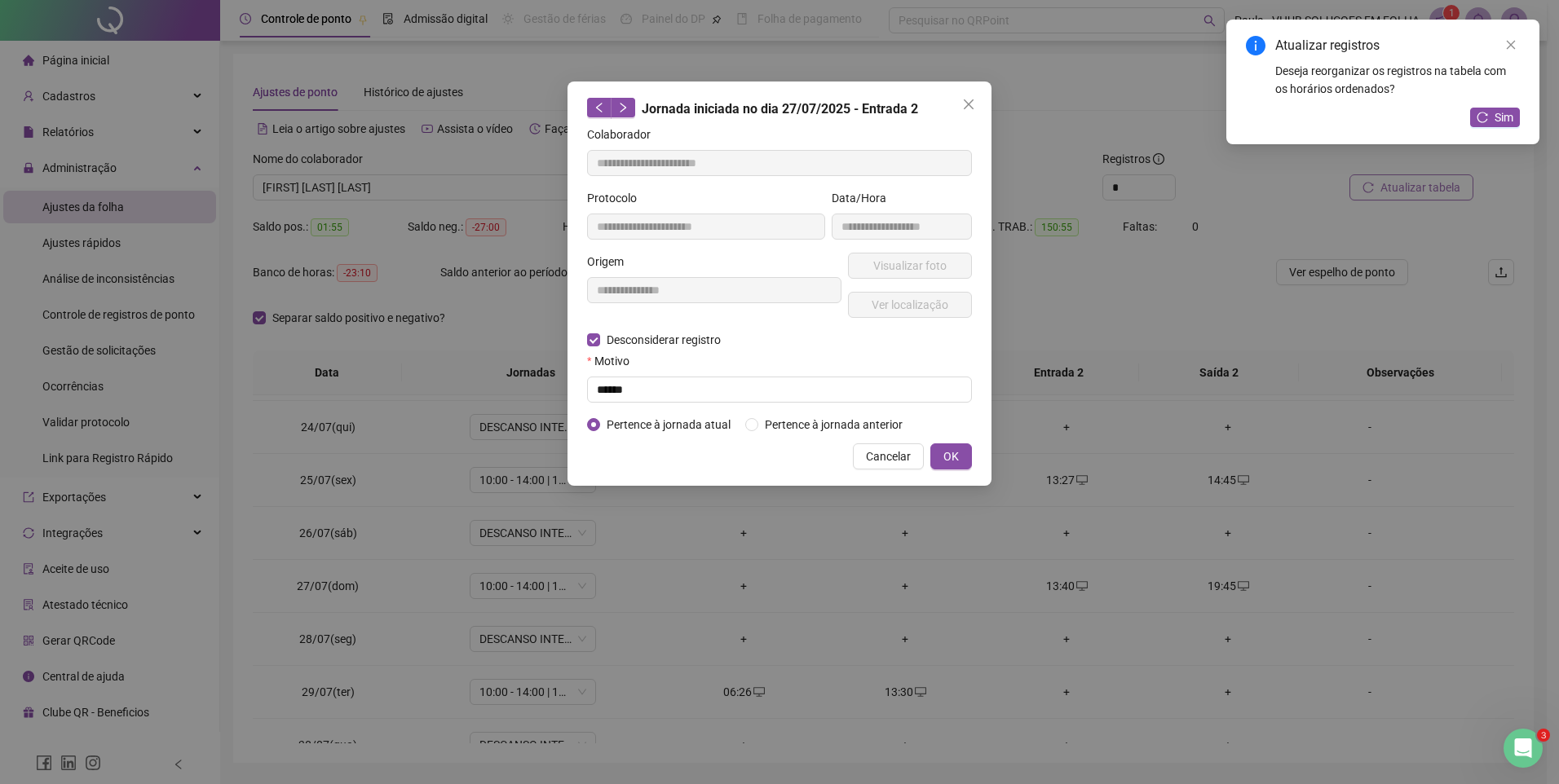 click on "OK" at bounding box center (951, 456) 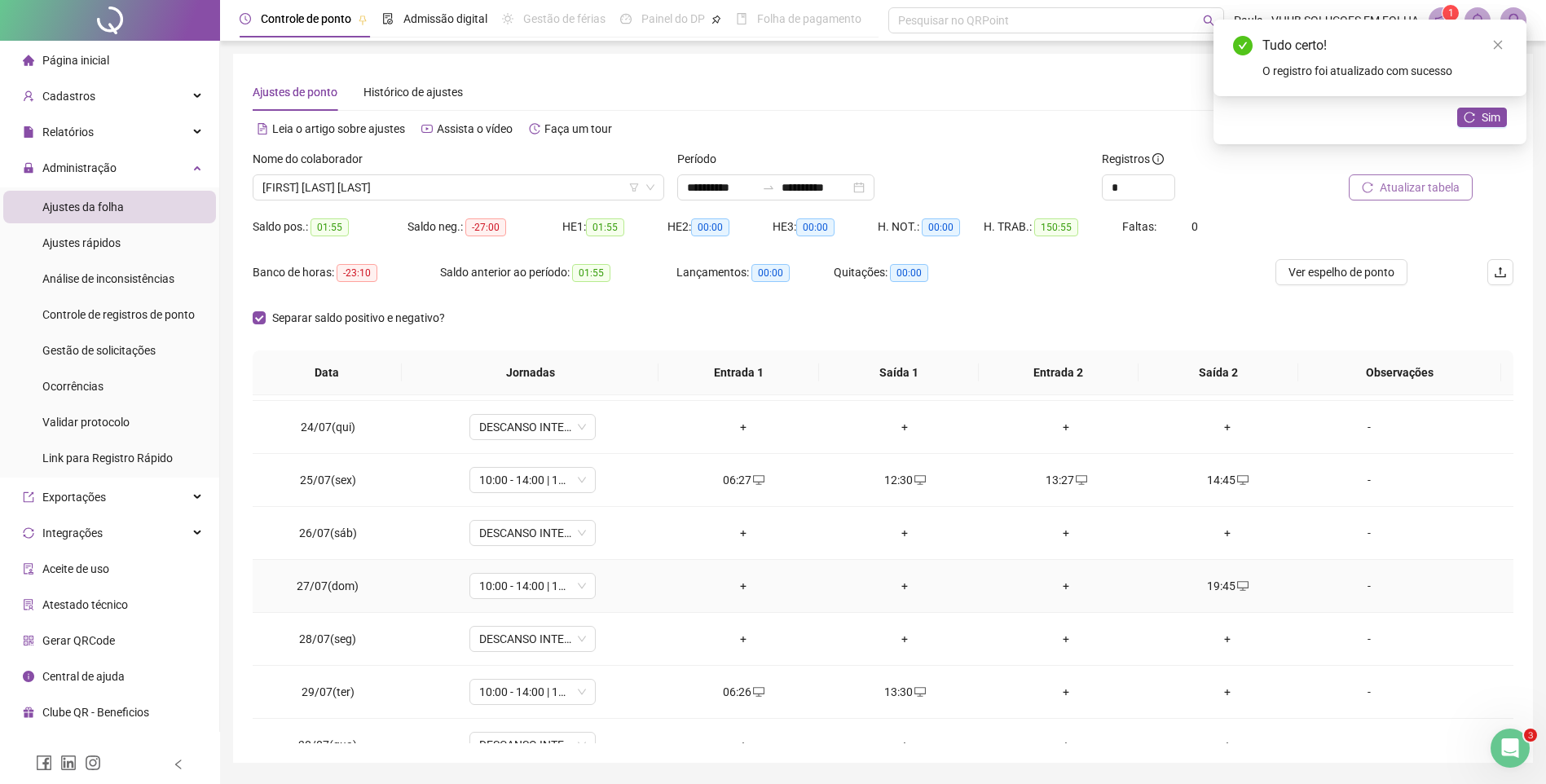 click on "19:45" at bounding box center [1227, 586] 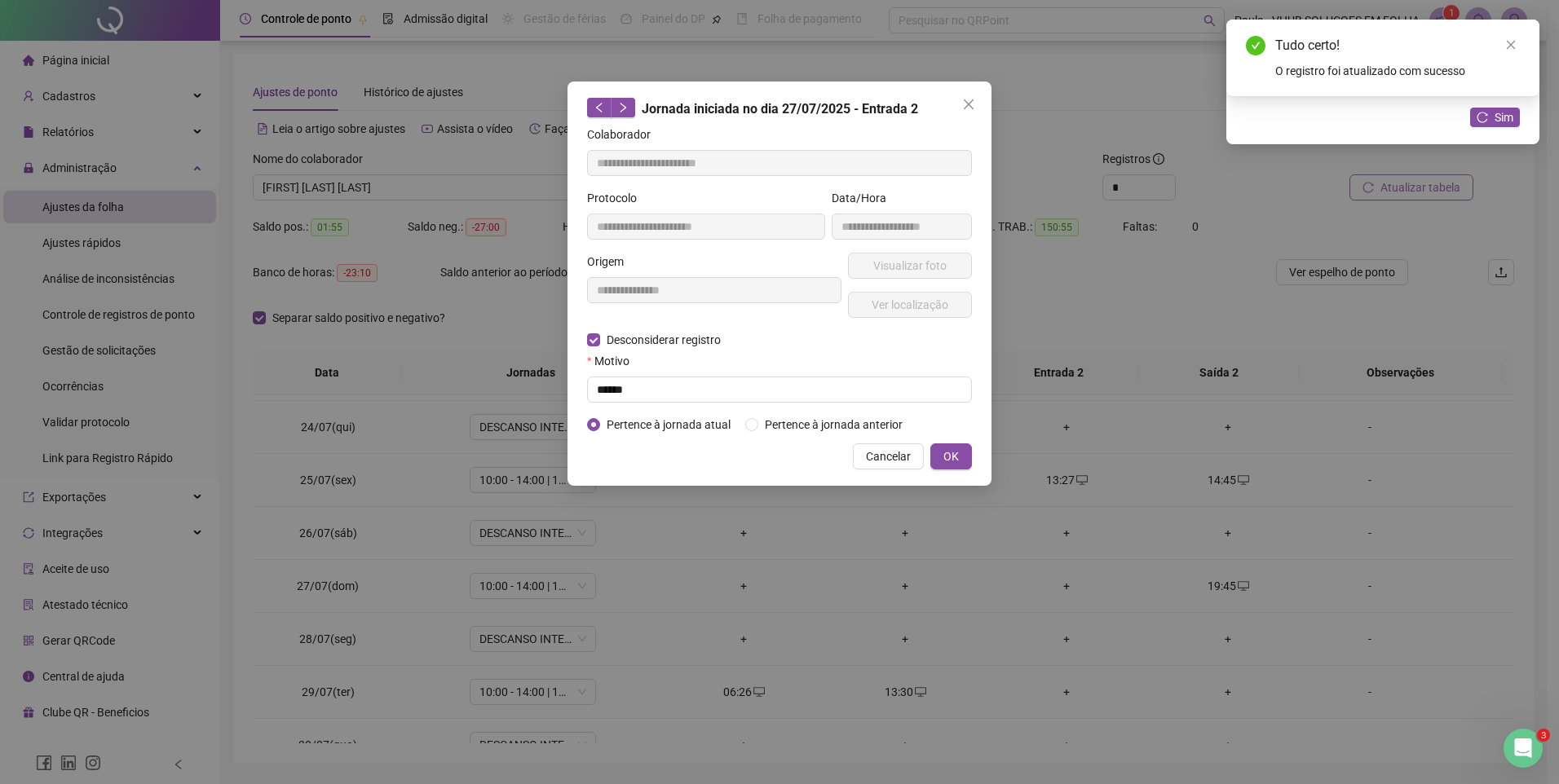 type on "**********" 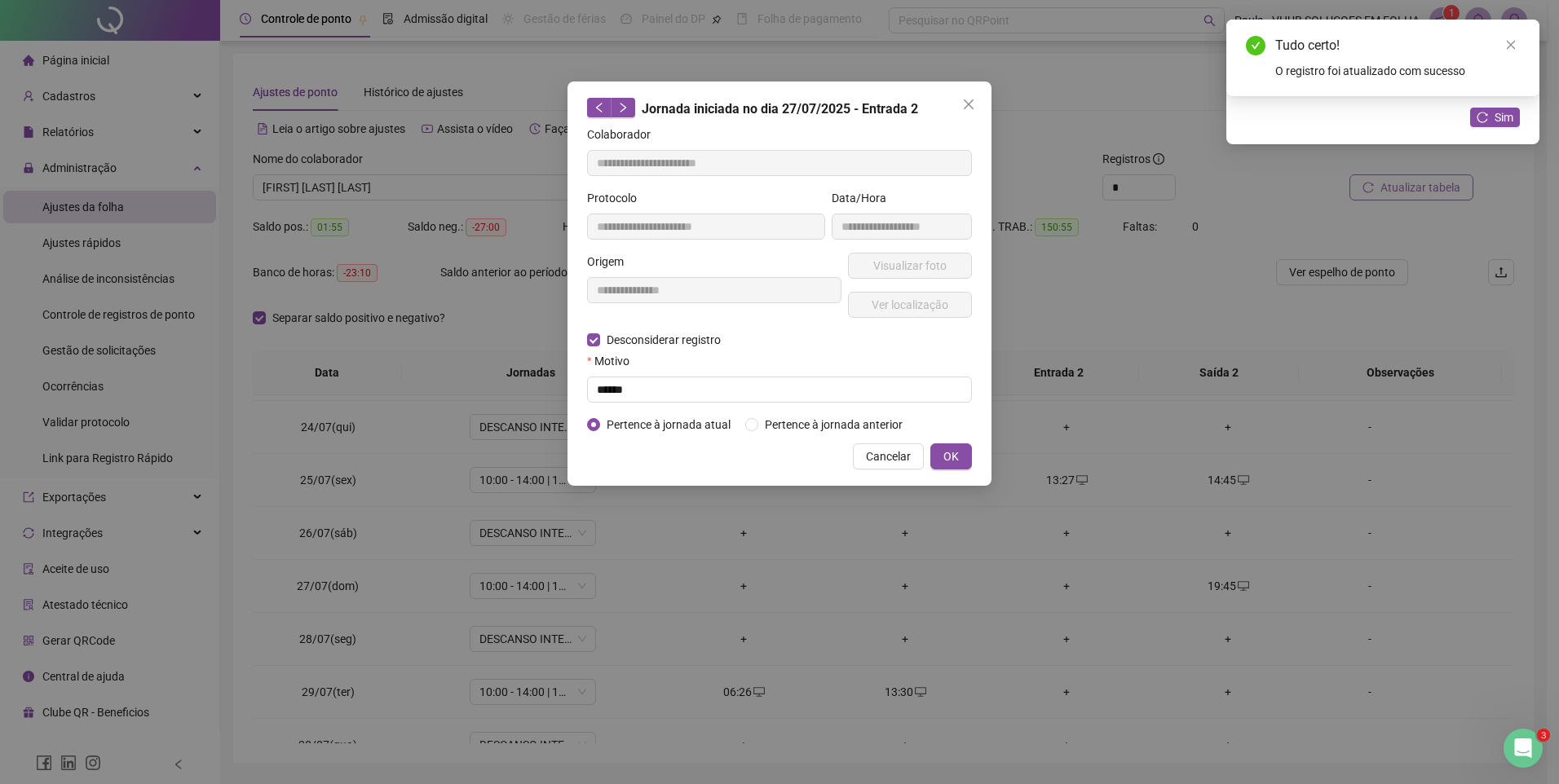 type on "**********" 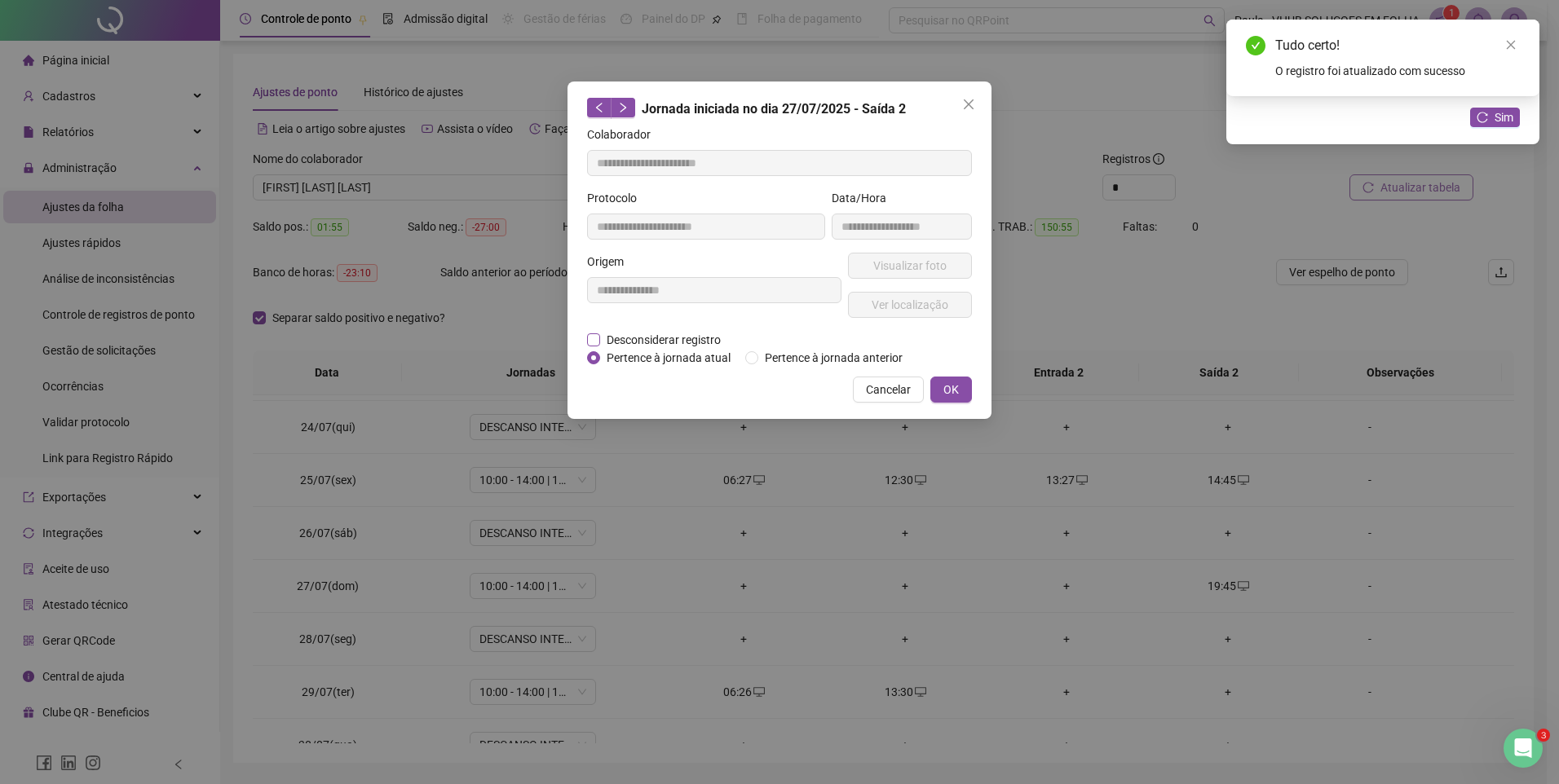 click on "Desconsiderar registro" at bounding box center [664, 340] 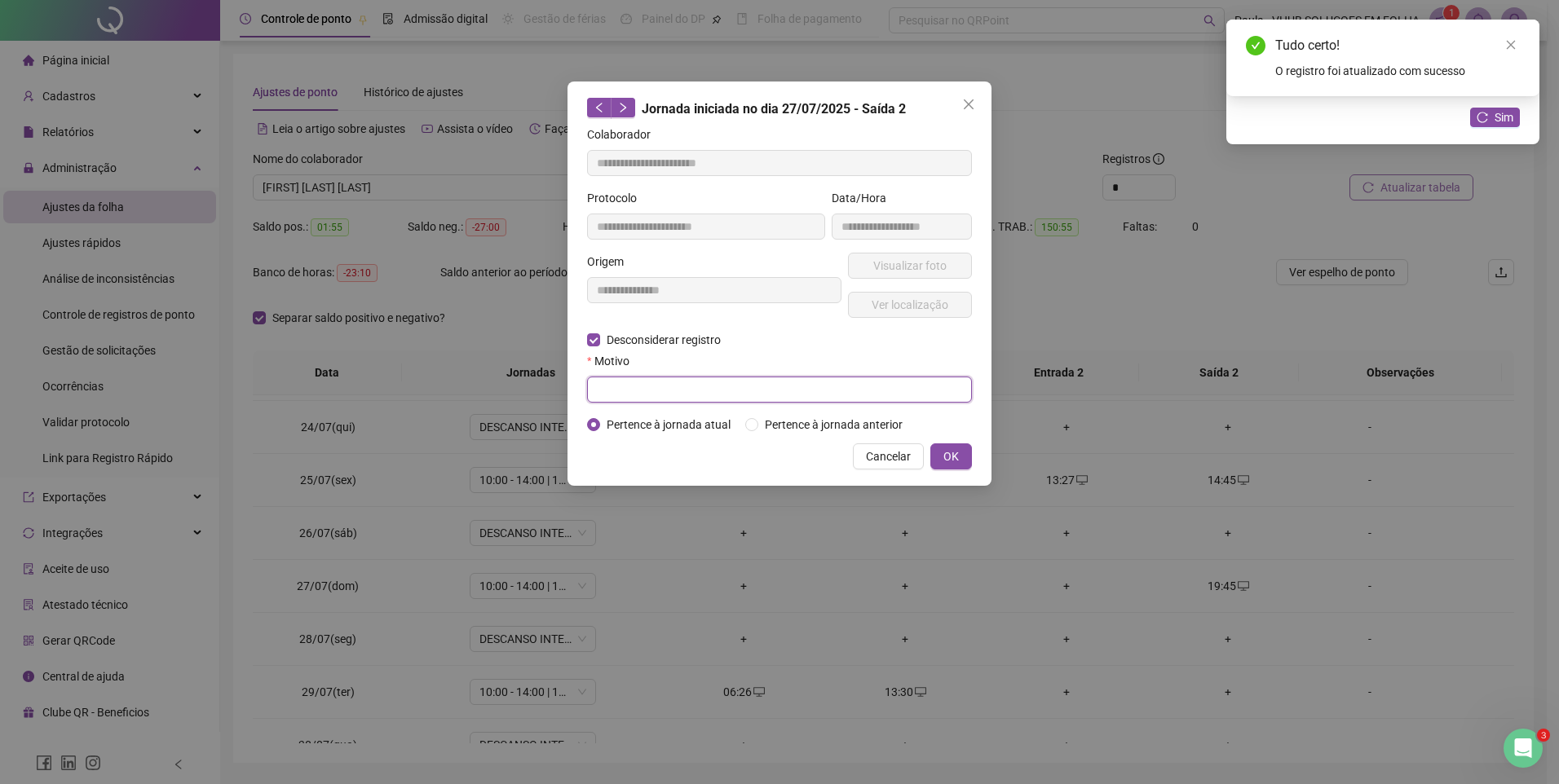 click at bounding box center (780, 390) 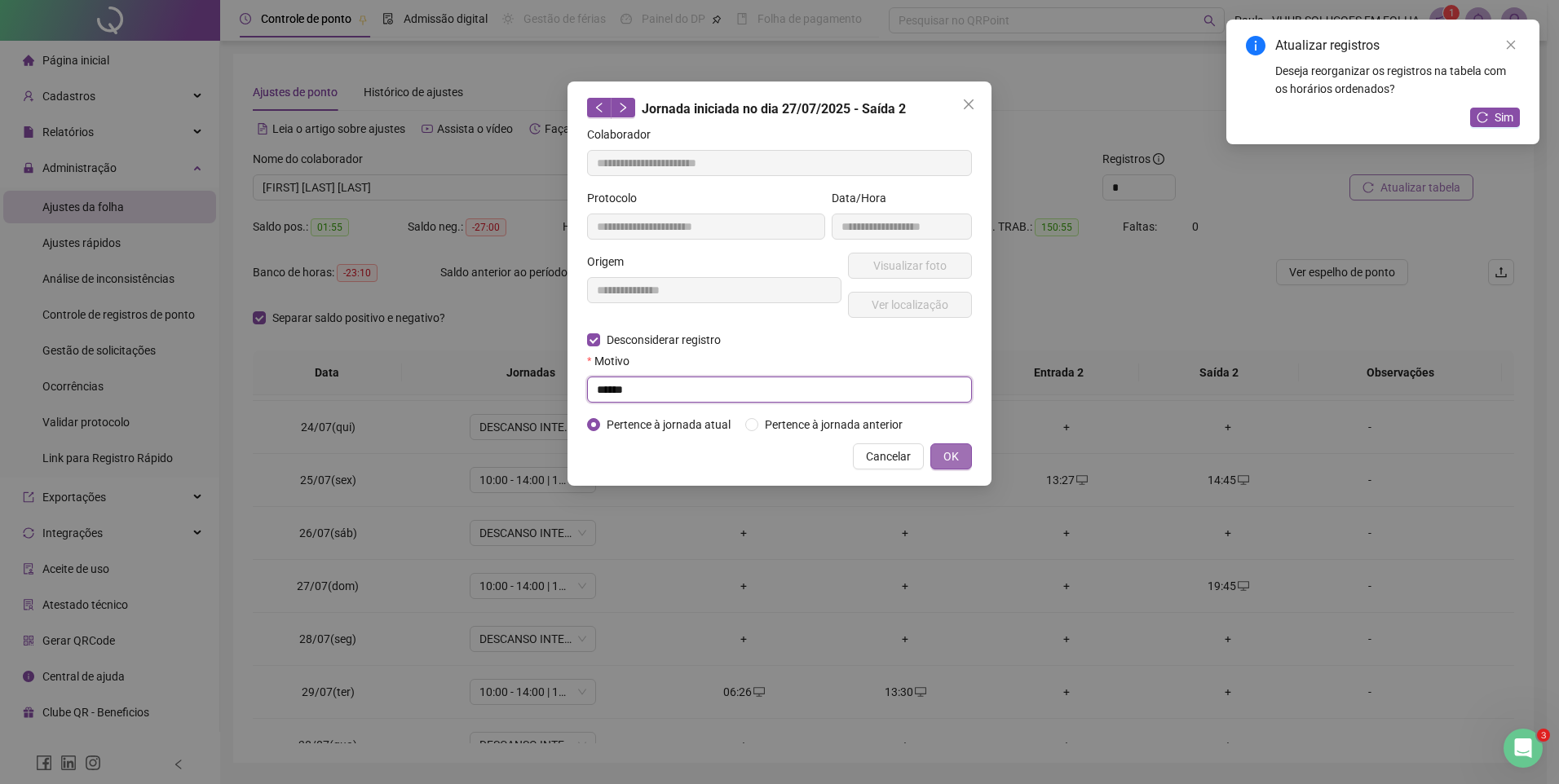 type on "******" 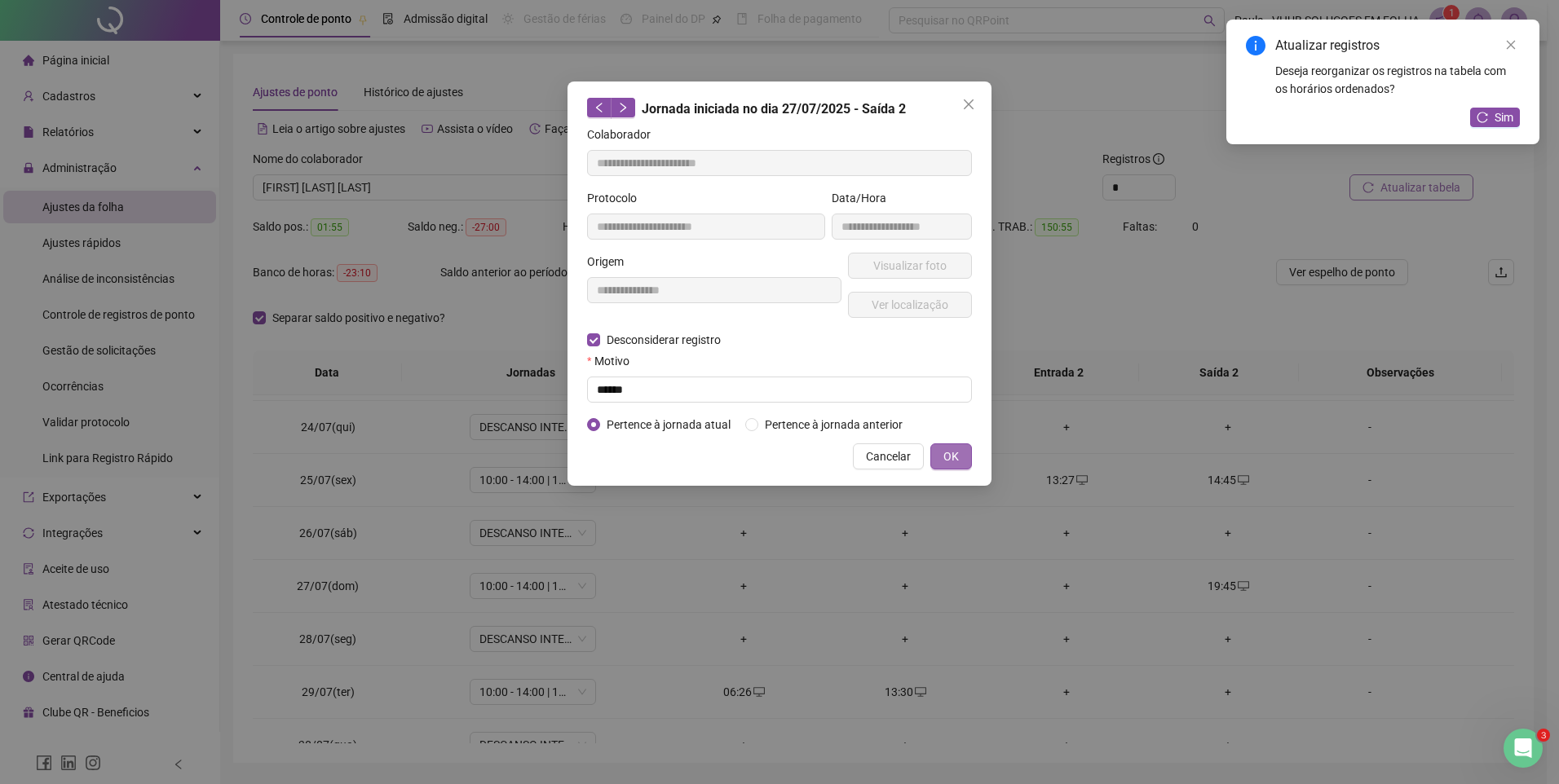 click on "OK" at bounding box center [951, 456] 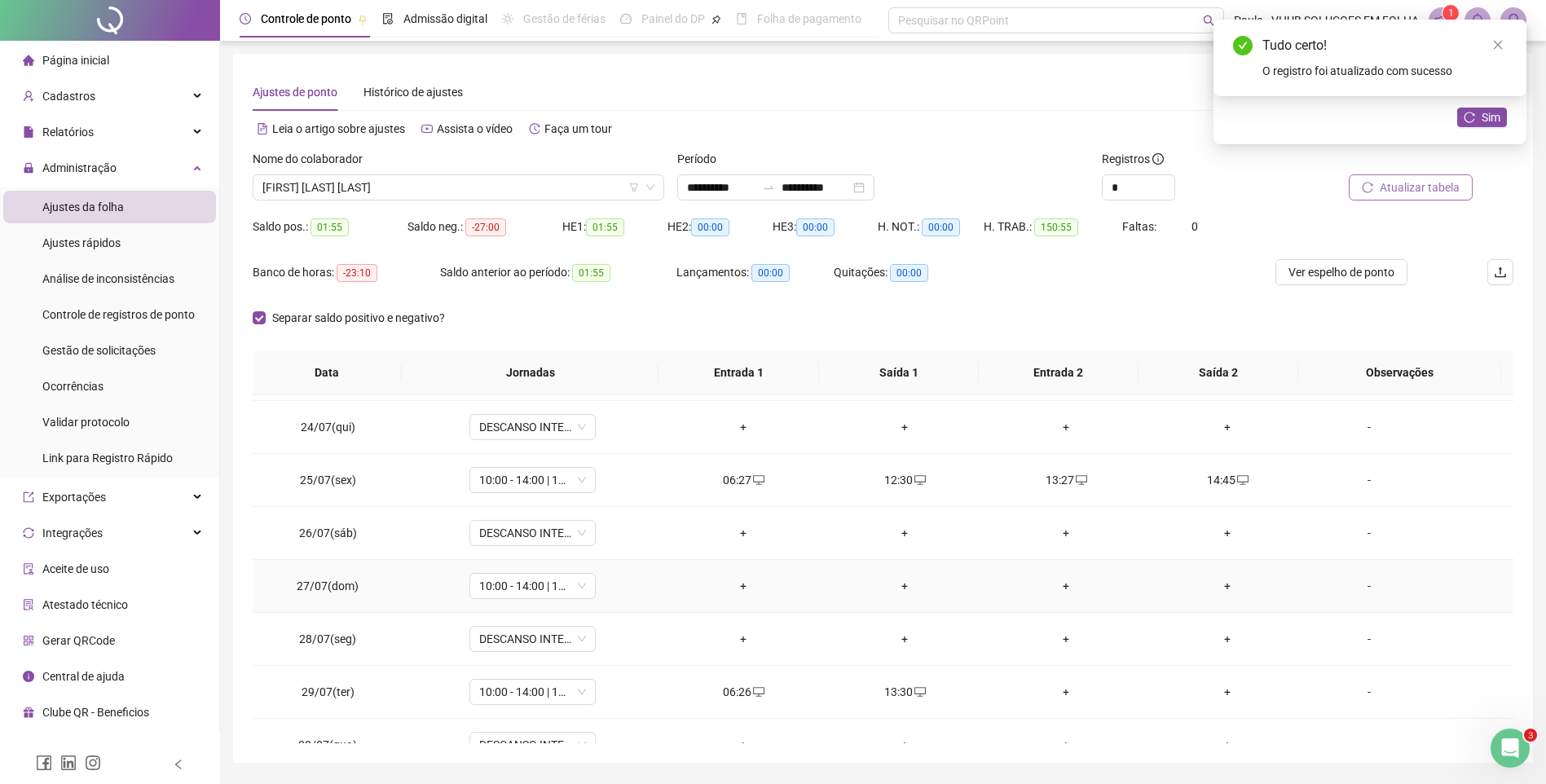 click on "+" at bounding box center [743, 586] 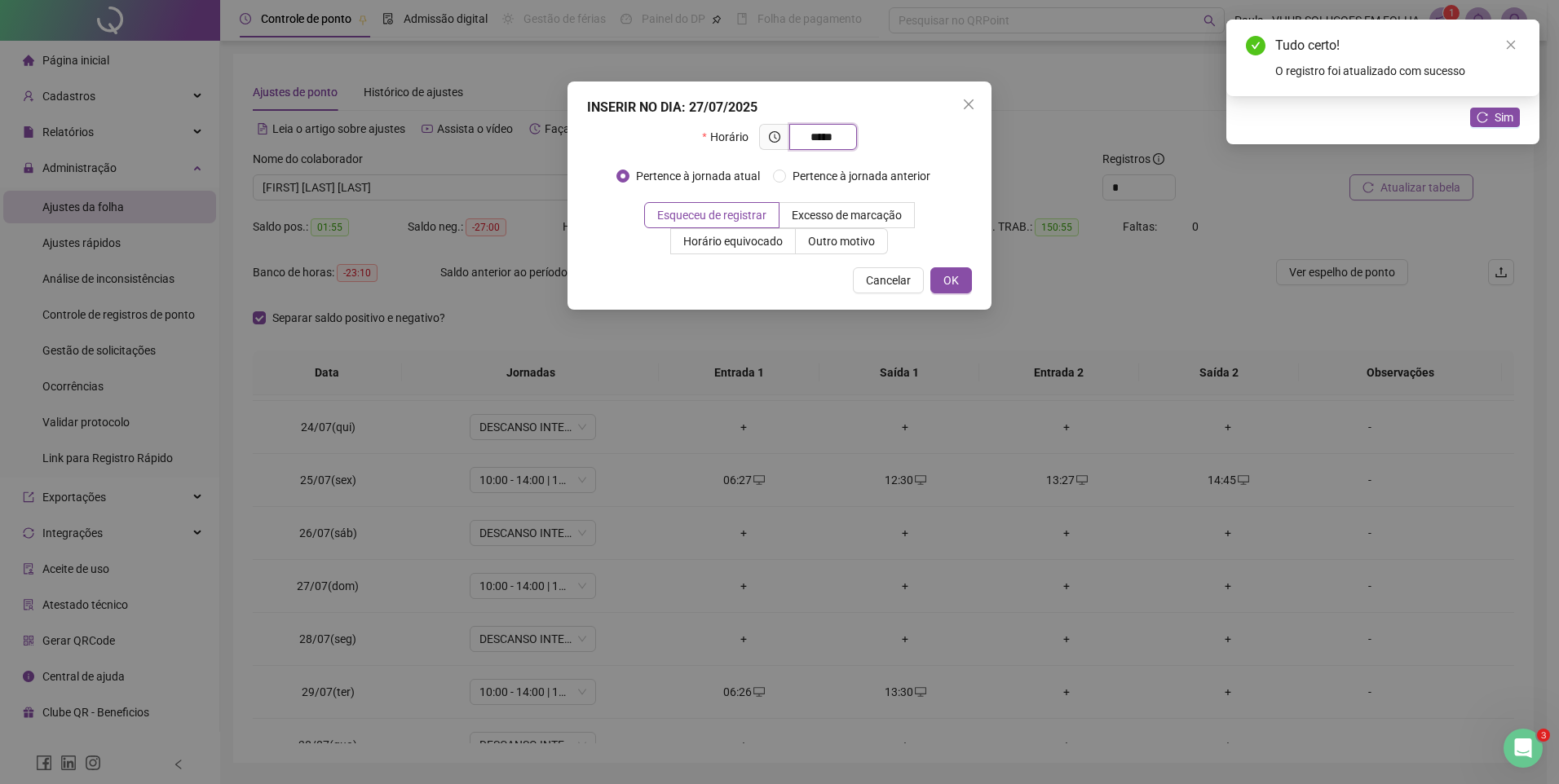 type on "*****" 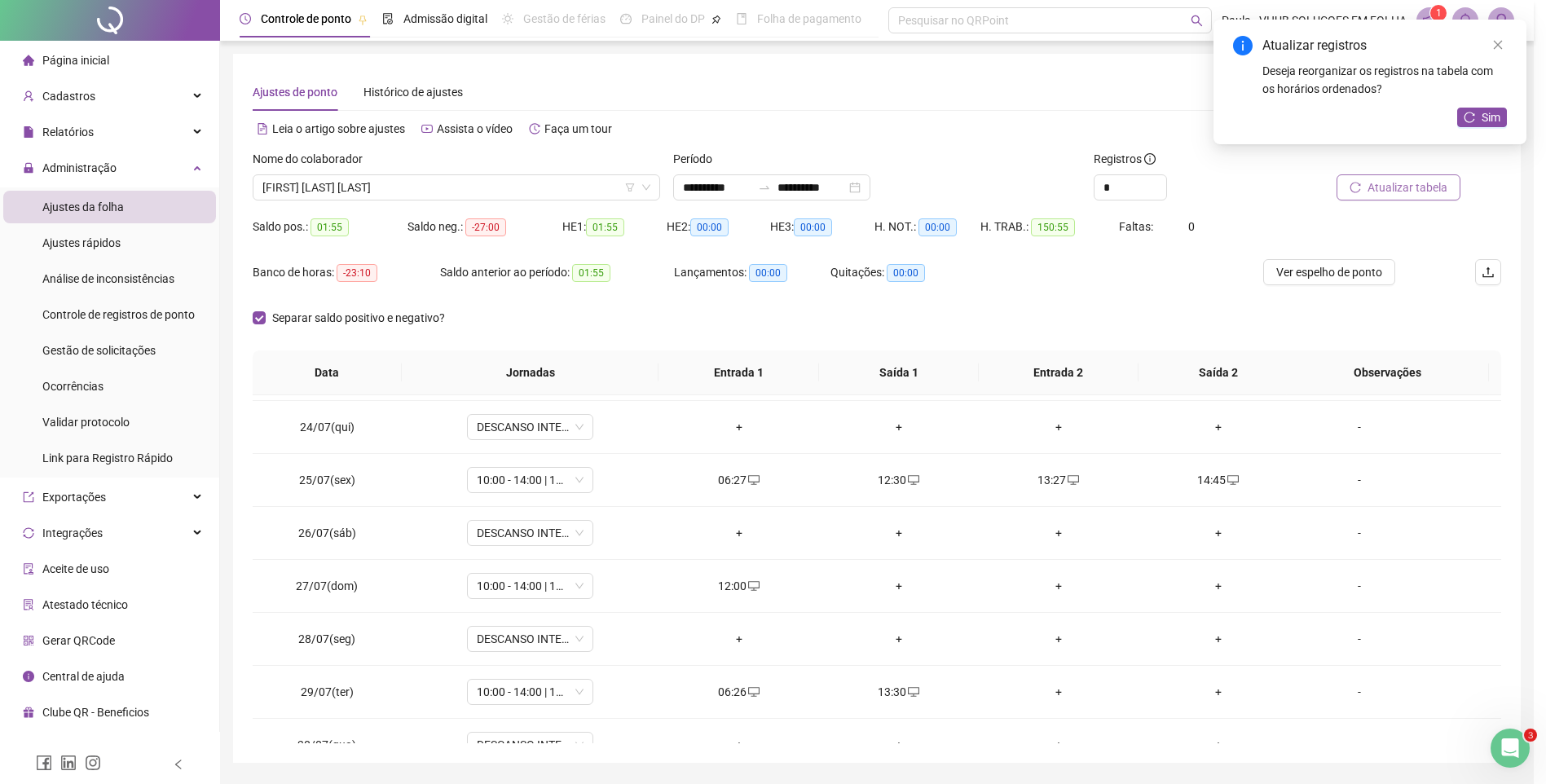 click on "+" at bounding box center [899, 586] 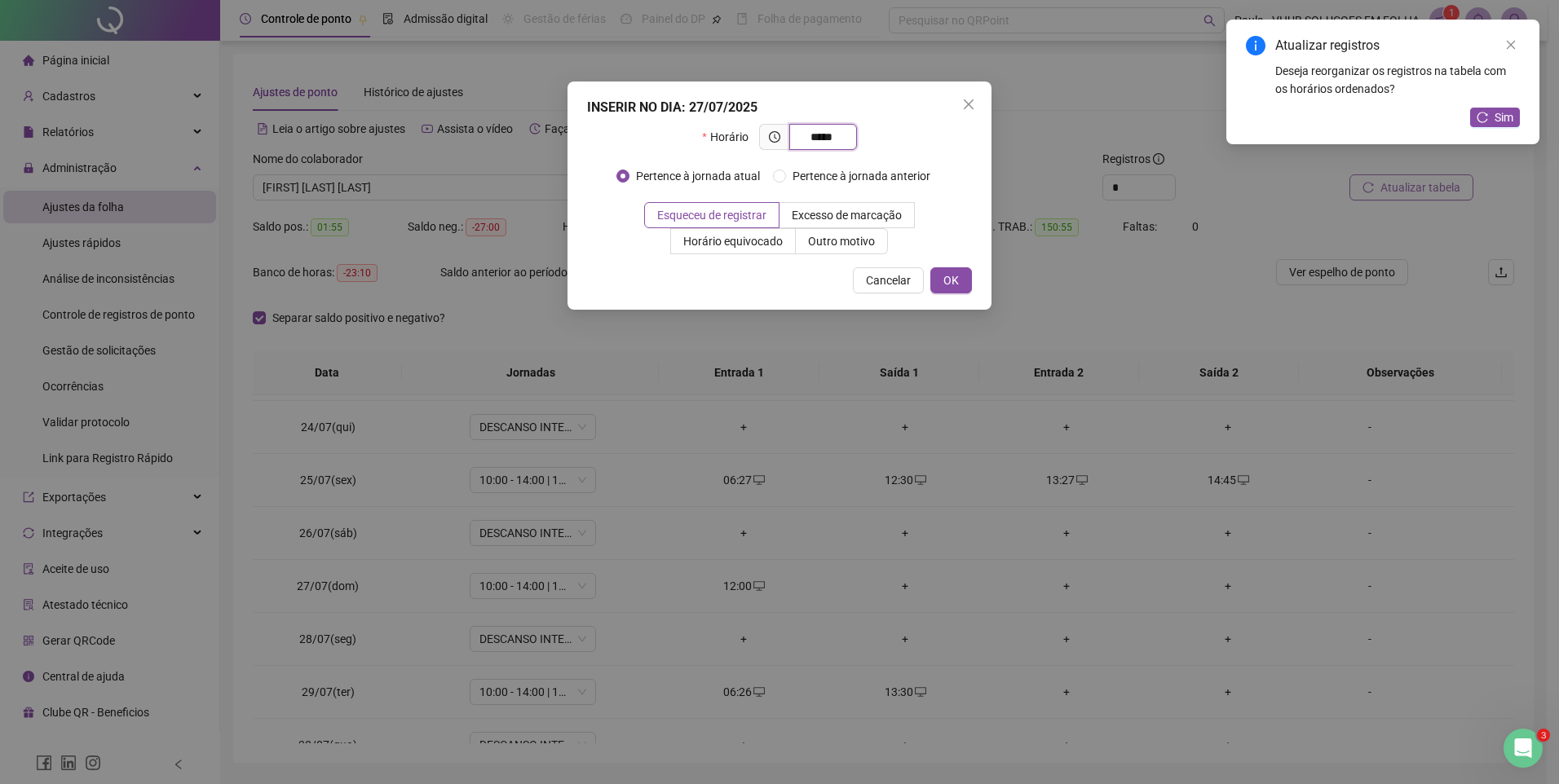 type on "*****" 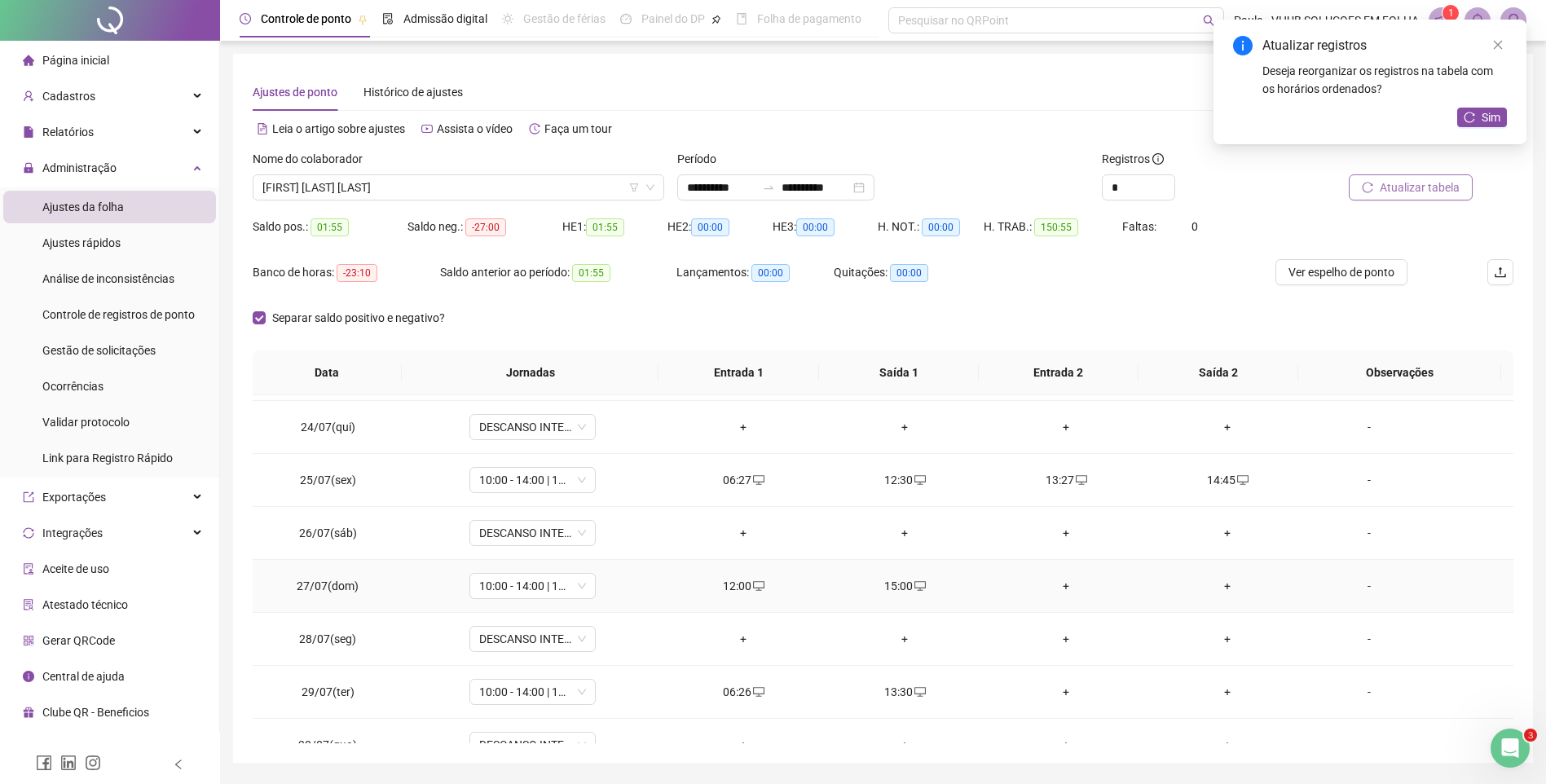 click on "+" at bounding box center [1066, 586] 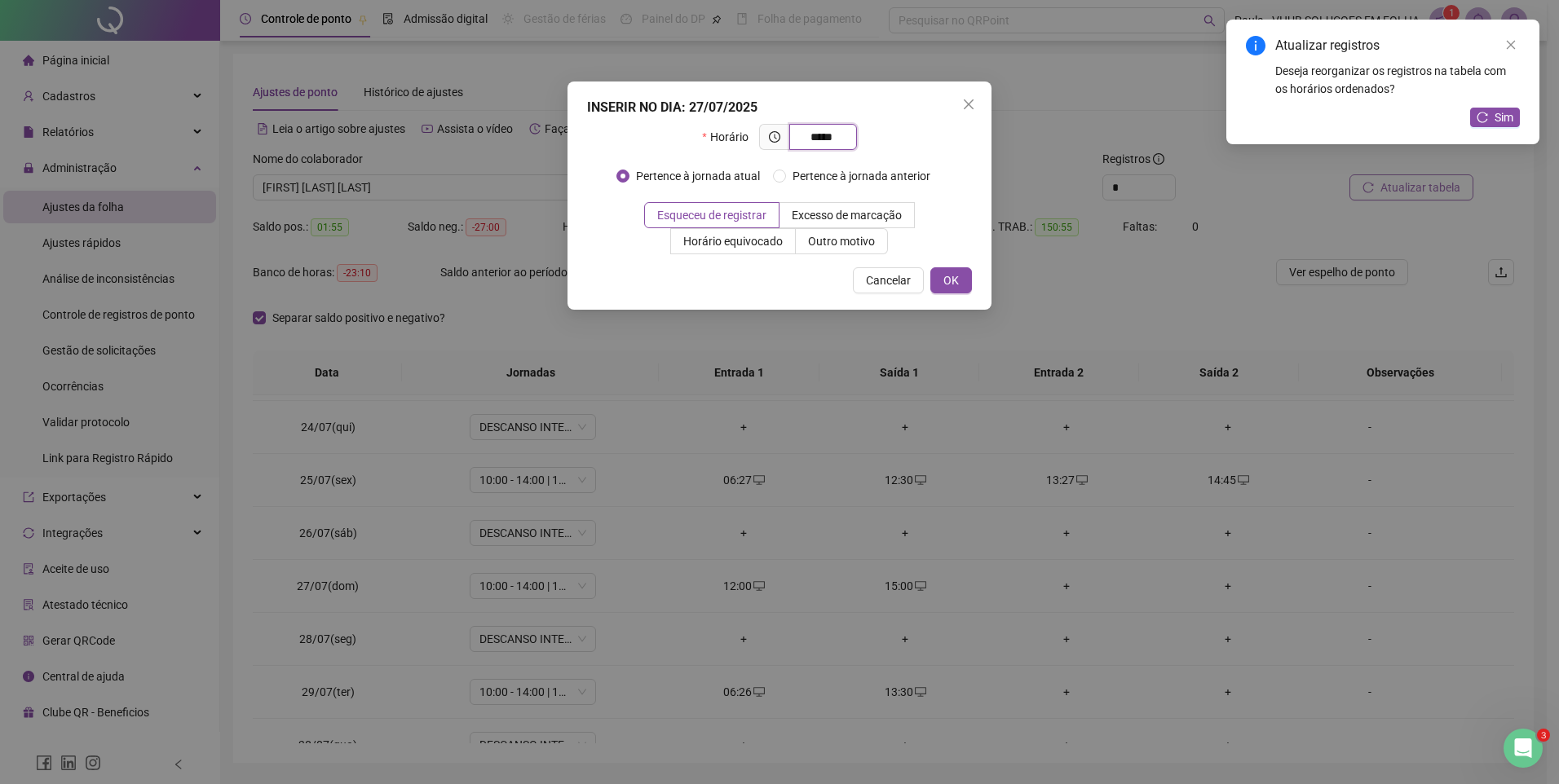 type on "*****" 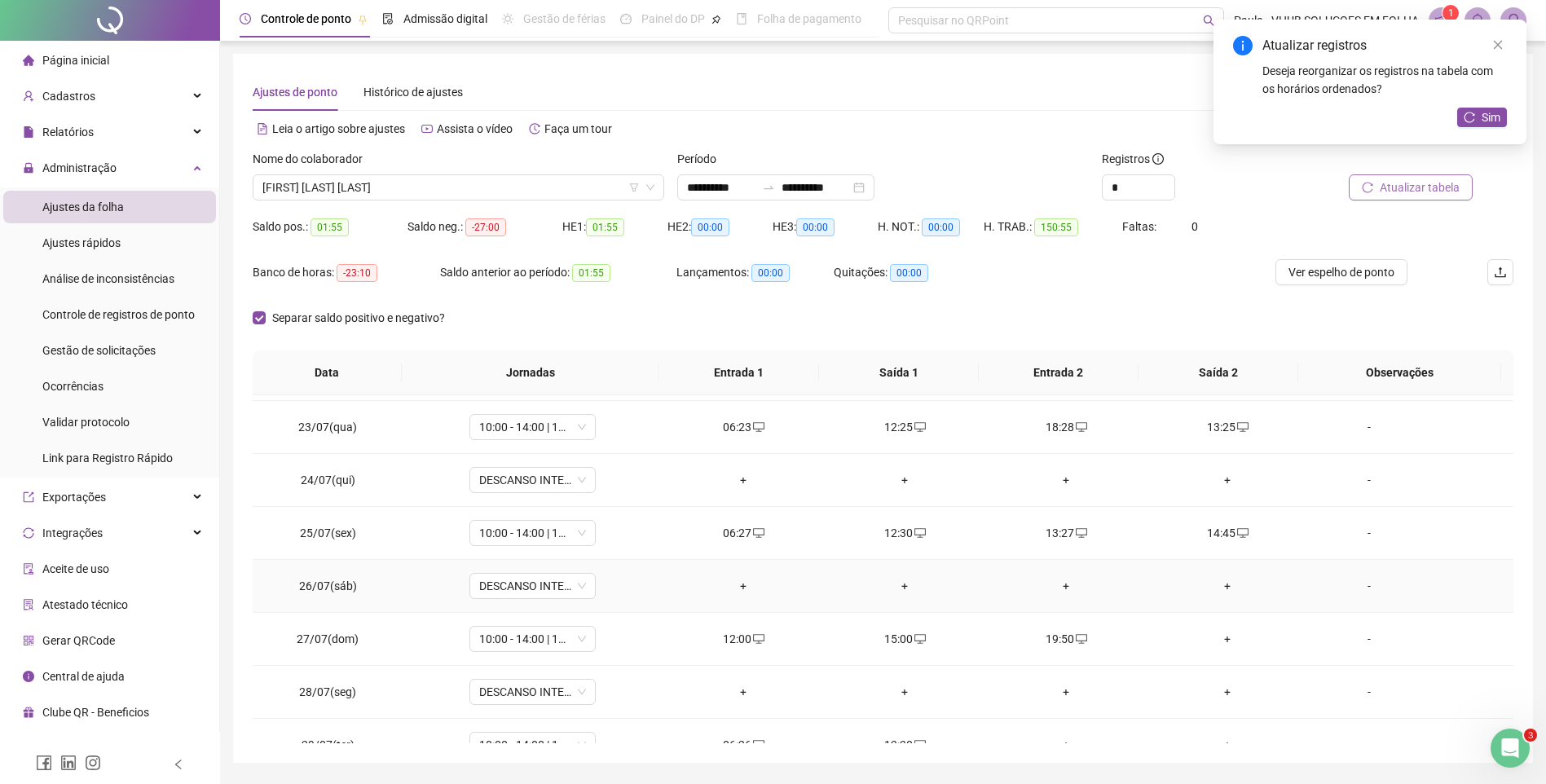 scroll, scrollTop: 1131, scrollLeft: 0, axis: vertical 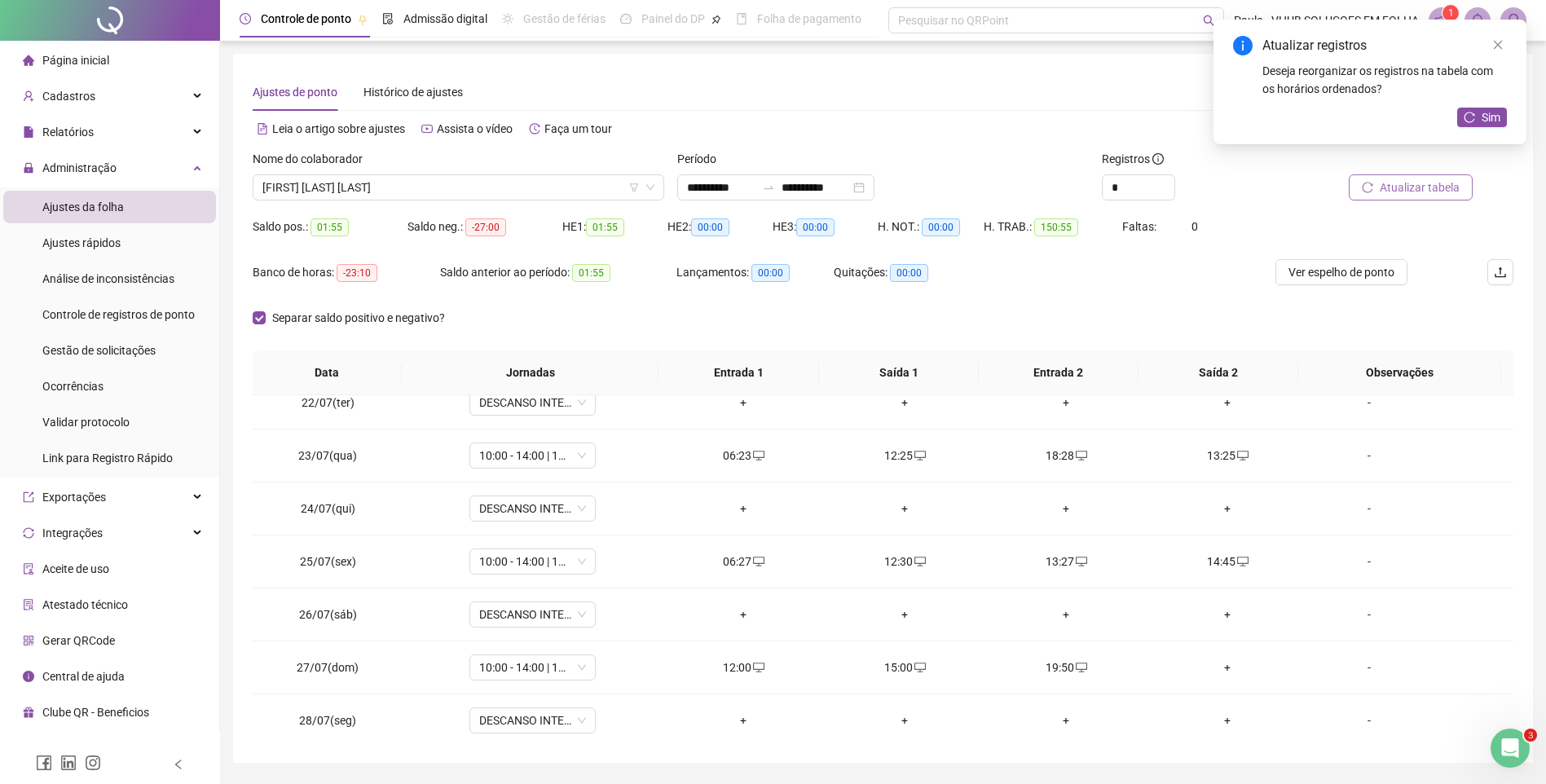 click on "Ver espelho de ponto" at bounding box center (1343, 282) 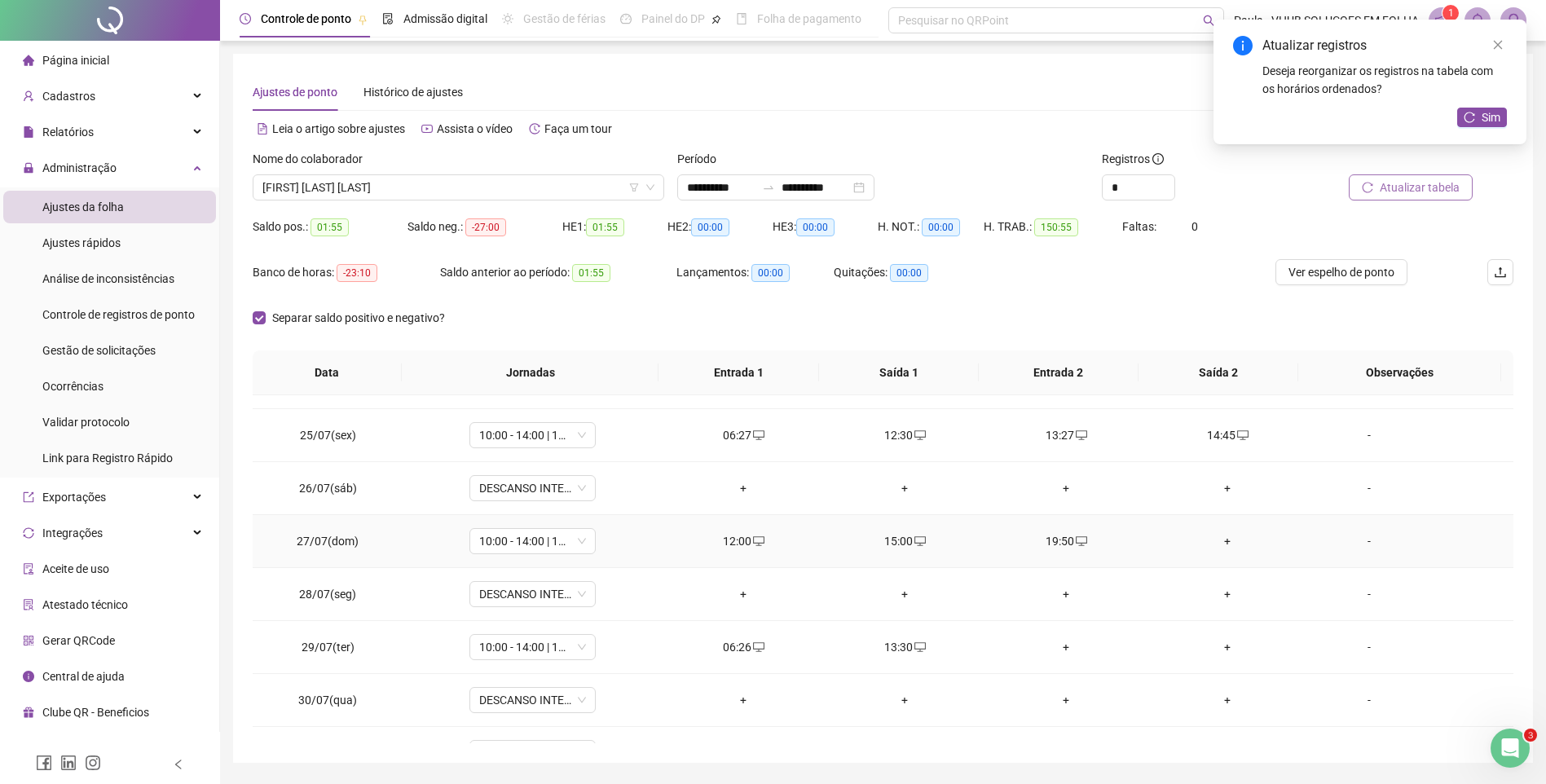 scroll, scrollTop: 1294, scrollLeft: 0, axis: vertical 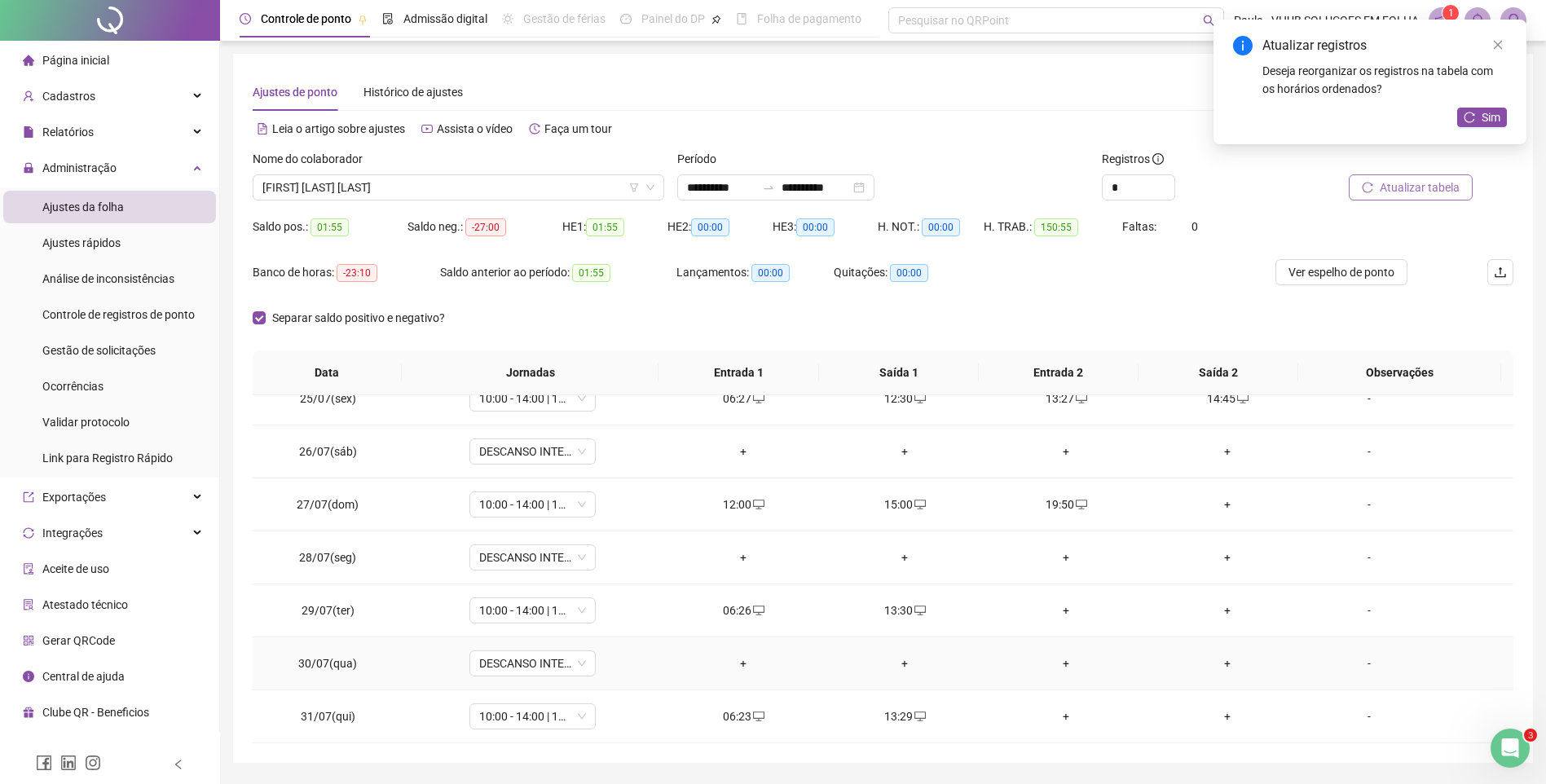 click on "+" at bounding box center [743, 663] 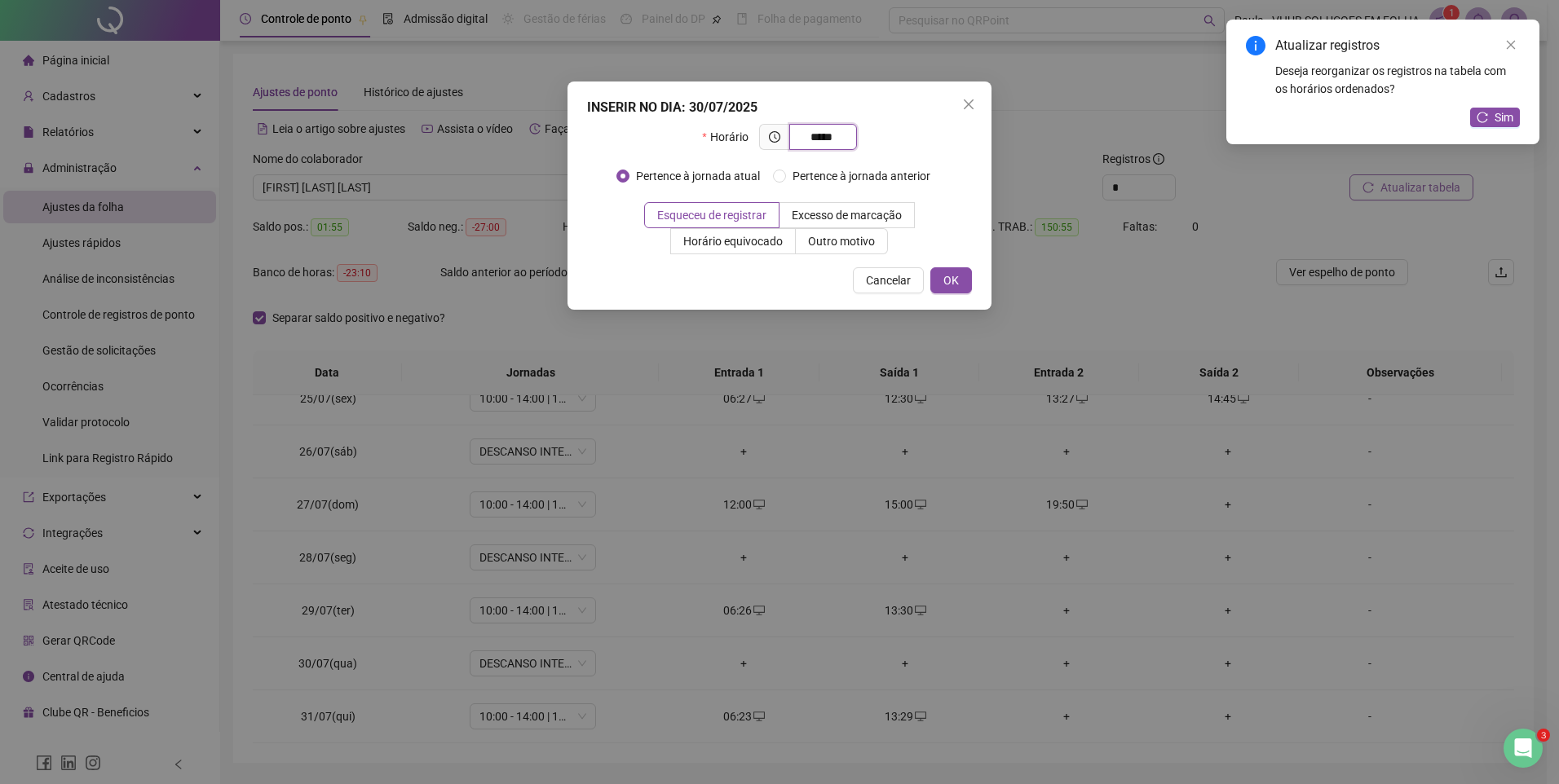 type on "*****" 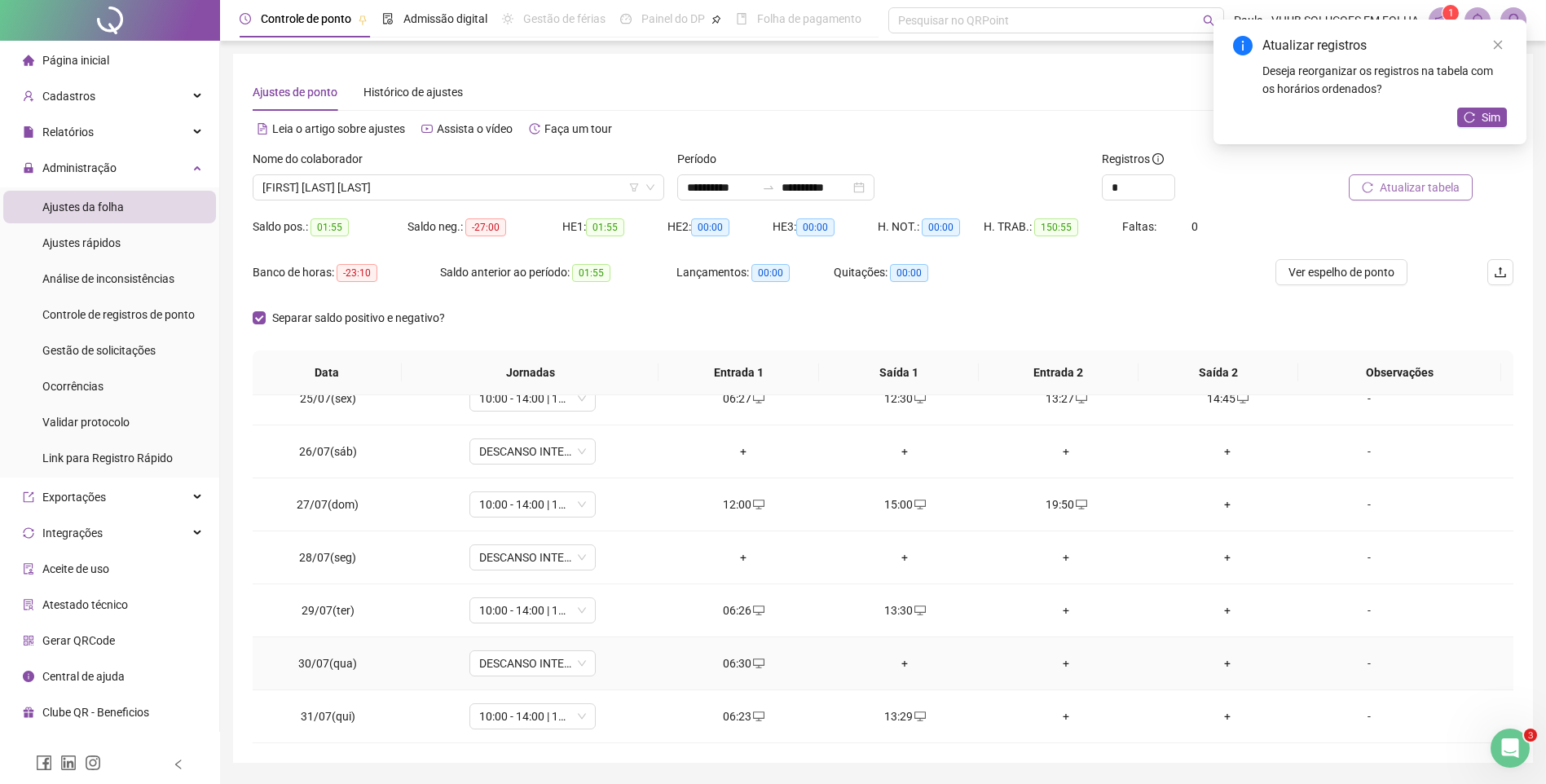 click on "+" at bounding box center (905, 663) 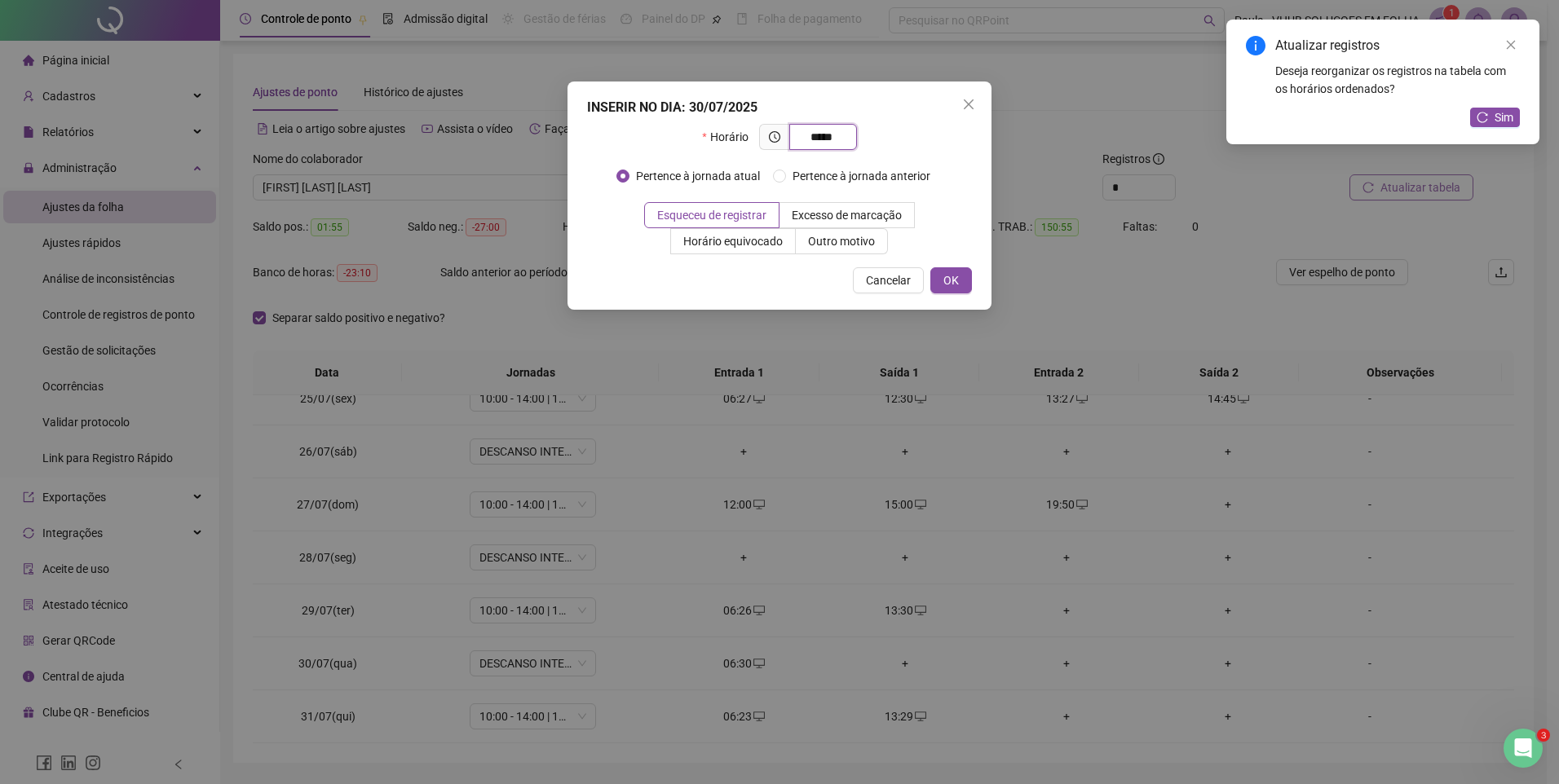 type on "*****" 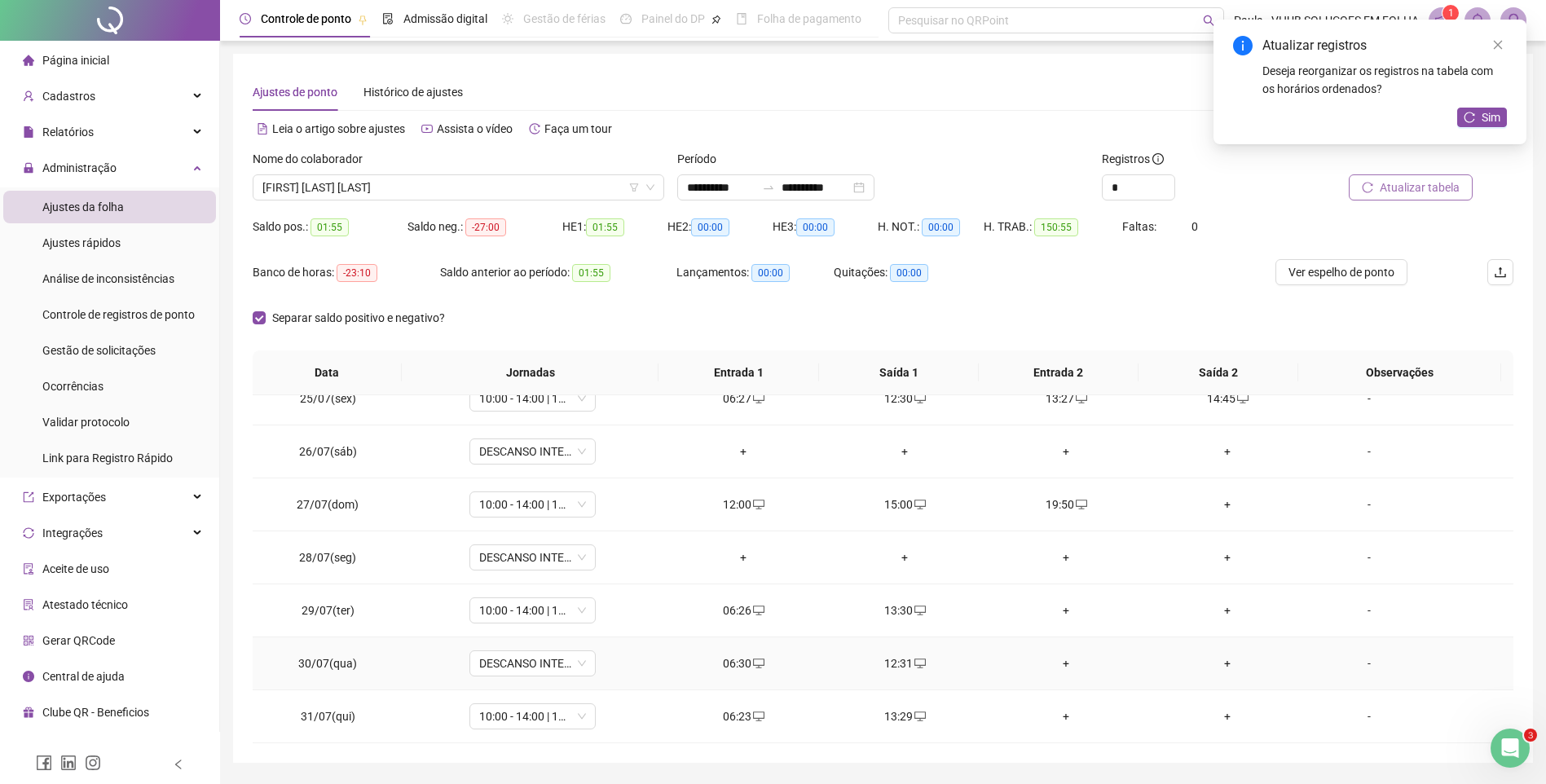 click on "+" at bounding box center [1066, 663] 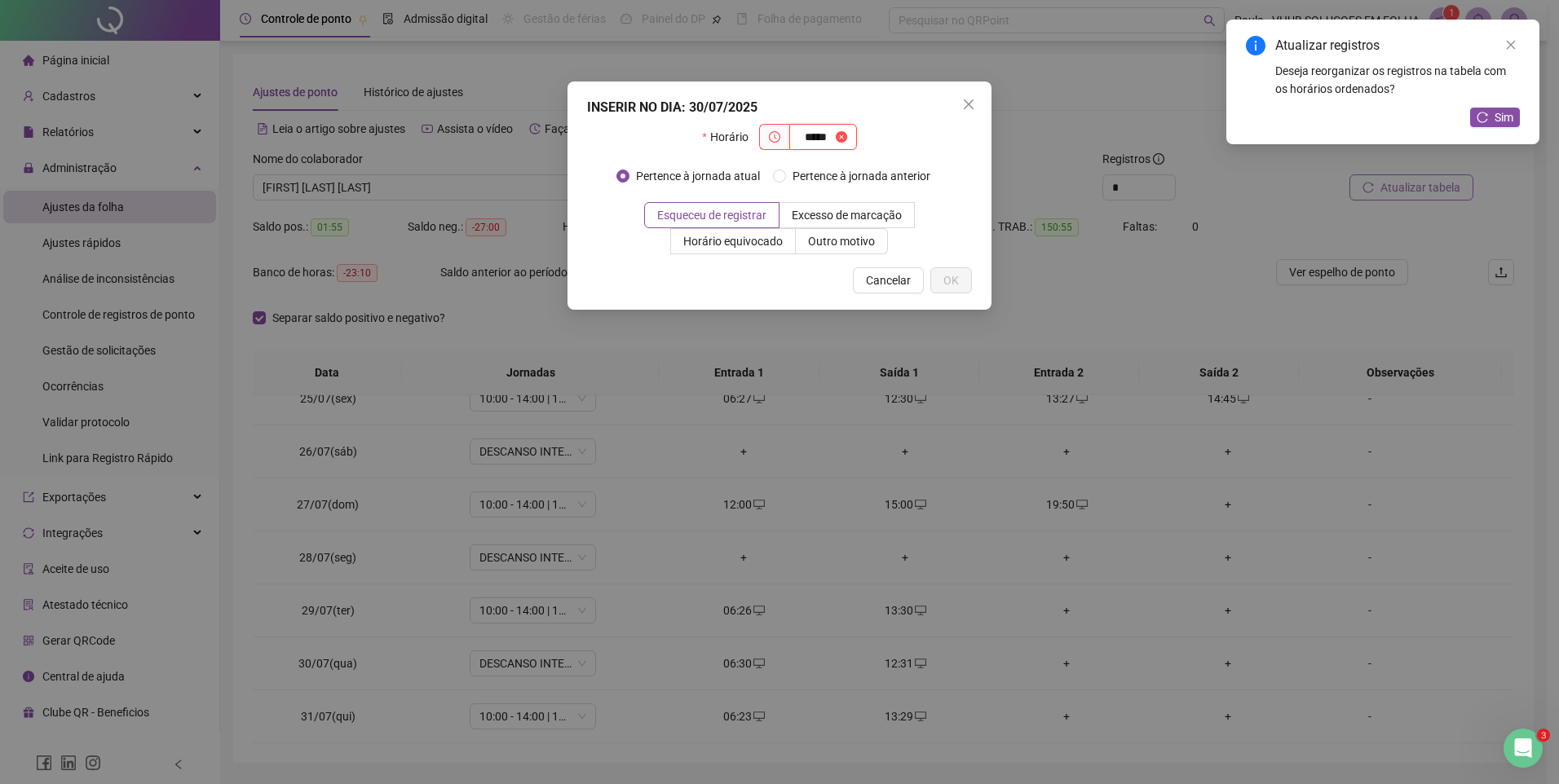 type on "*****" 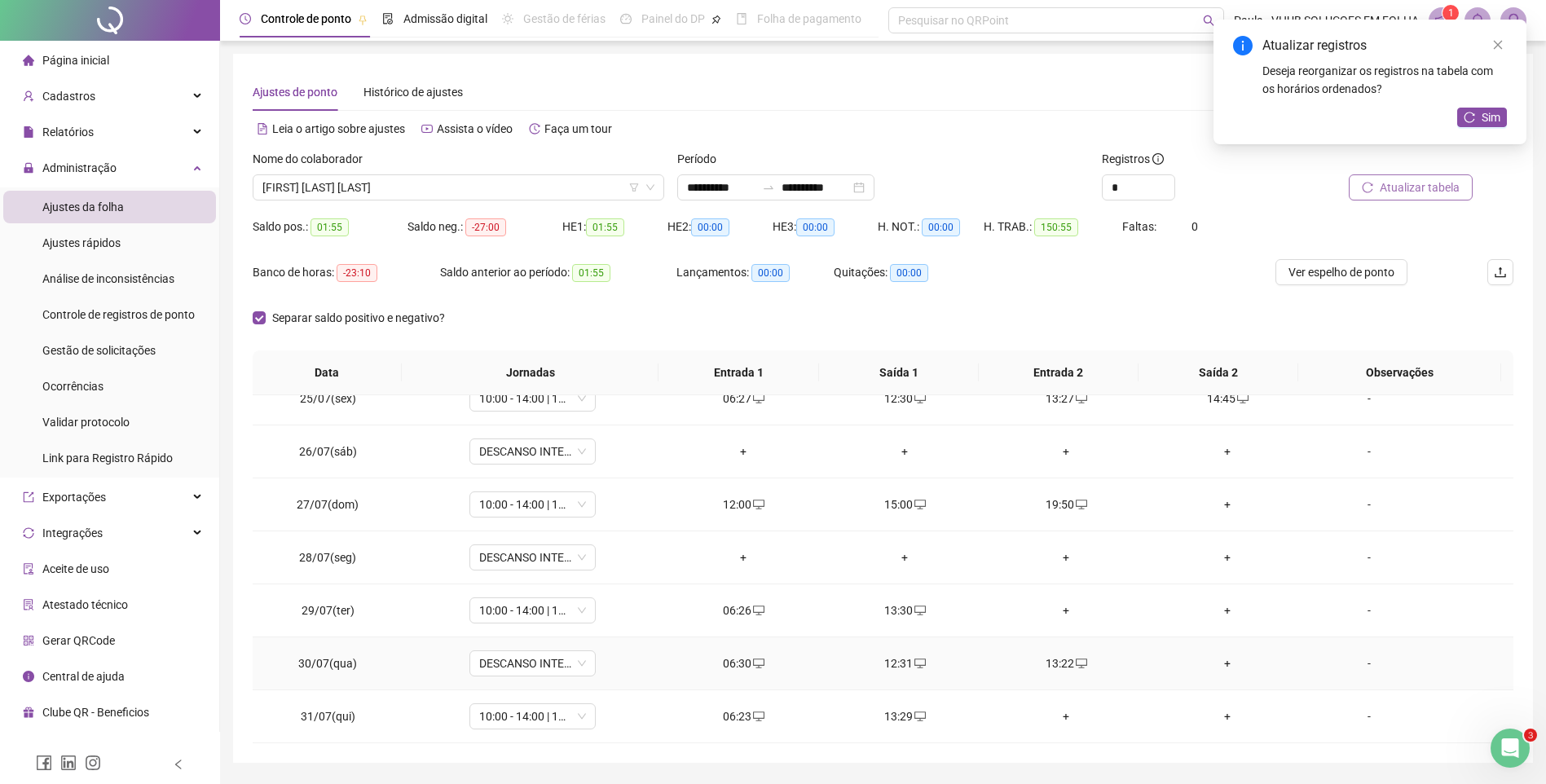 click on "+" at bounding box center [1227, 663] 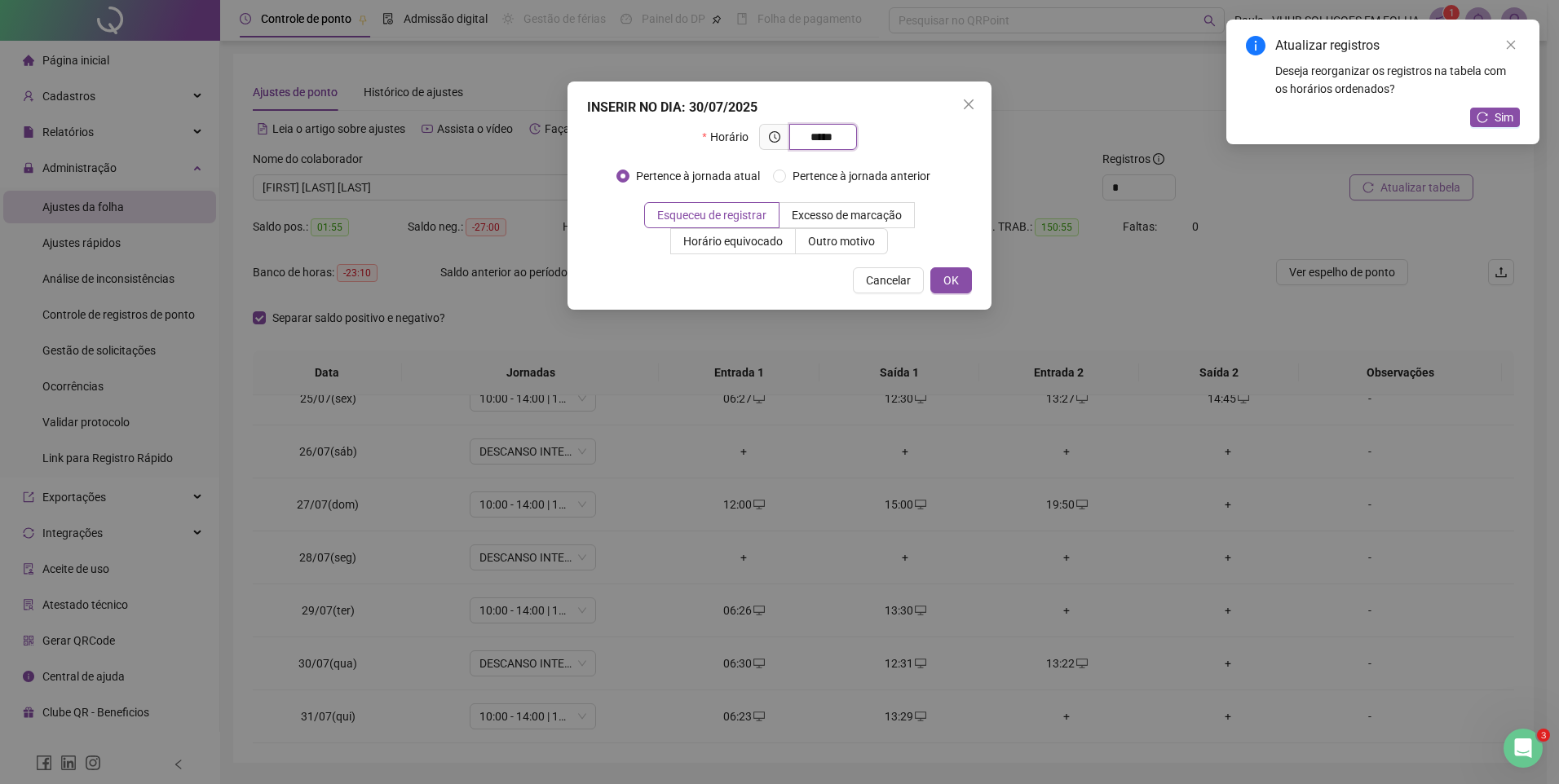 type on "*****" 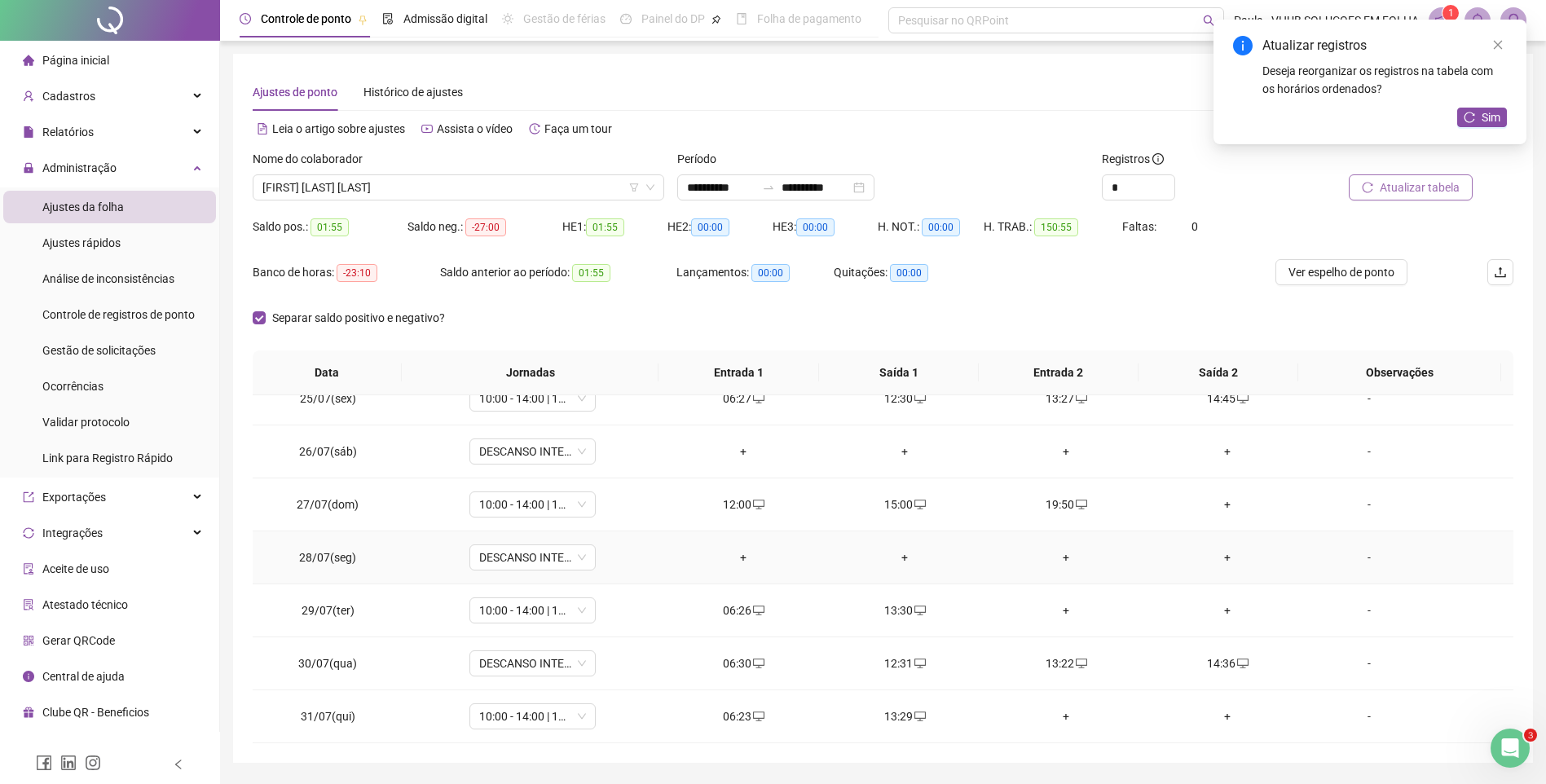 click on "+" at bounding box center (743, 557) 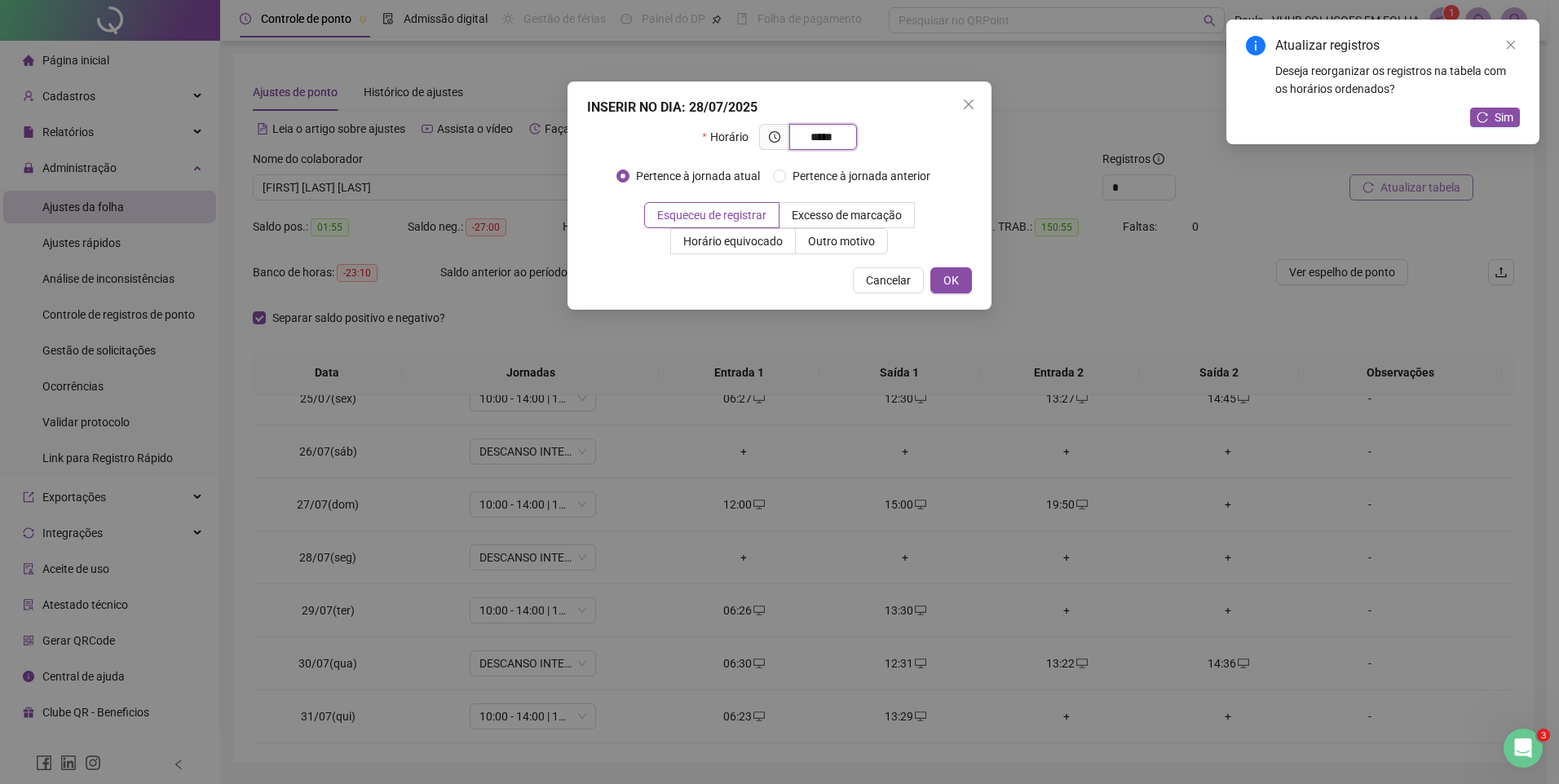 type on "*****" 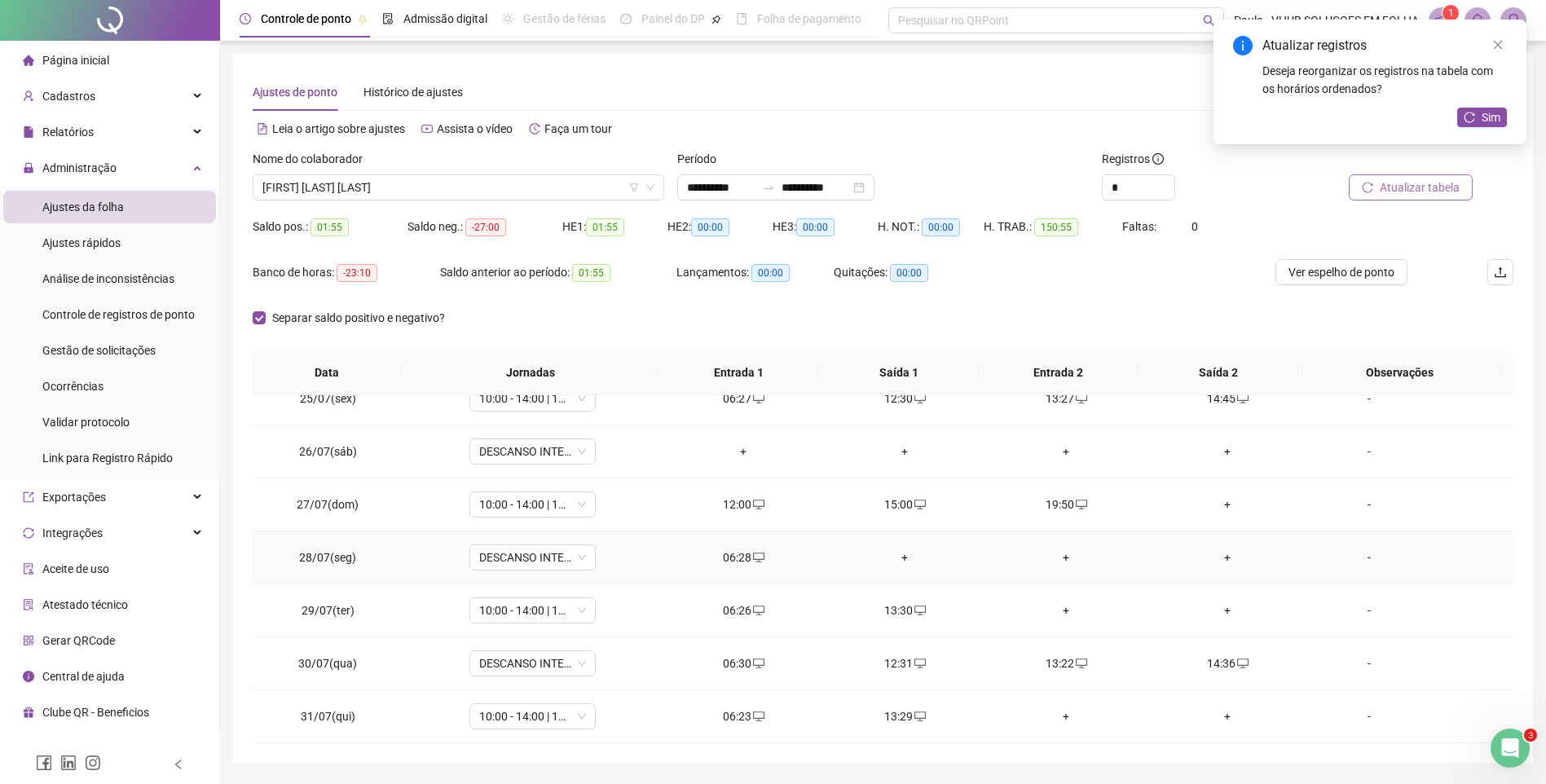 click on "+" at bounding box center [905, 557] 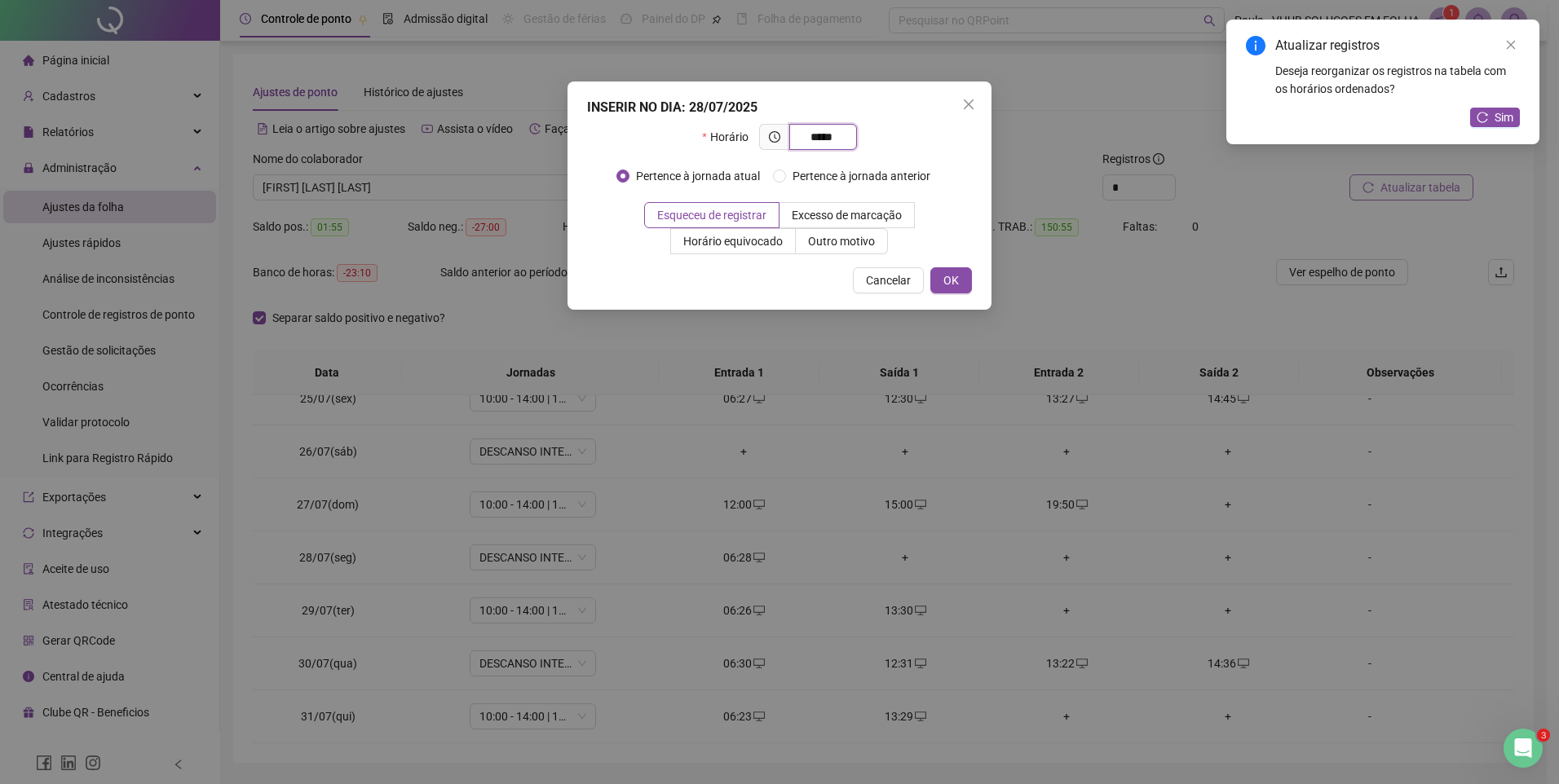 type on "*****" 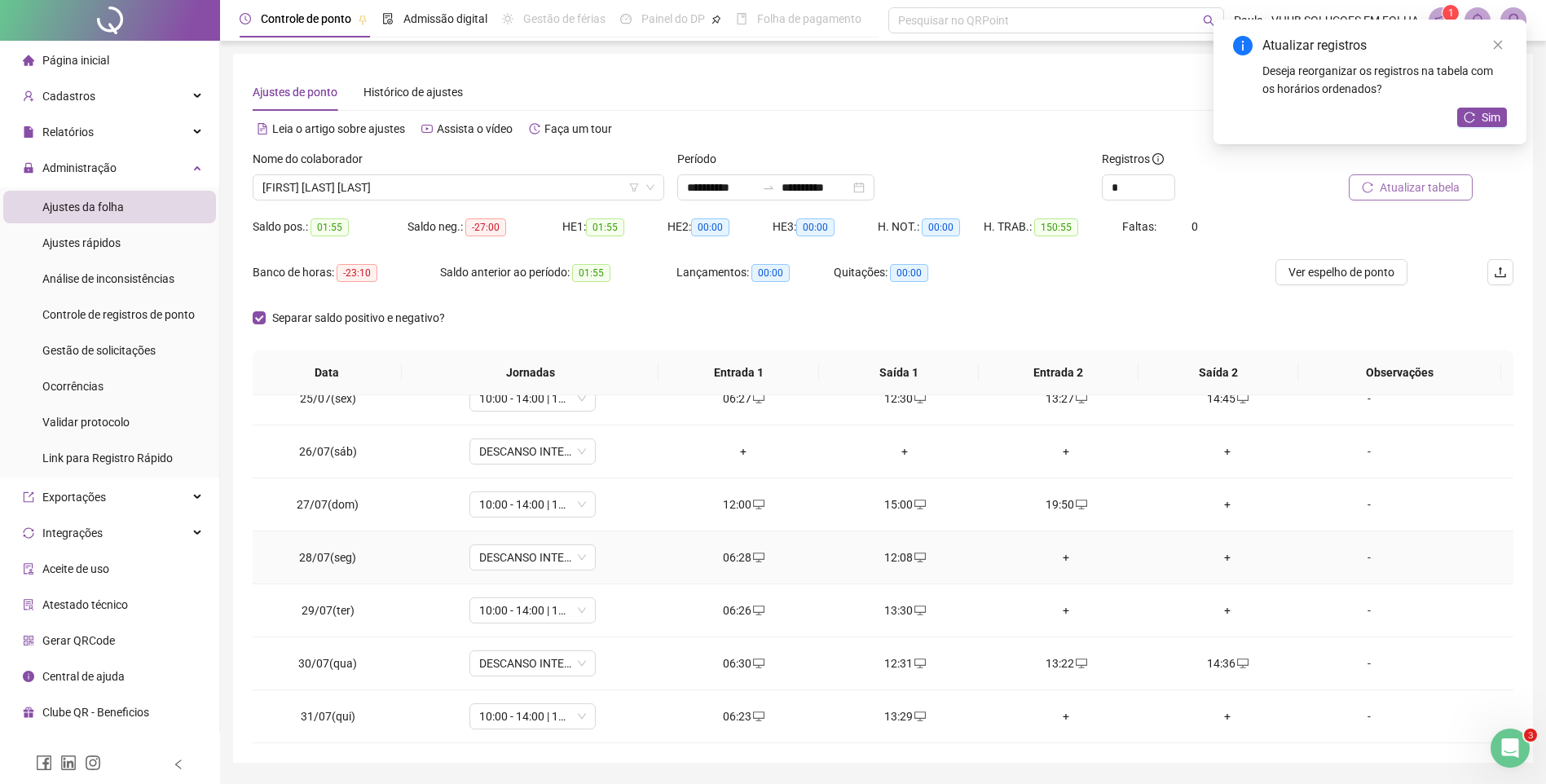 click on "+" at bounding box center (1066, 557) 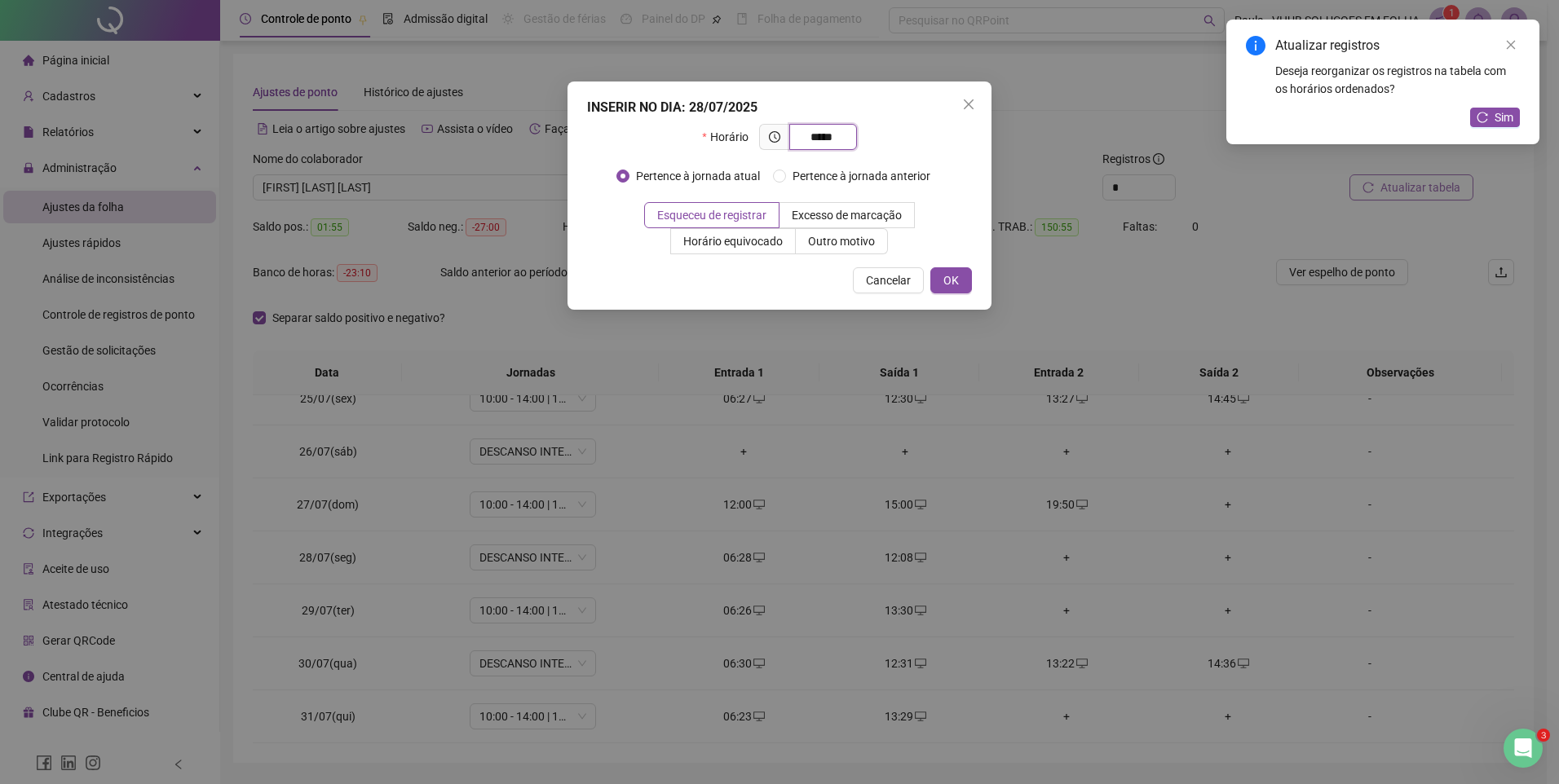 type on "*****" 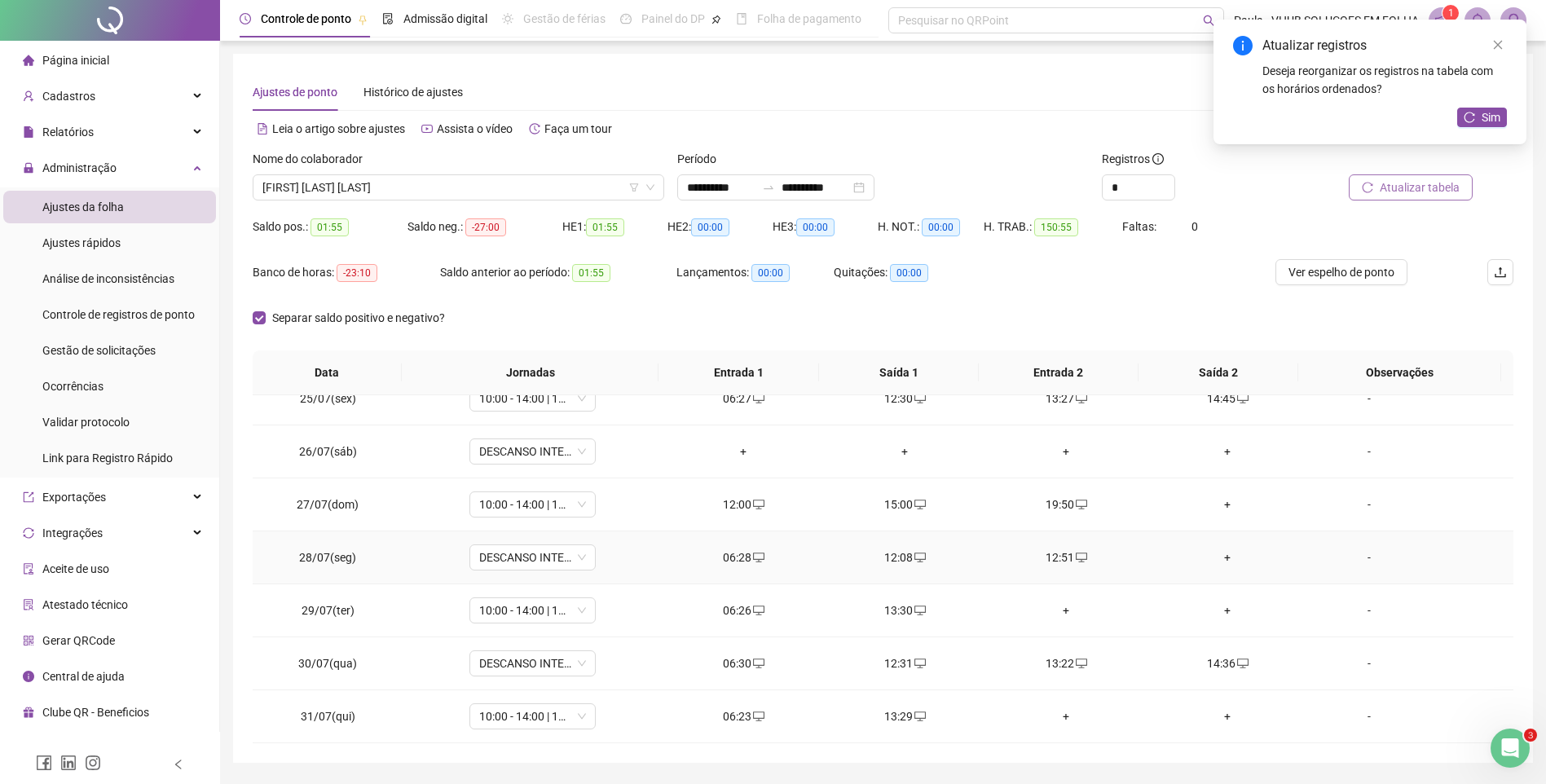 drag, startPoint x: 1209, startPoint y: 553, endPoint x: 1199, endPoint y: 551, distance: 10.198039 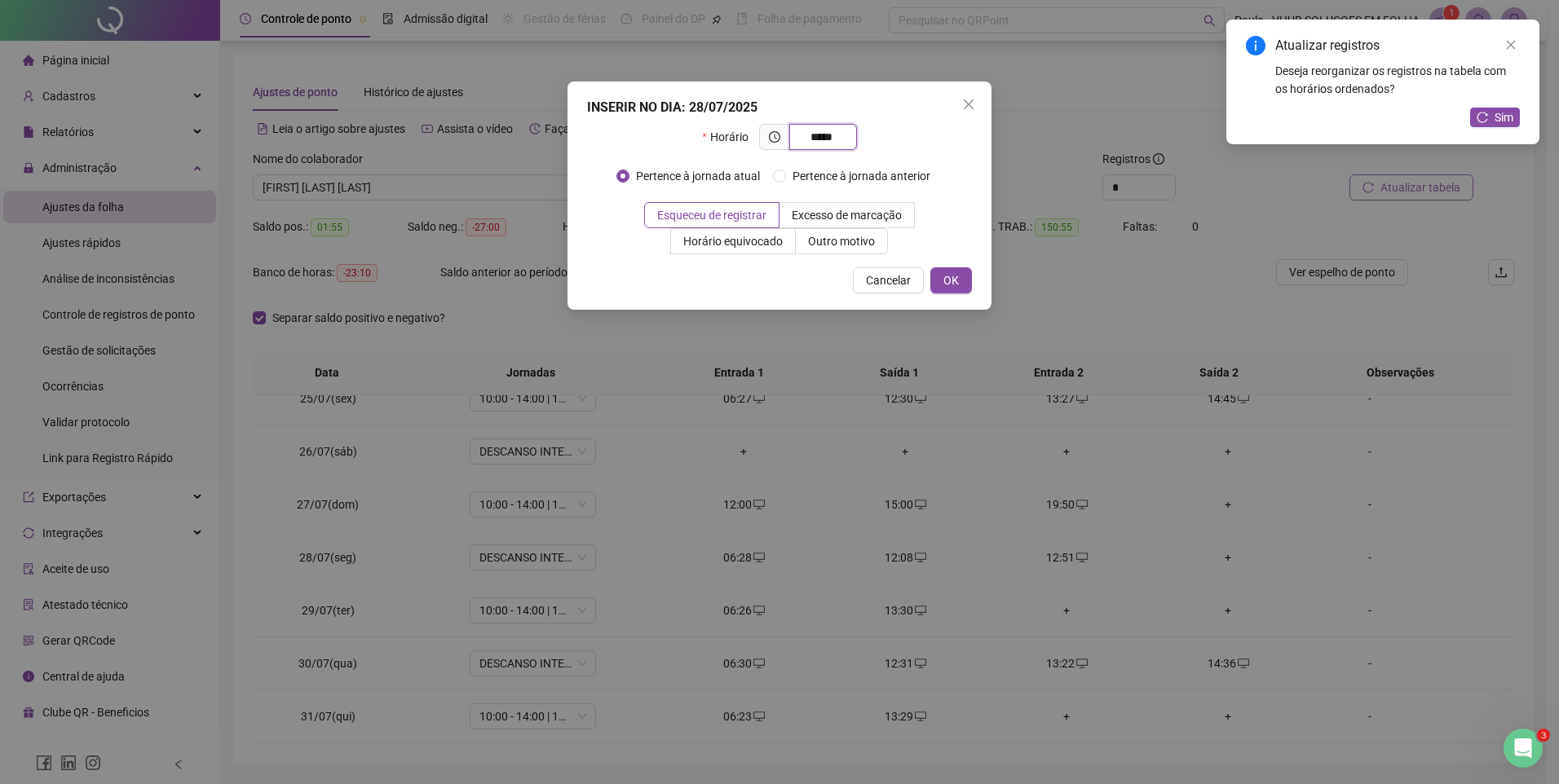 type on "*****" 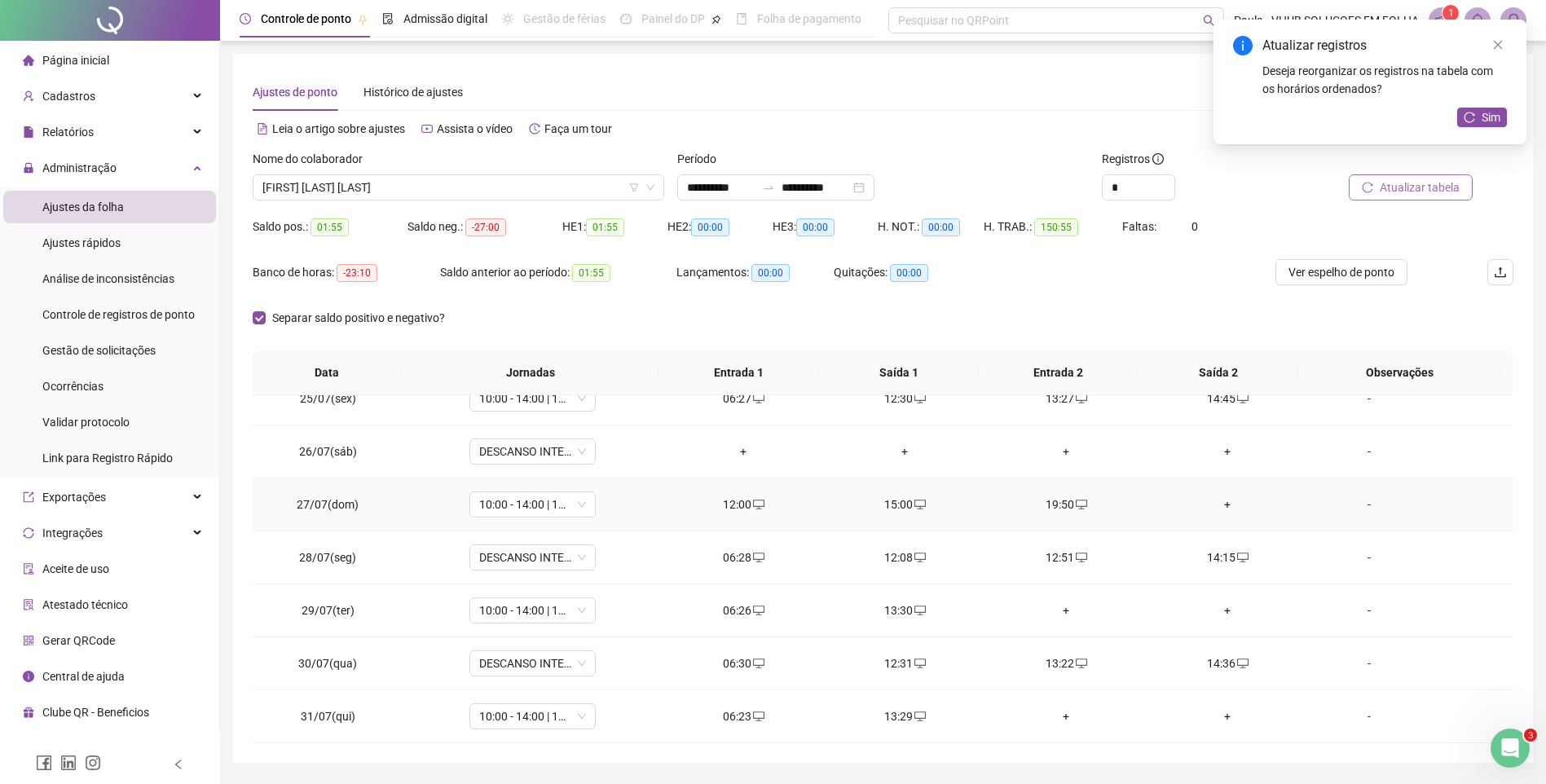 click on "+" at bounding box center [1227, 504] 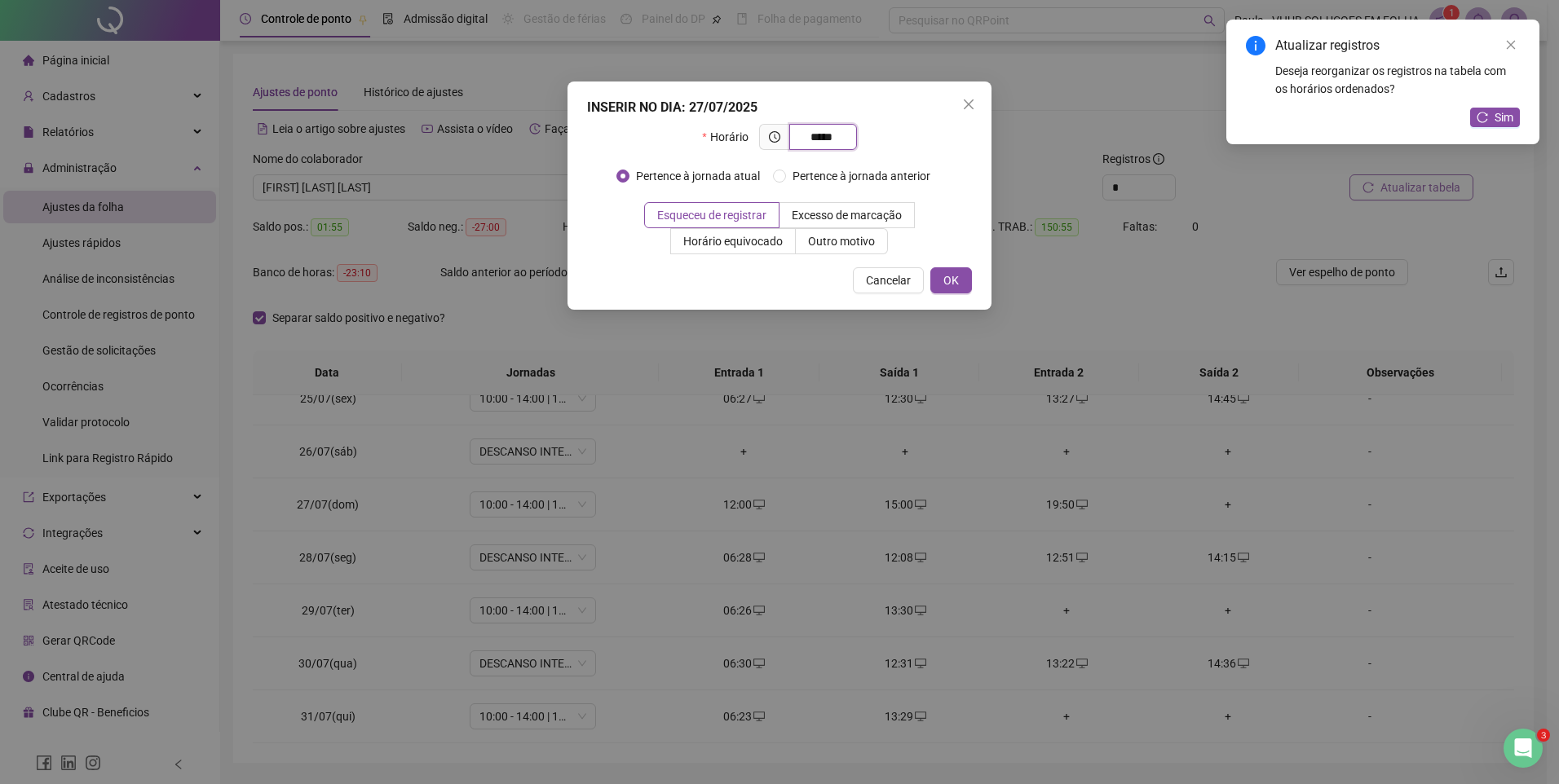 type on "*****" 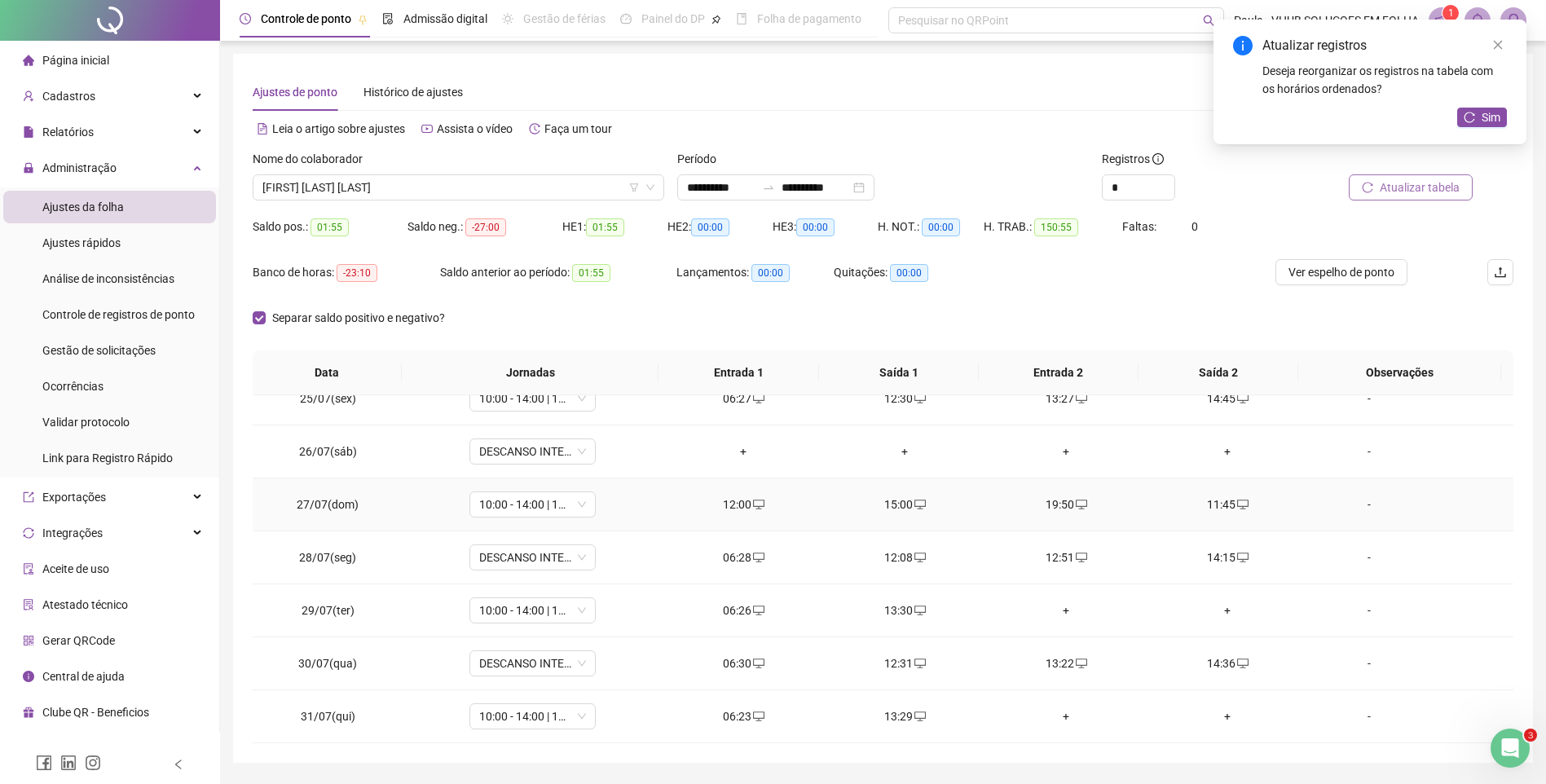 click on "11:45" at bounding box center (1227, 504) 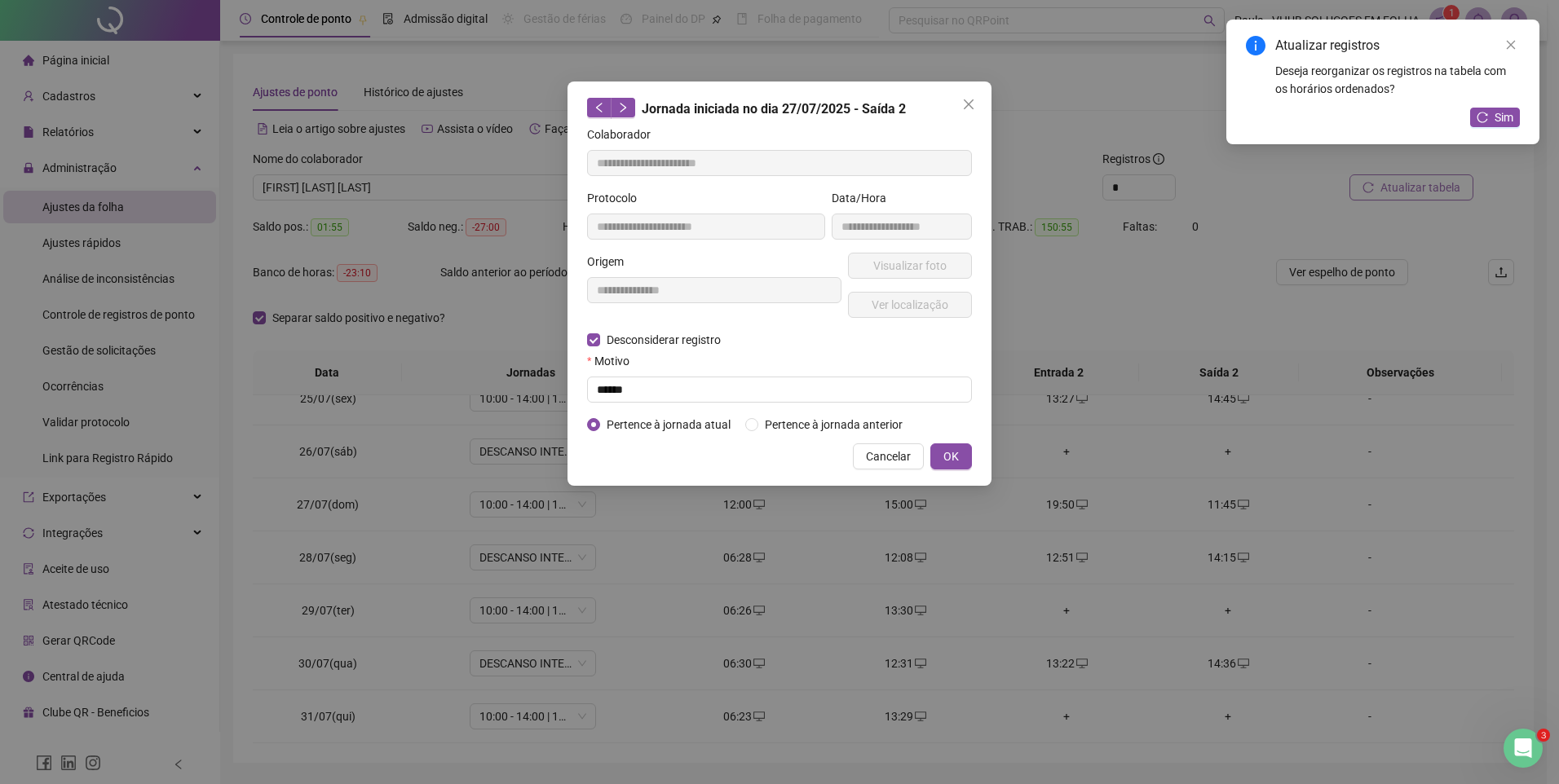 type on "**********" 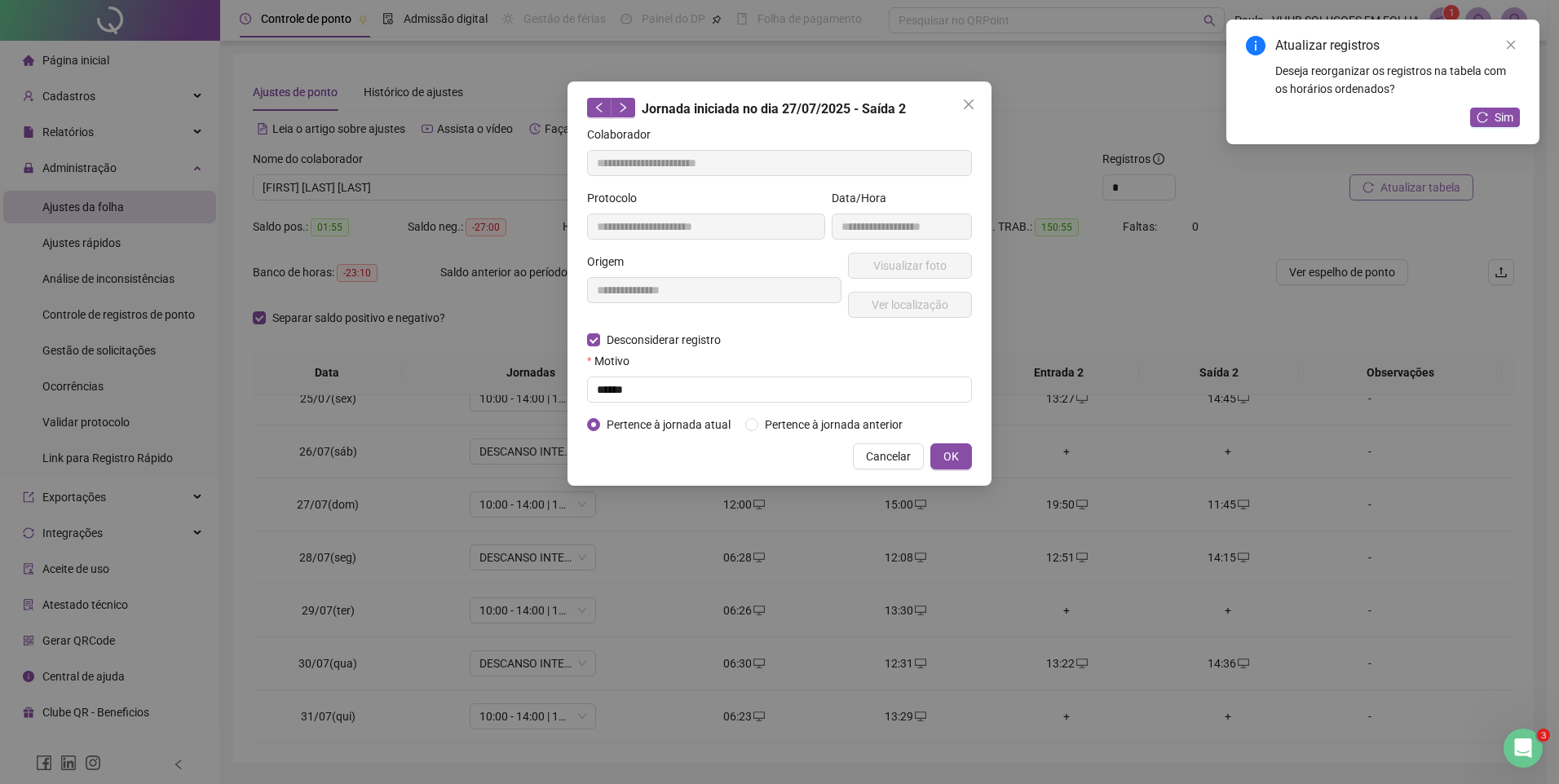 type on "**********" 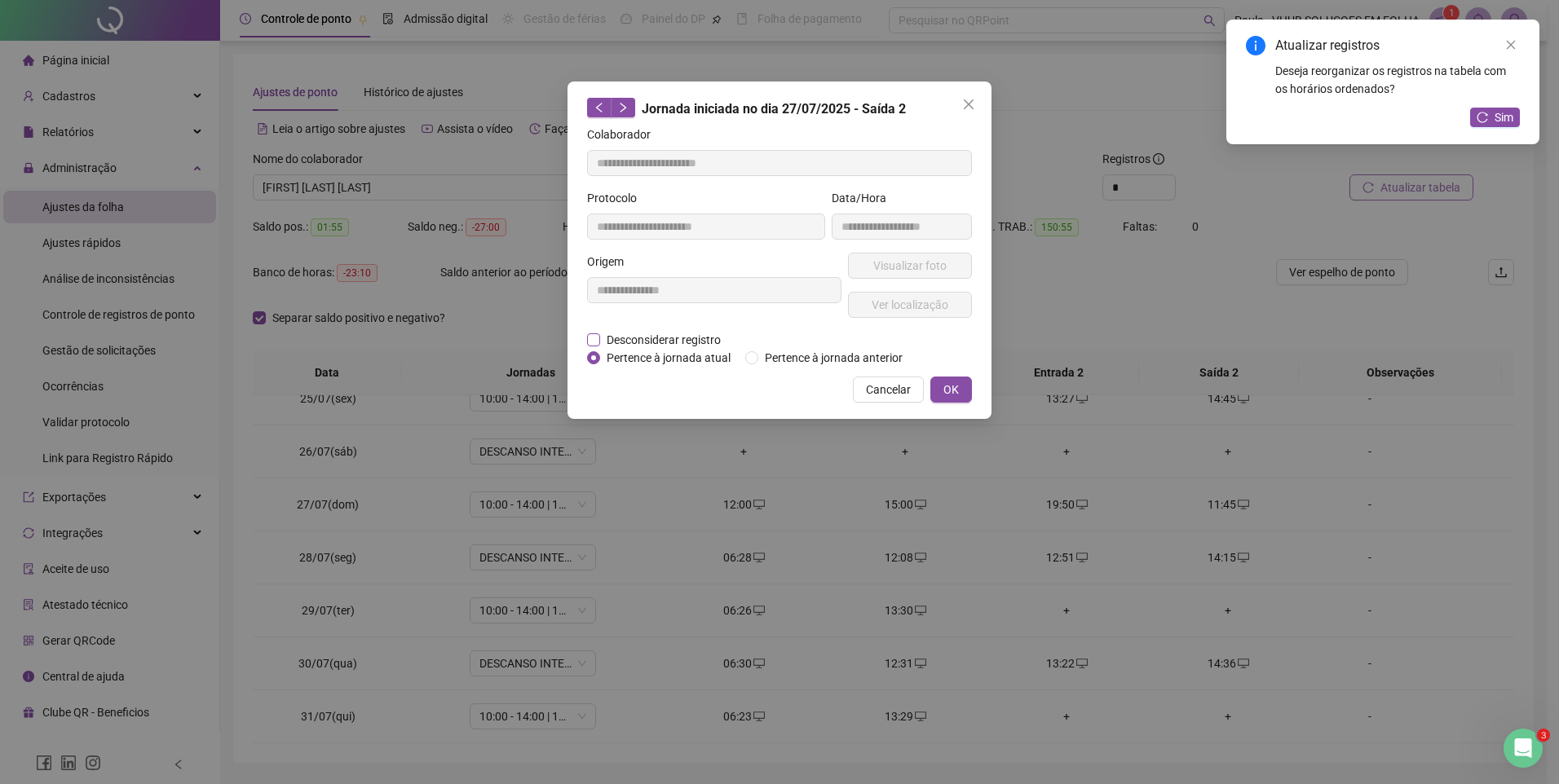 click on "Desconsiderar registro" at bounding box center (664, 340) 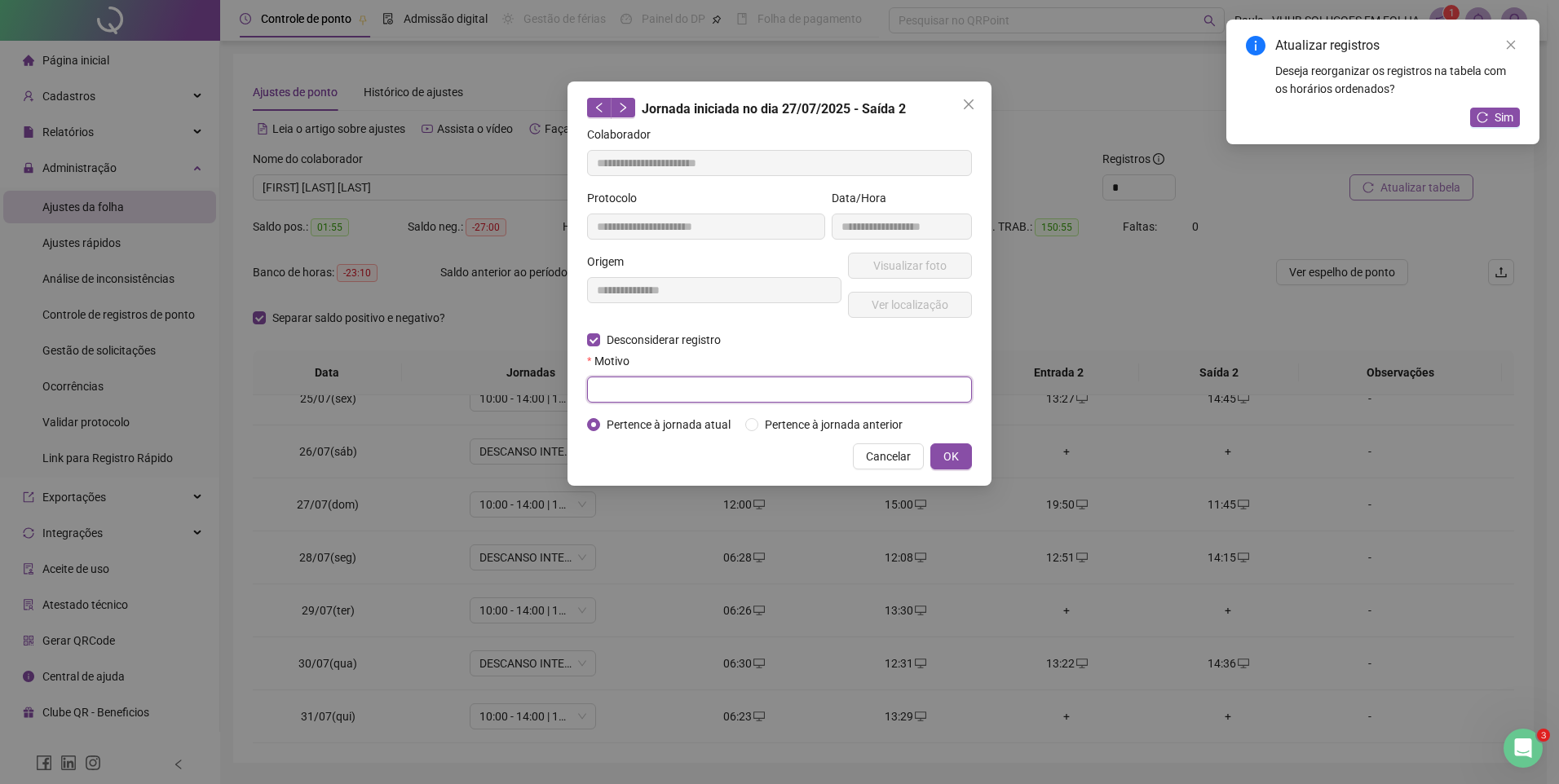 click at bounding box center [780, 390] 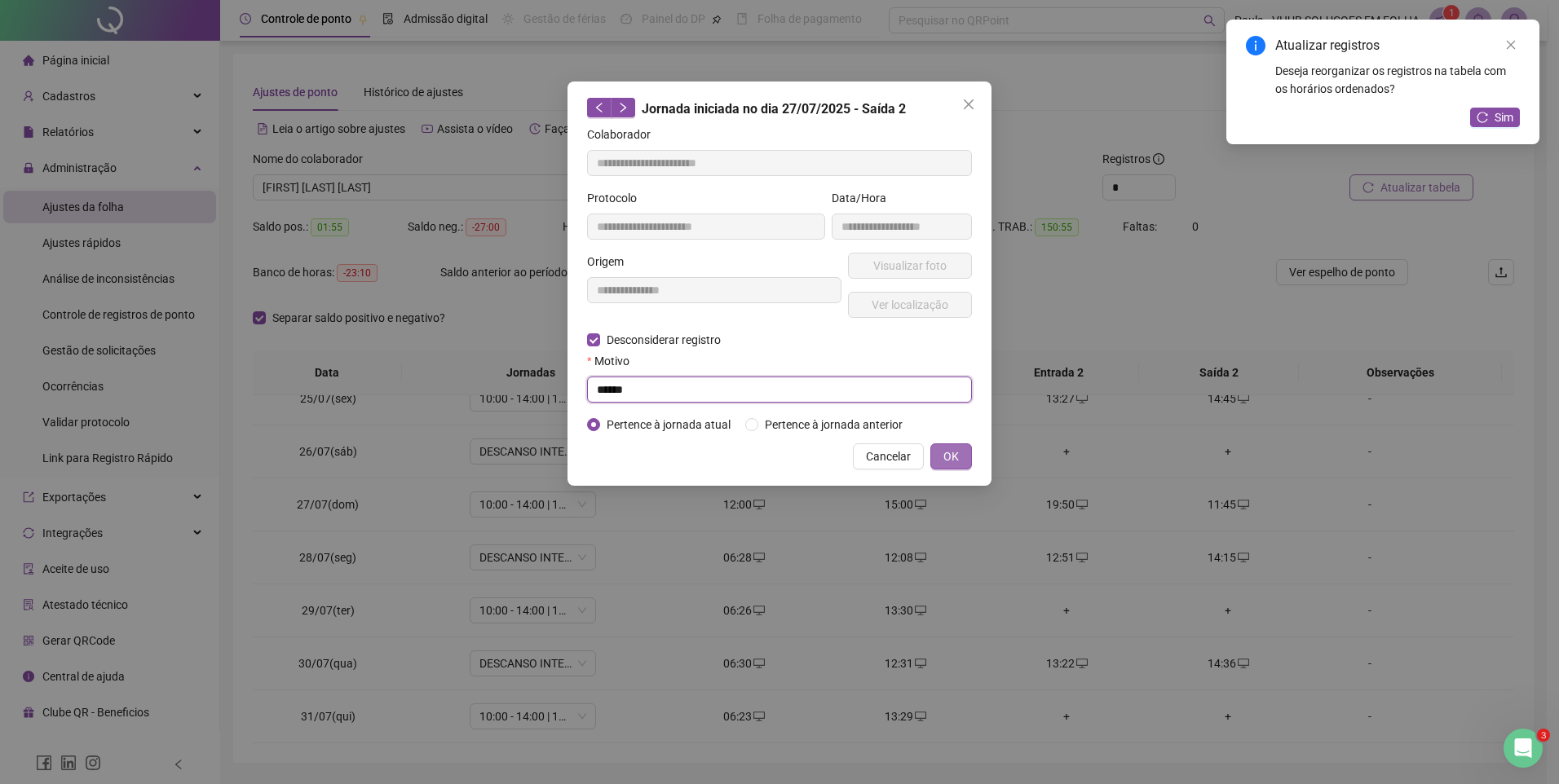 type on "******" 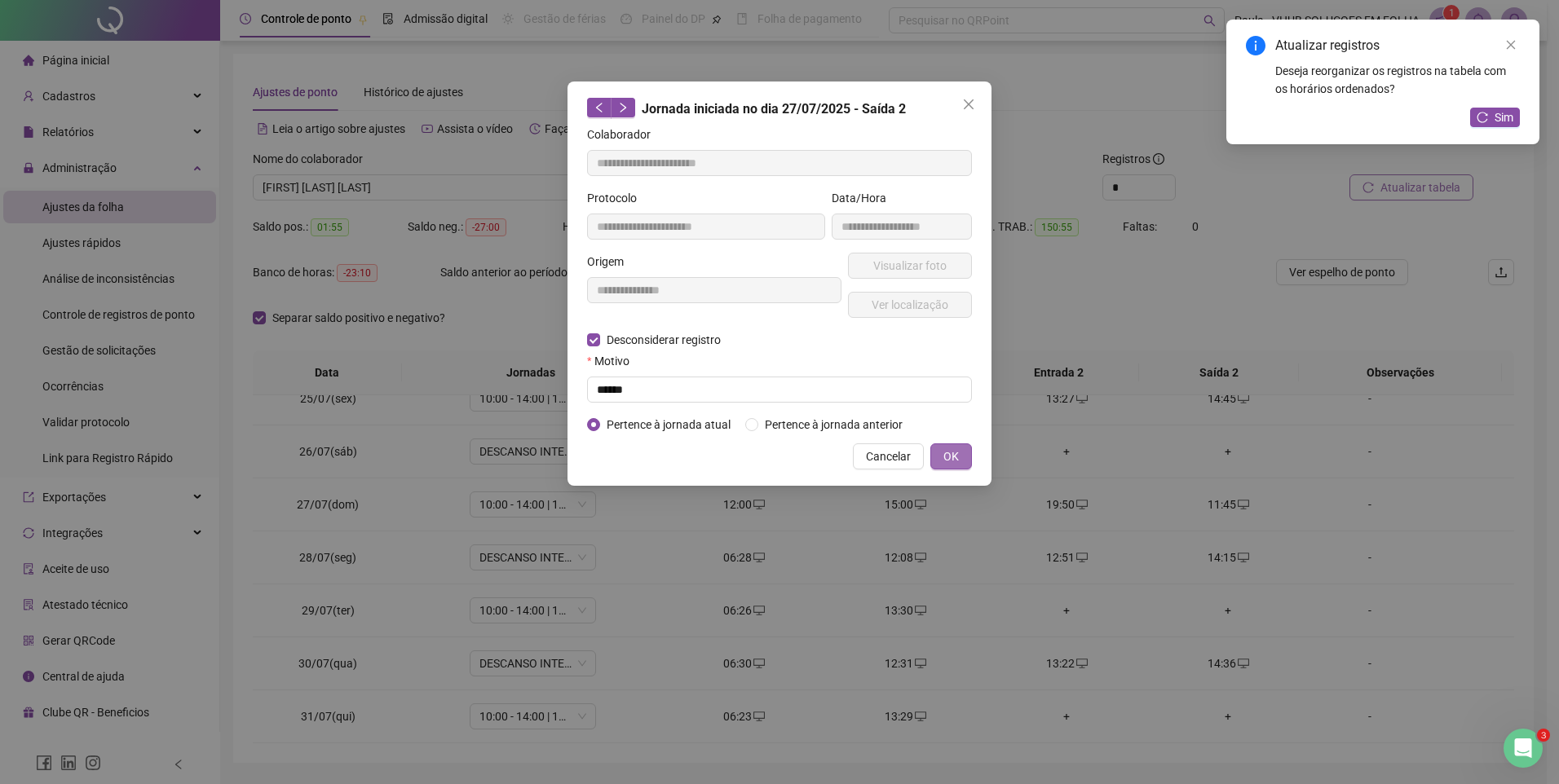 click on "OK" at bounding box center [951, 456] 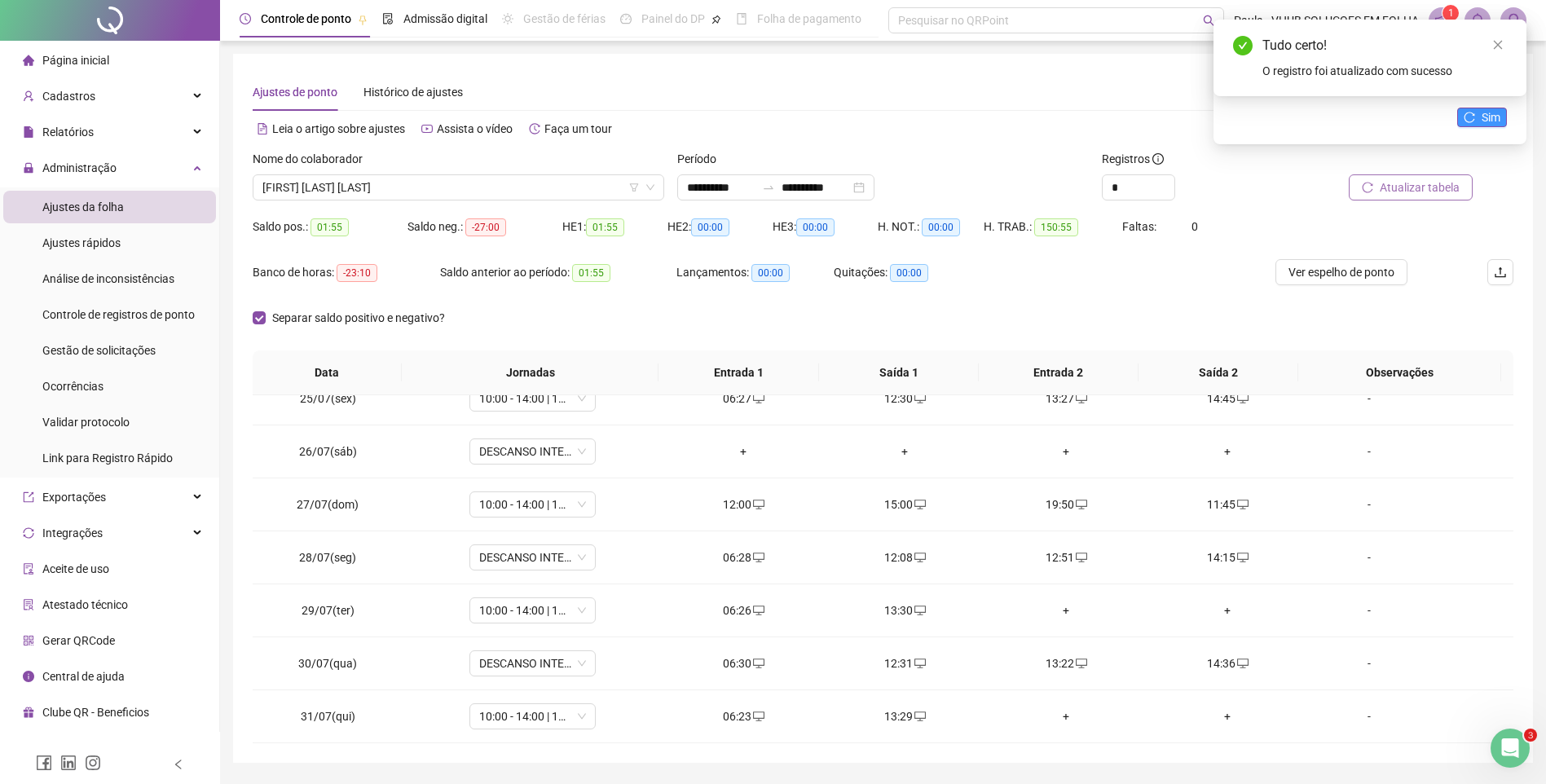 click on "Sim" at bounding box center (1491, 117) 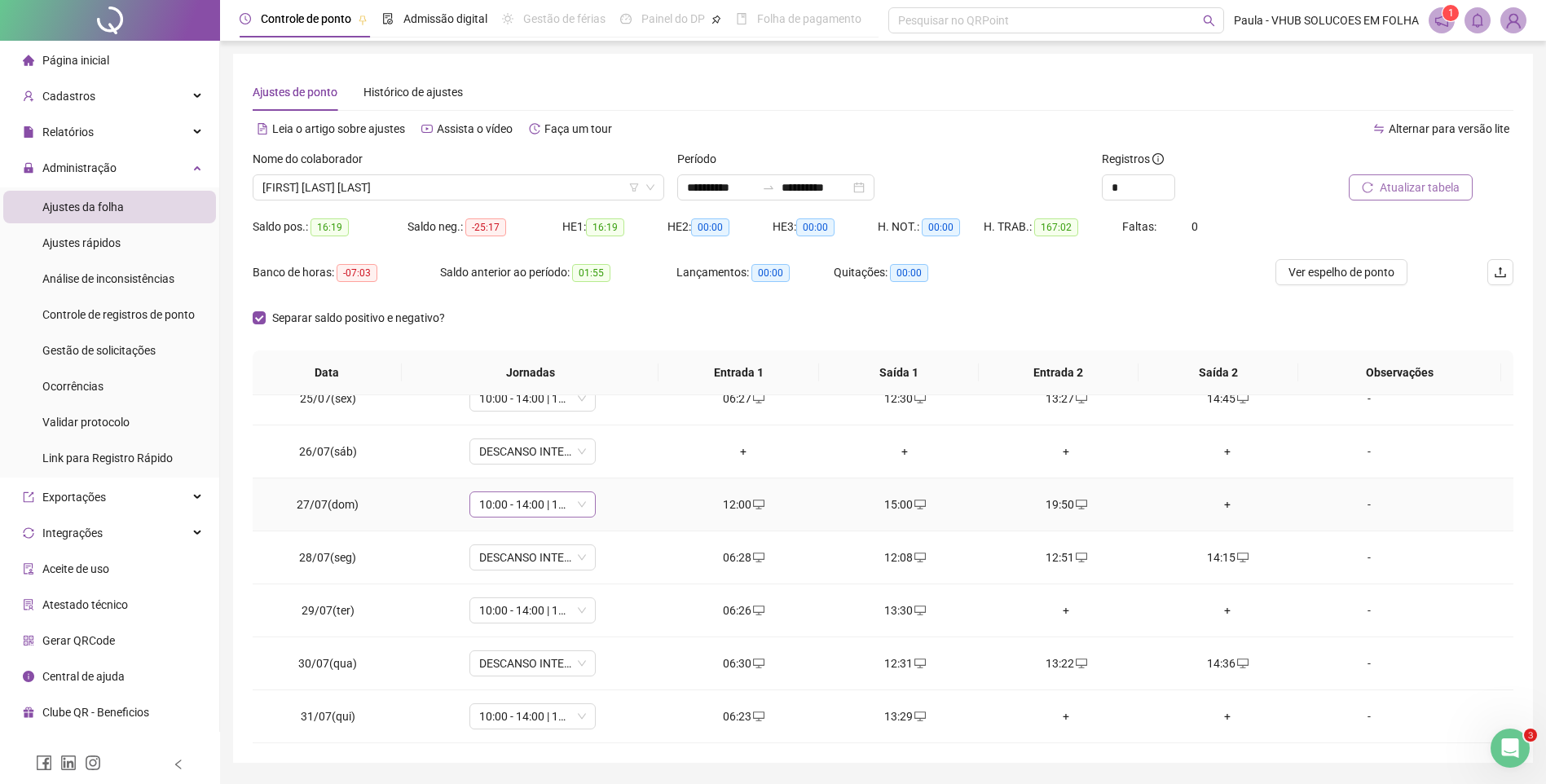 click on "10:00 - 14:00 | 15:00 - 22:00" at bounding box center [532, 504] 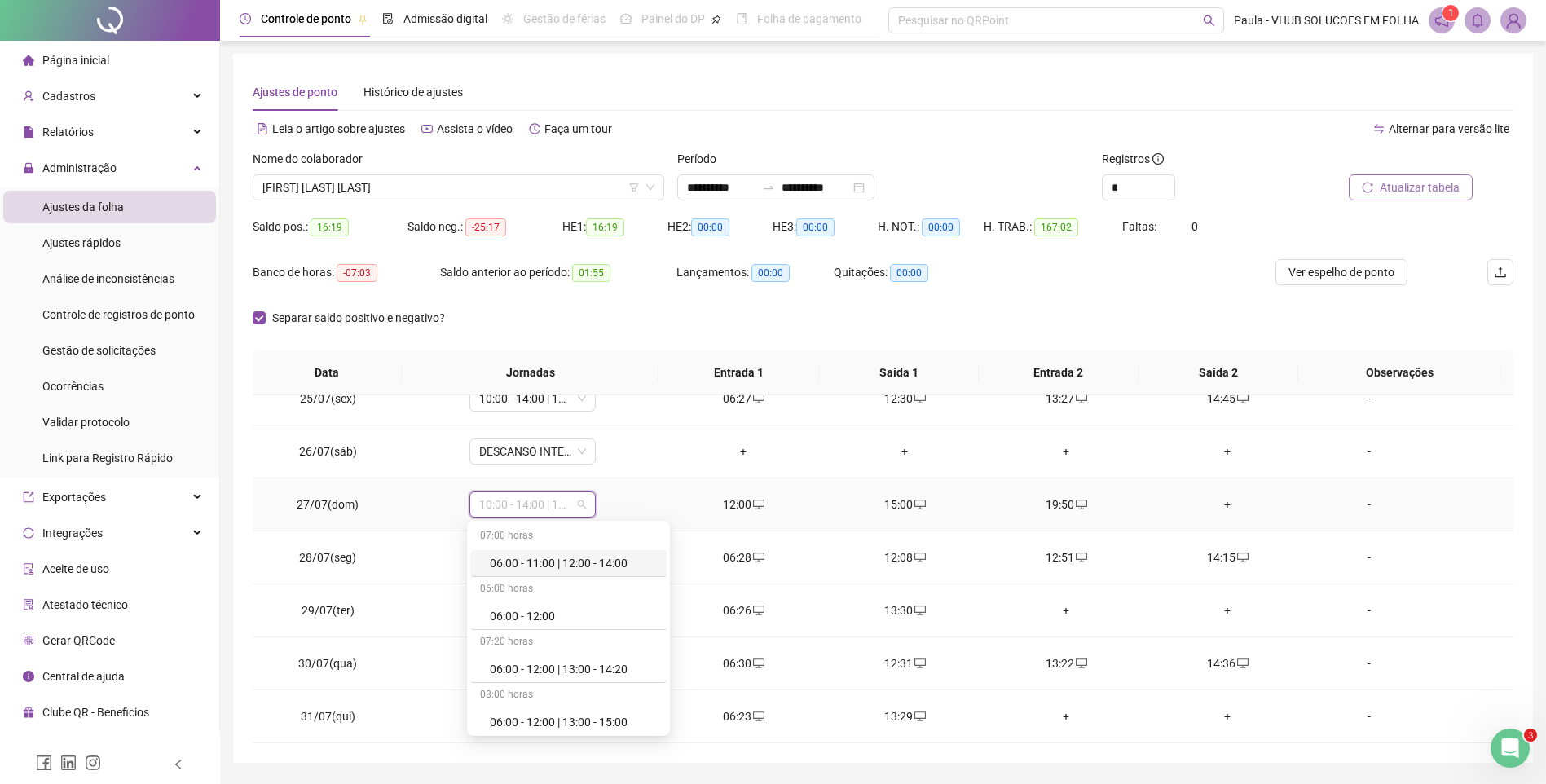 type on "*" 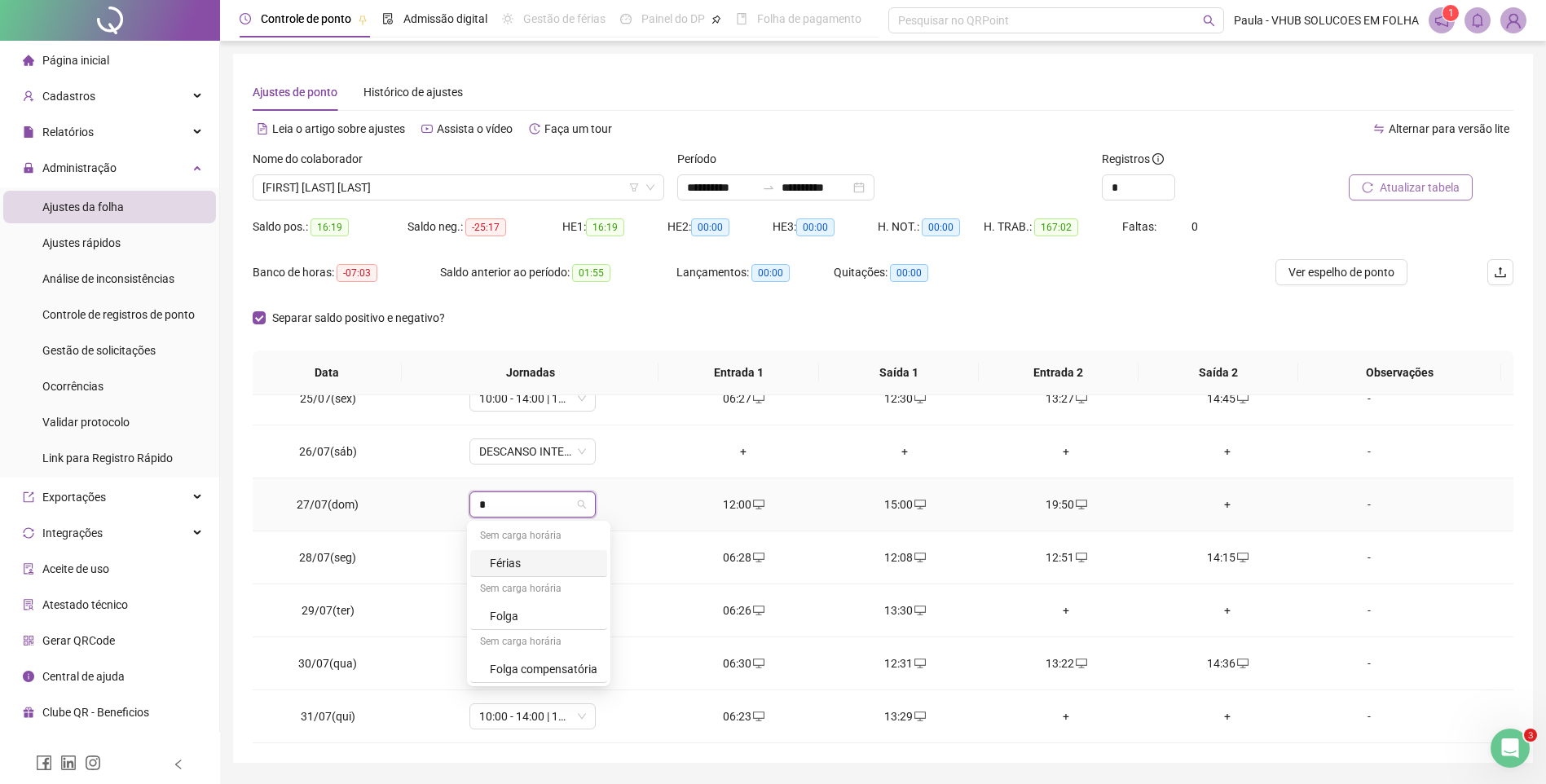 click on "Folga" at bounding box center [539, 616] 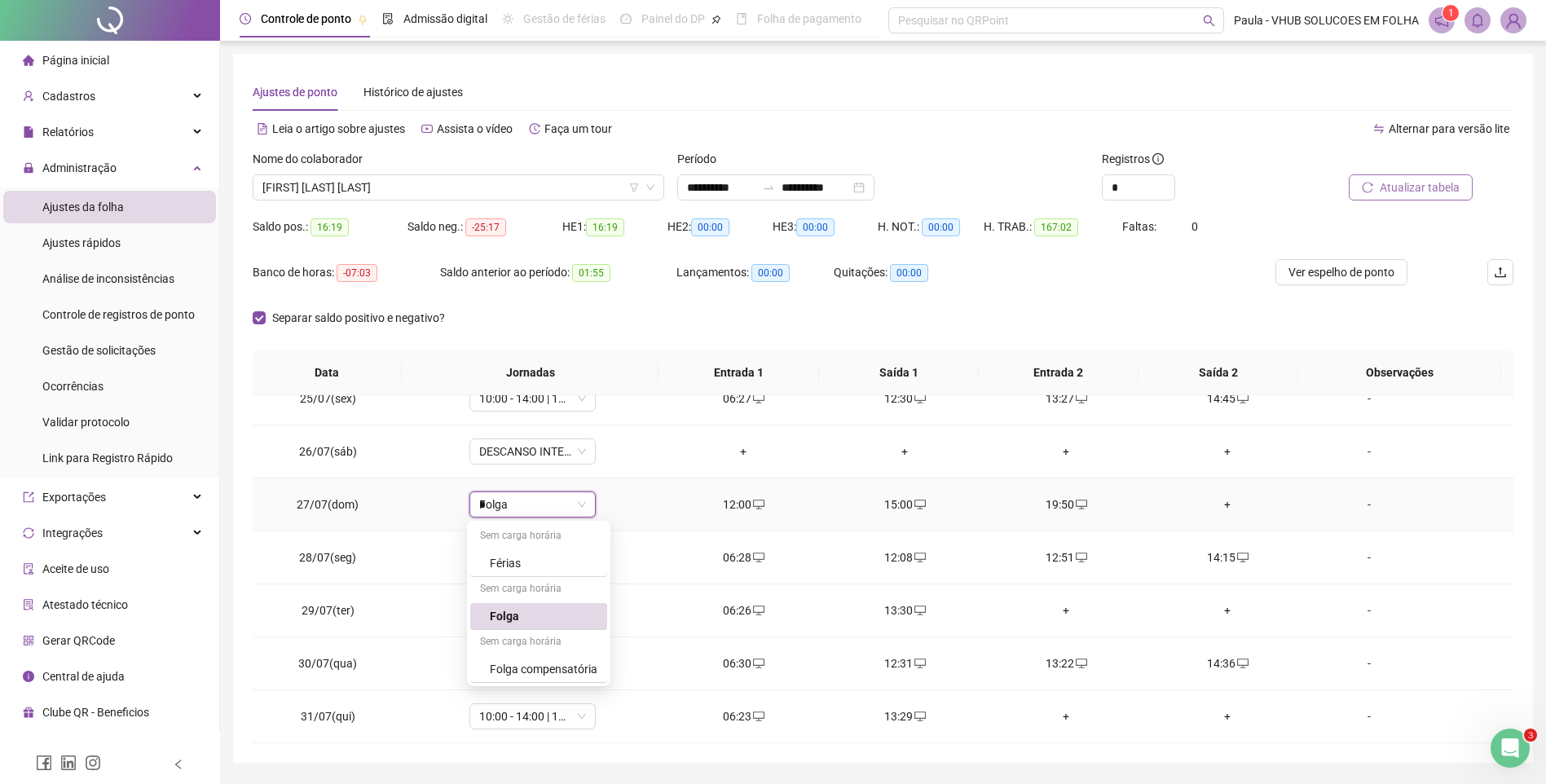 type 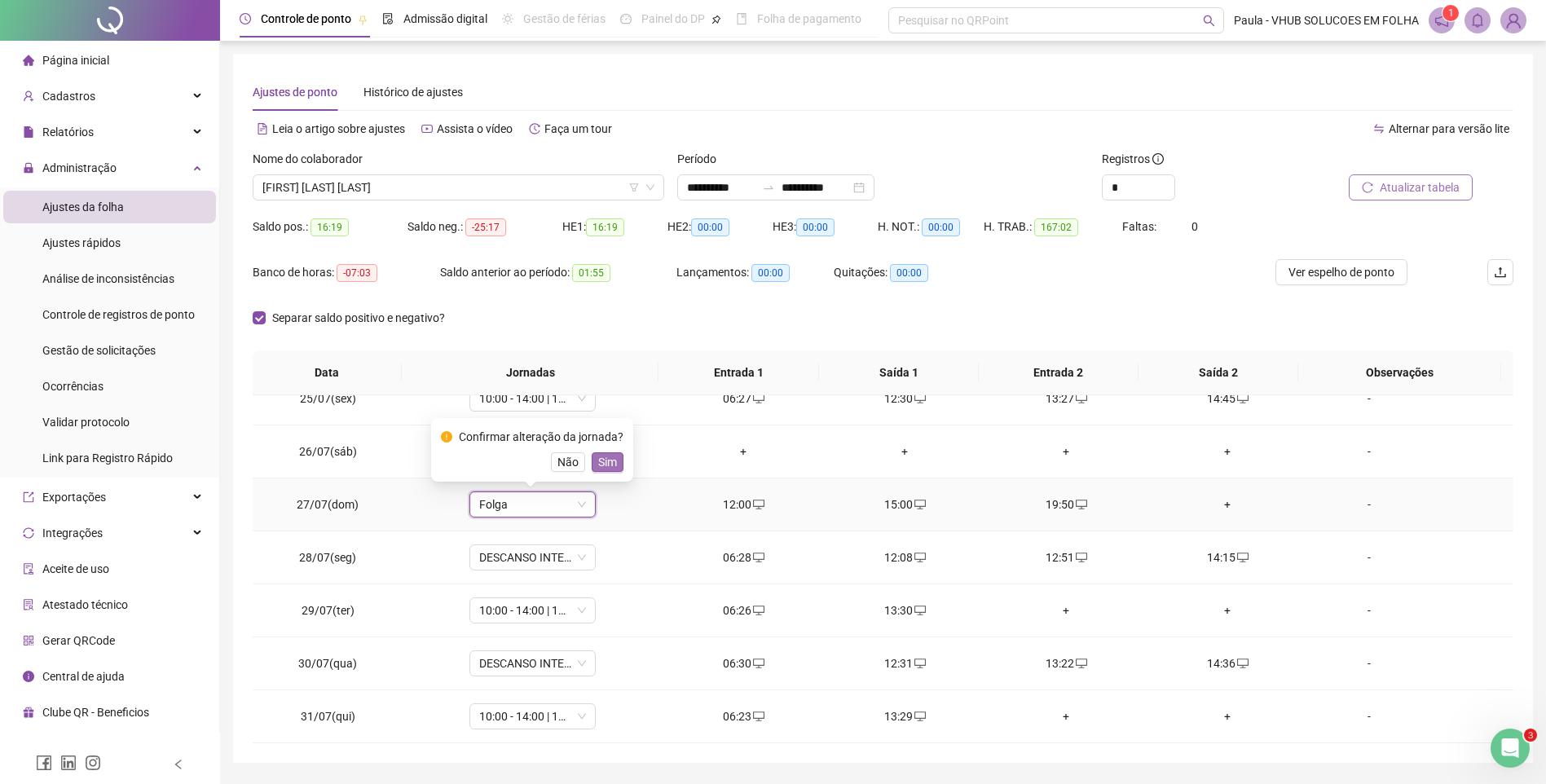 click on "Sim" at bounding box center (607, 462) 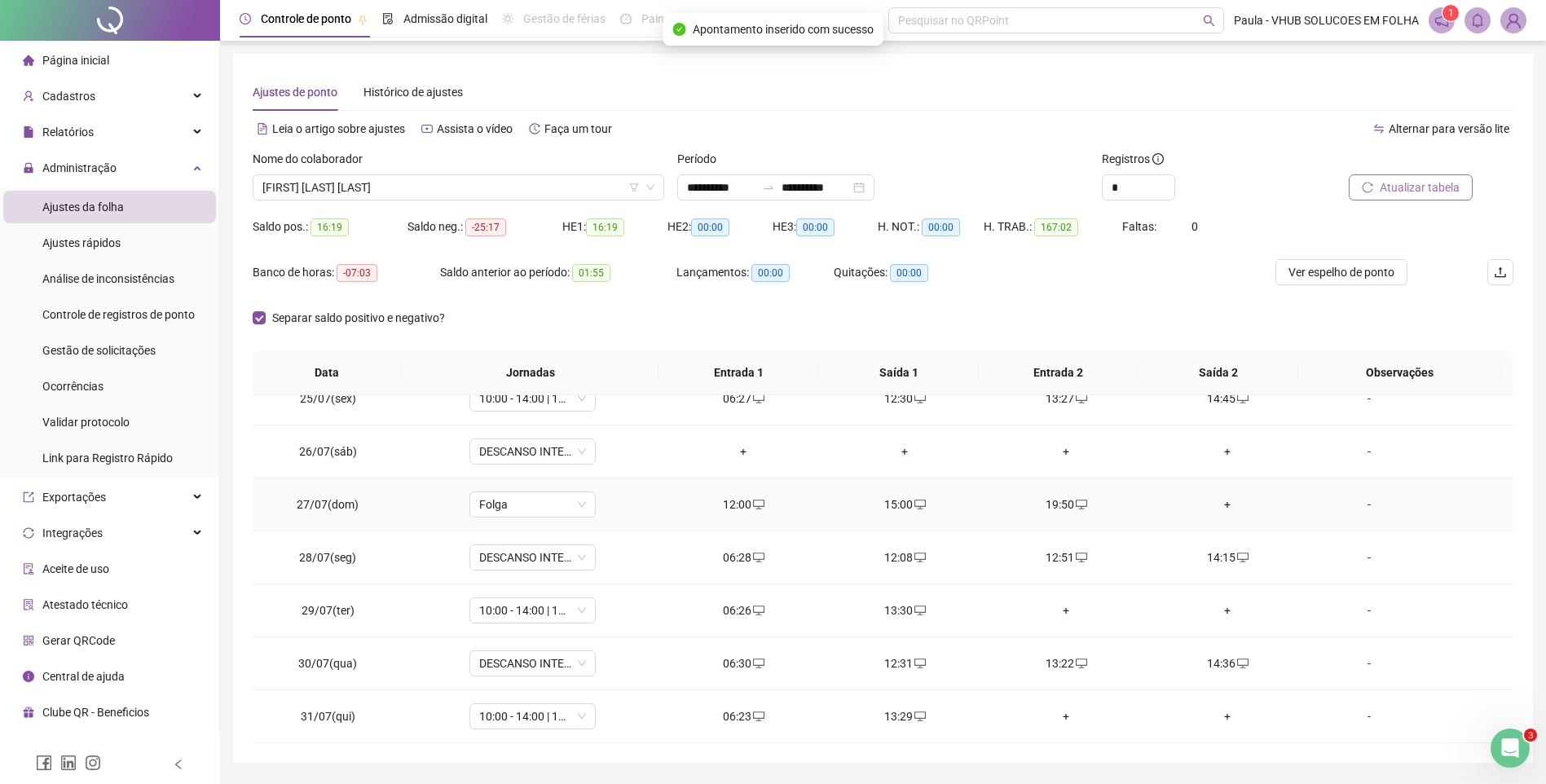 click 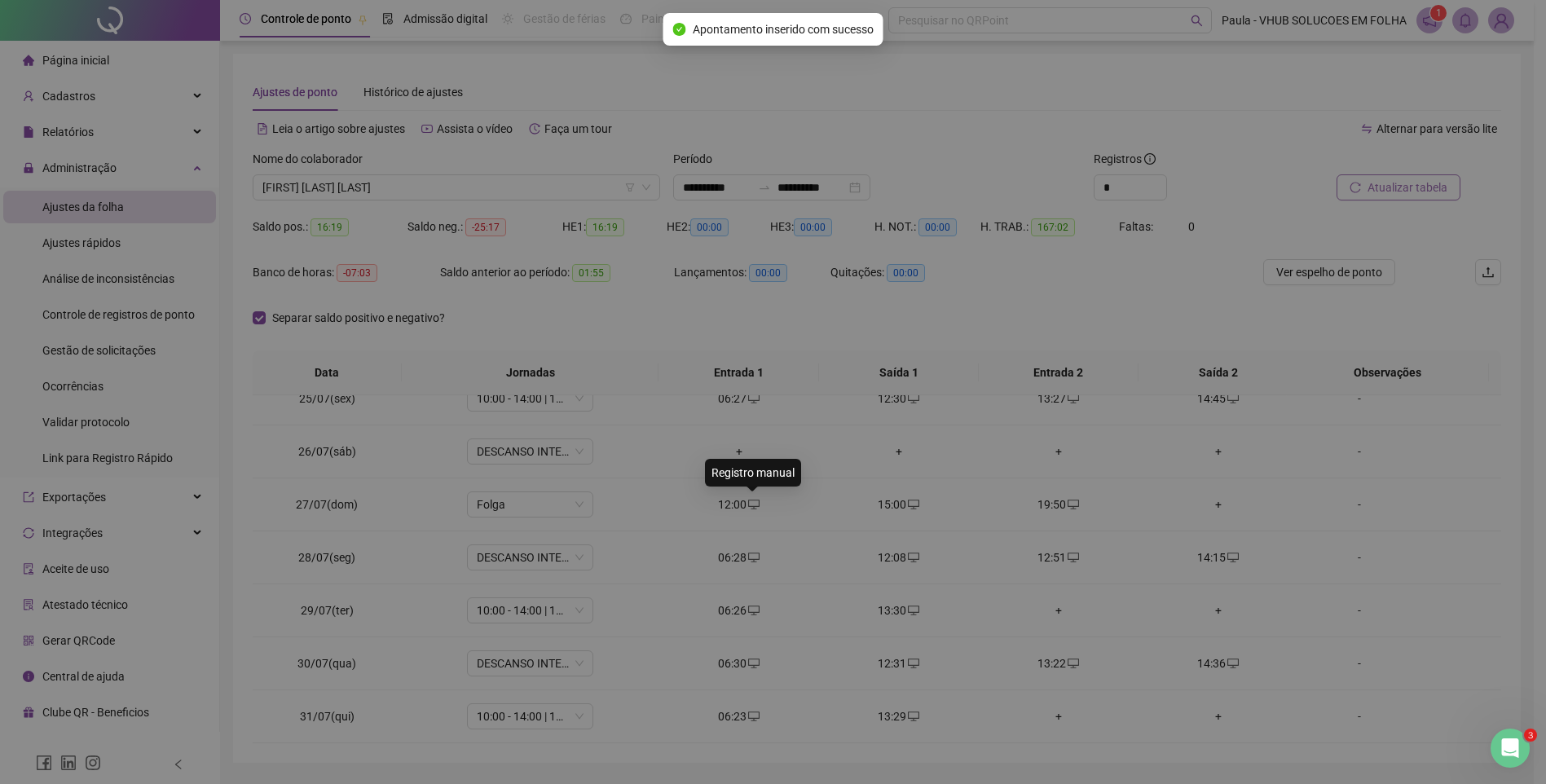 type on "**********" 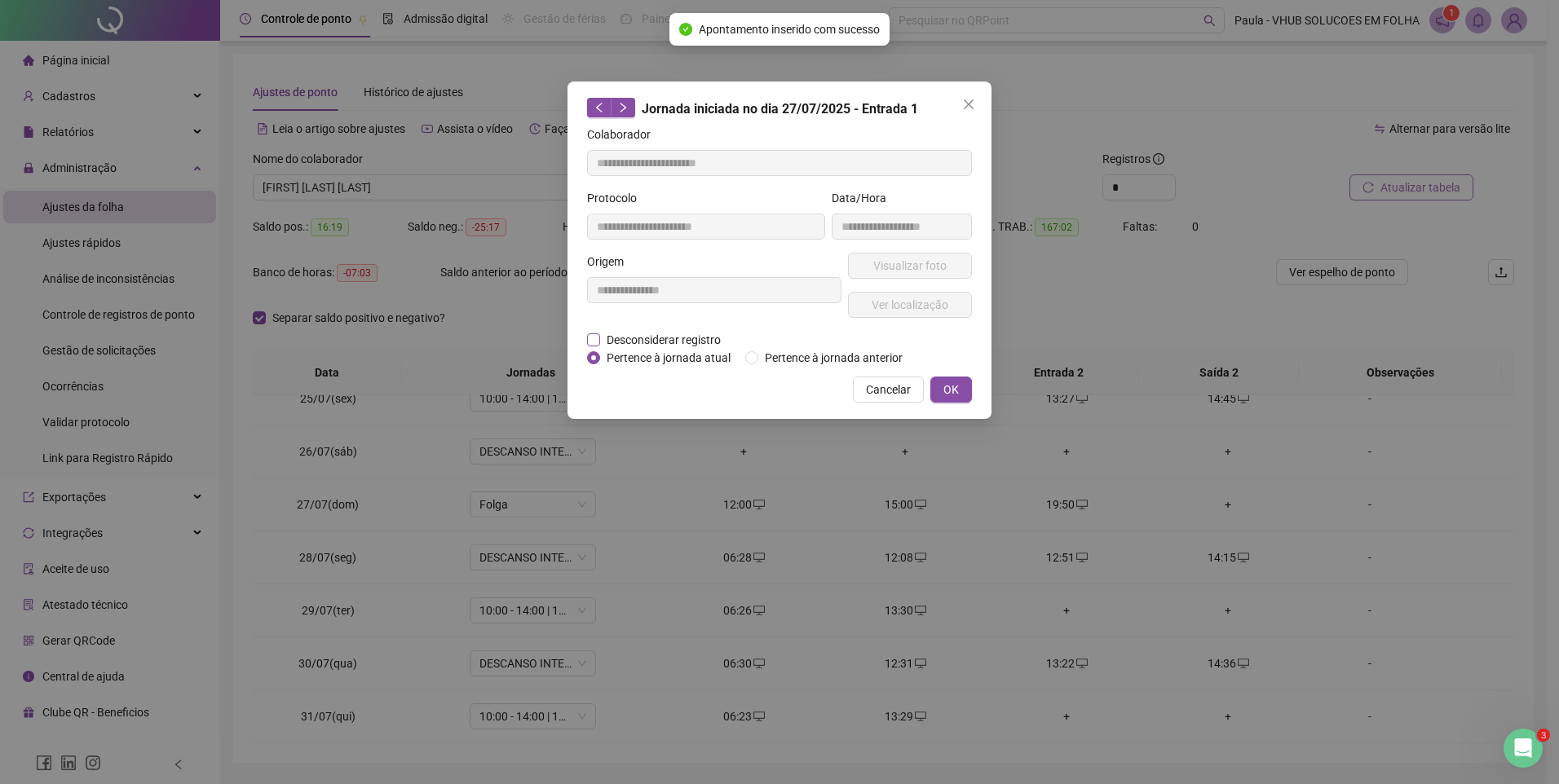 click on "Desconsiderar registro" at bounding box center [664, 340] 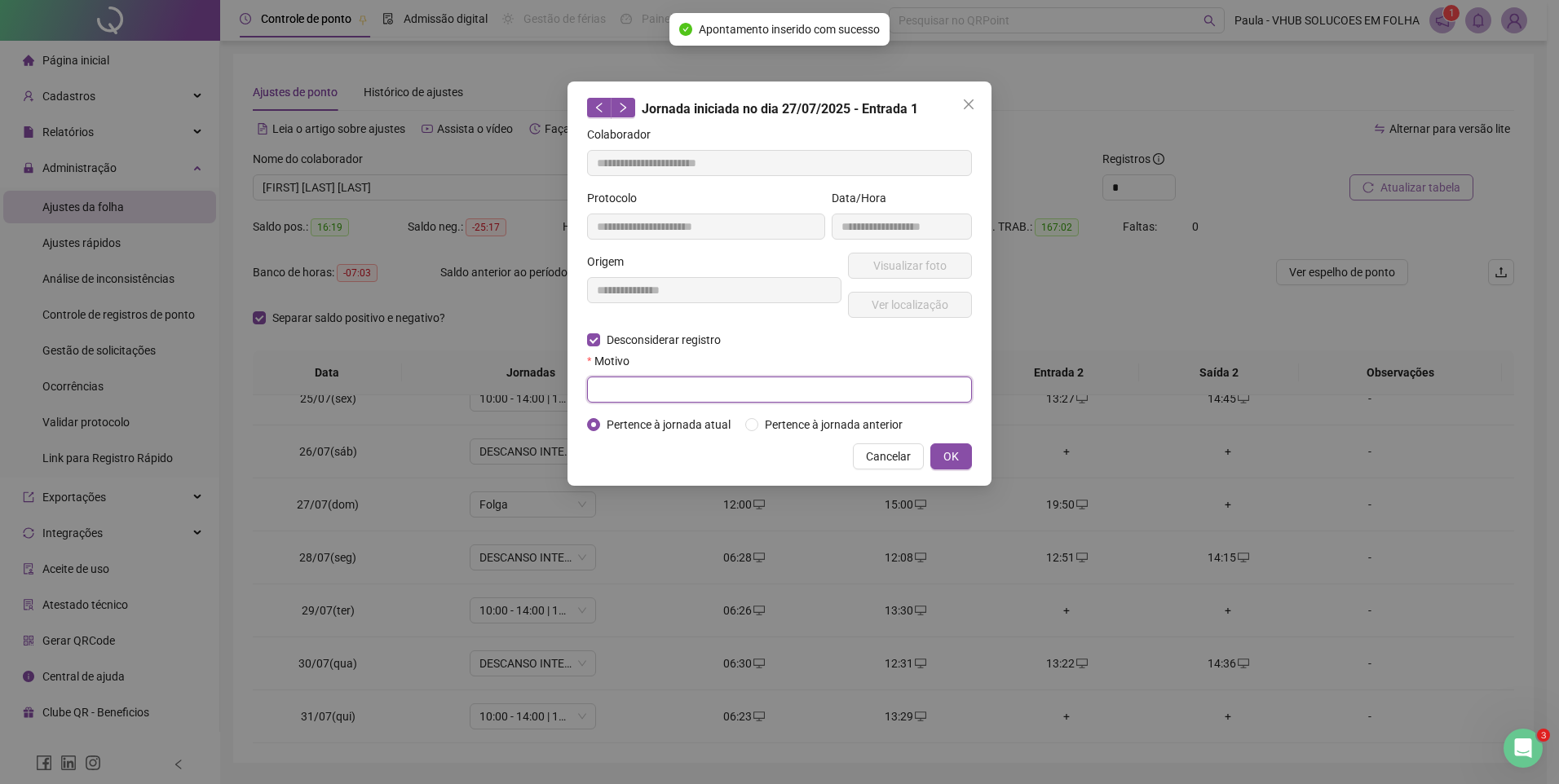 click at bounding box center (780, 390) 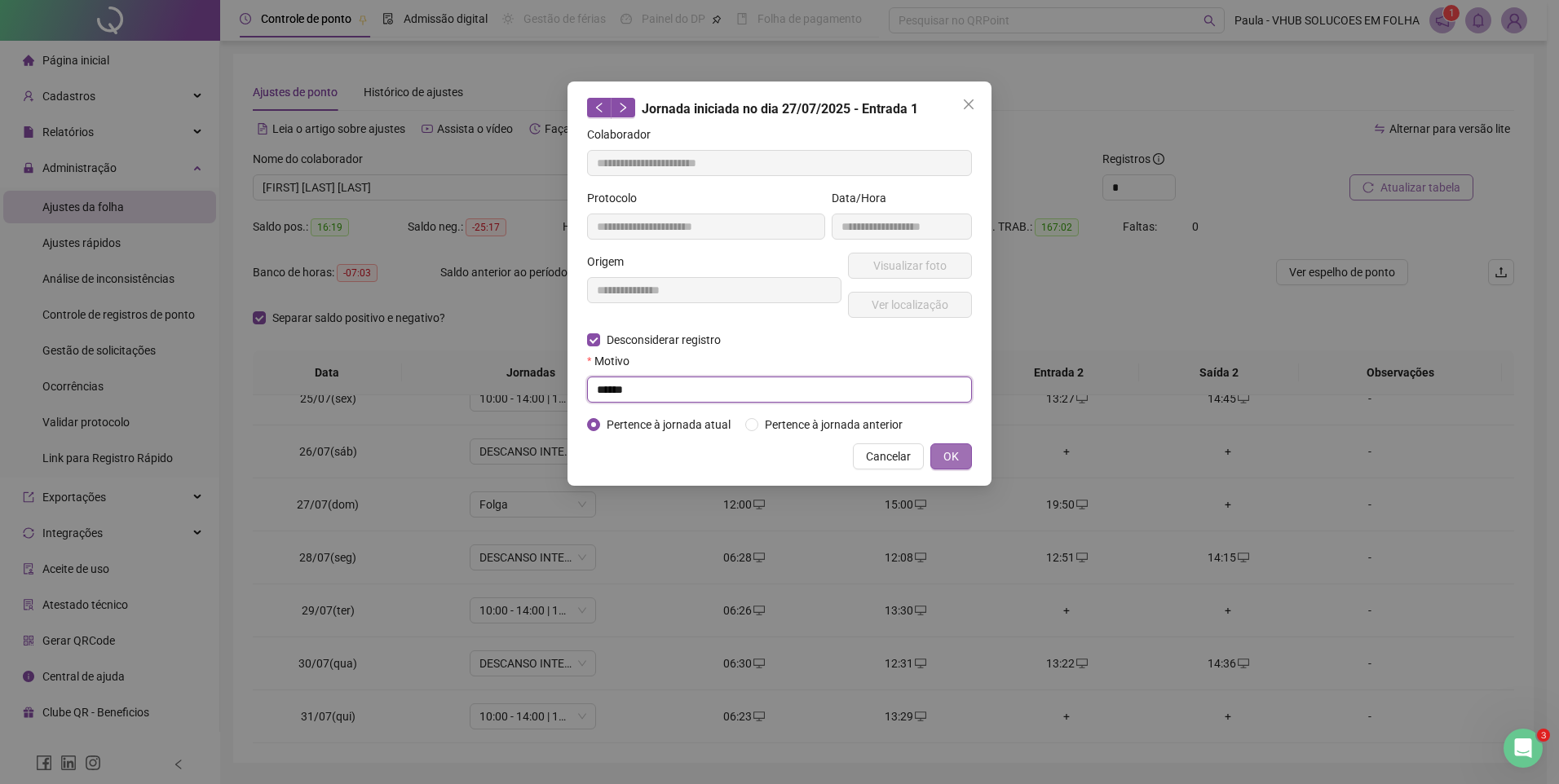 type on "******" 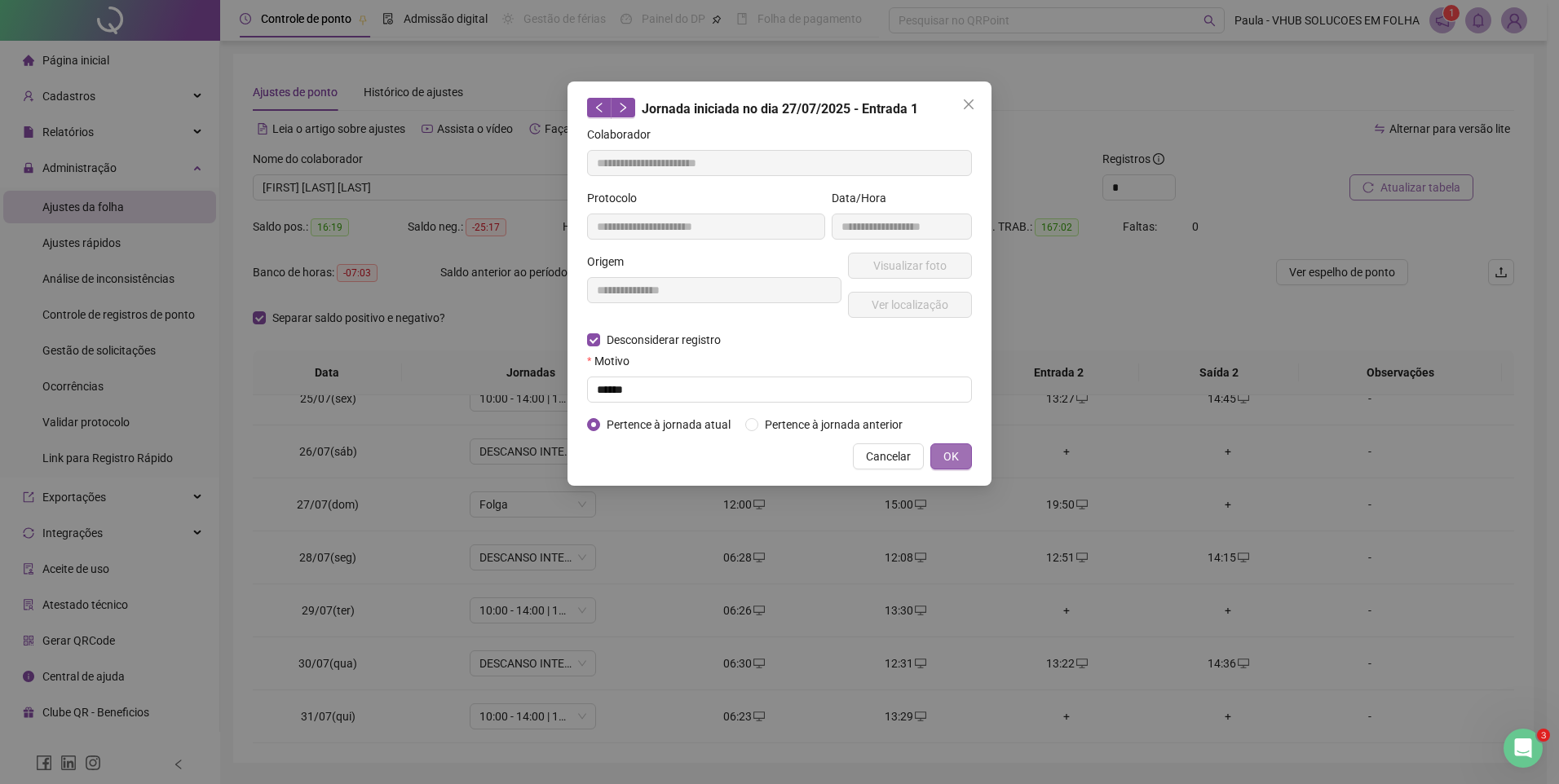 click on "OK" at bounding box center (951, 456) 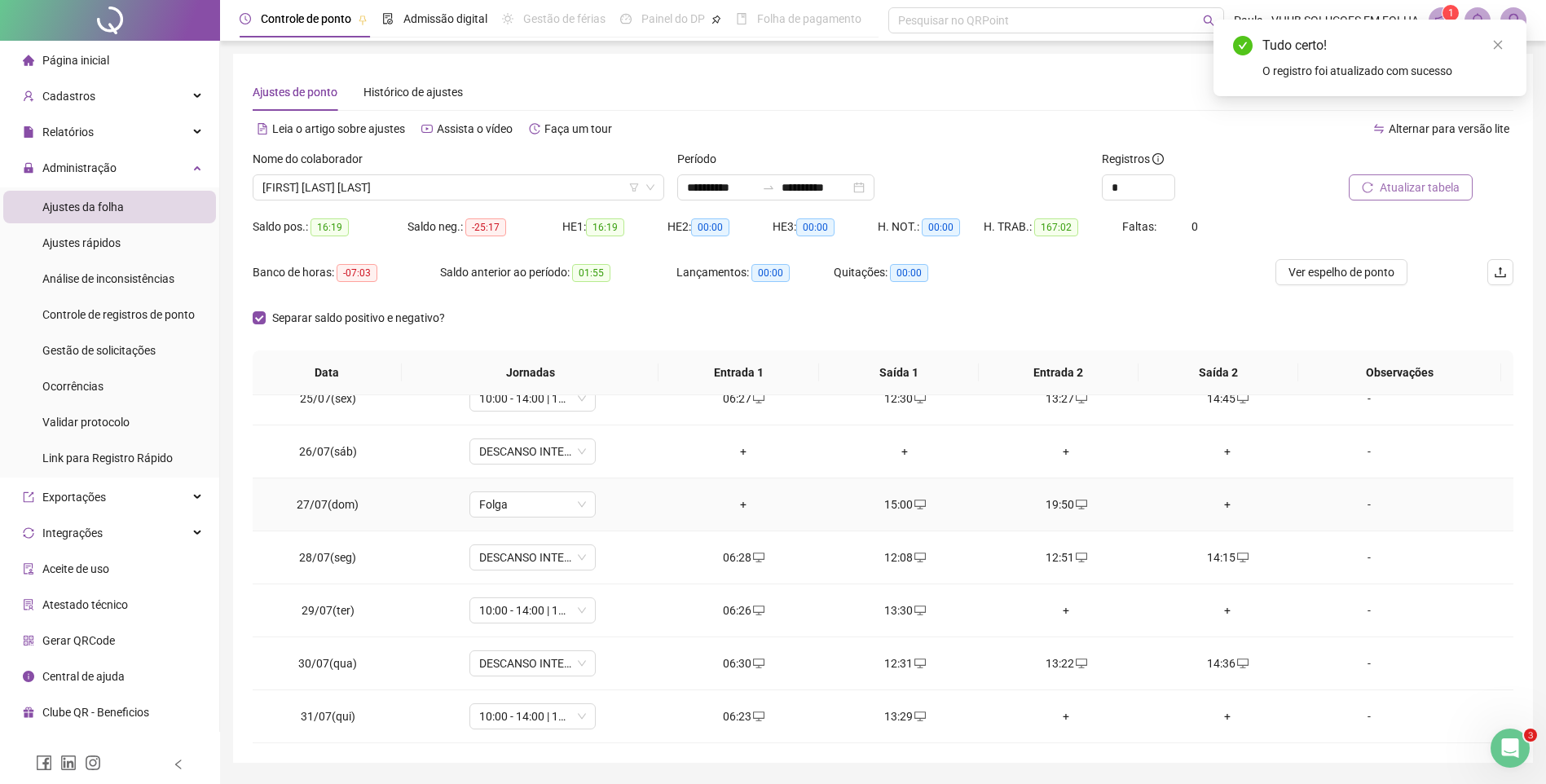 click on "15:00" at bounding box center (905, 504) 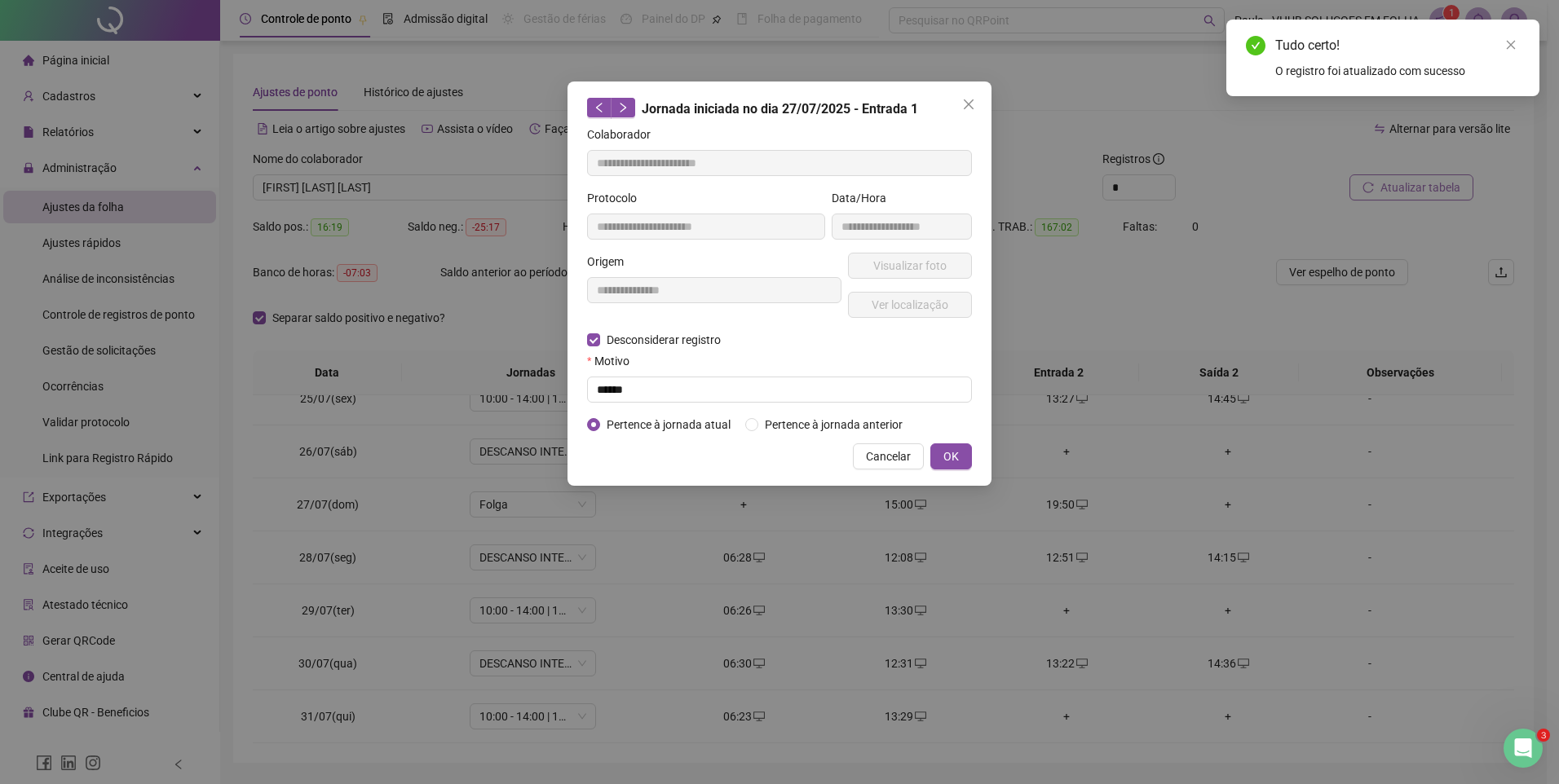 type on "**********" 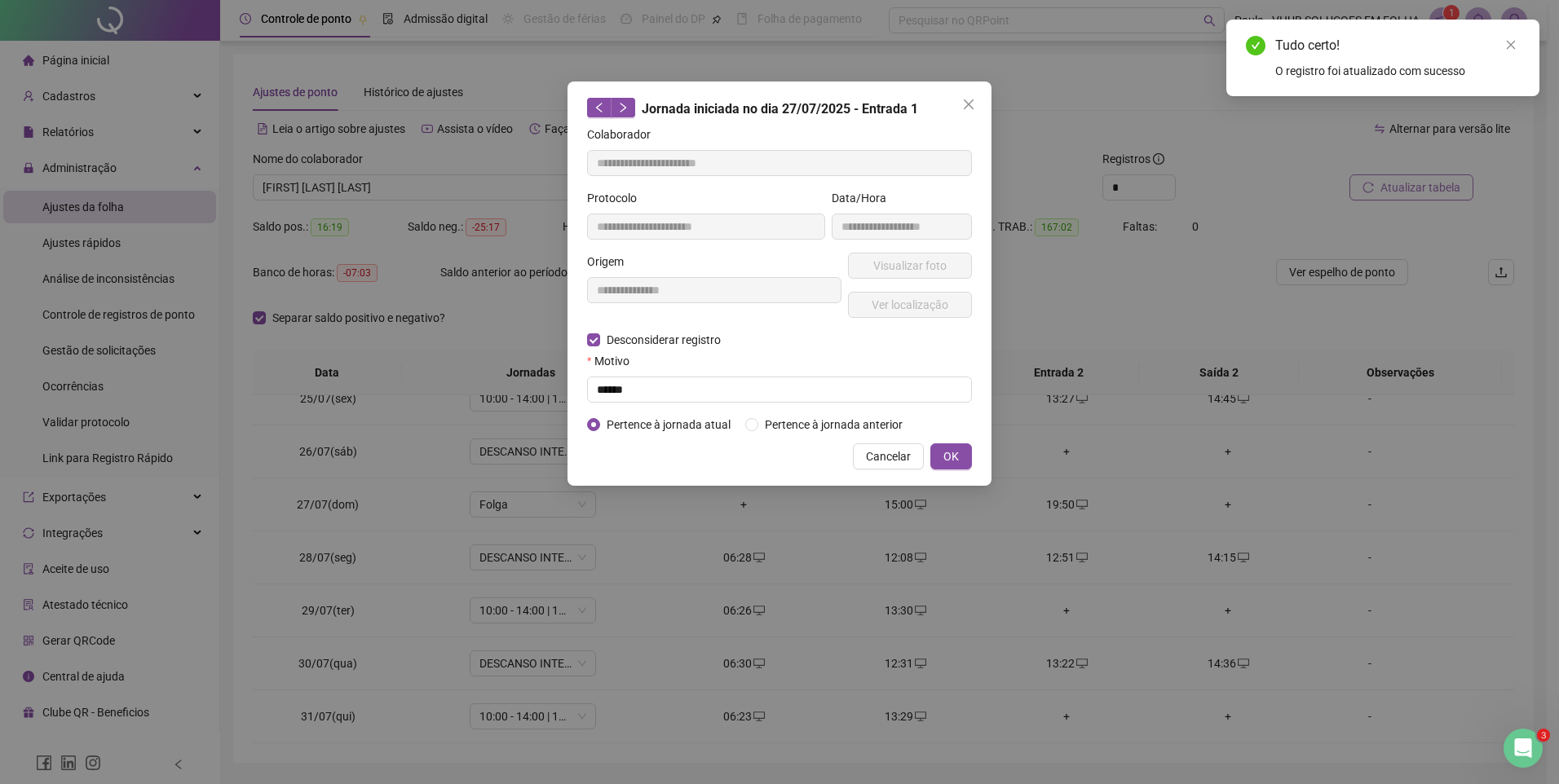 type on "**********" 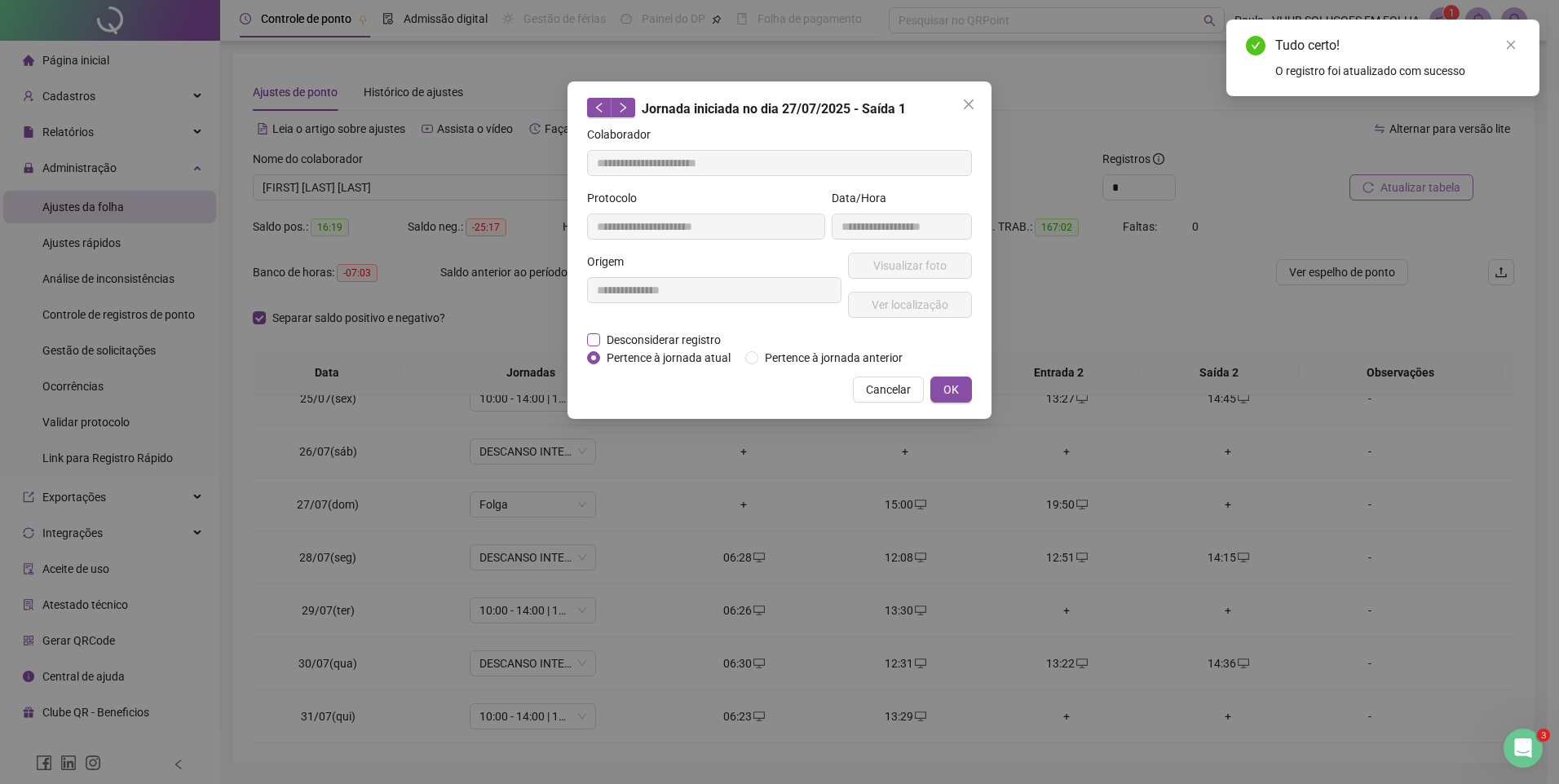 click on "Desconsiderar registro" at bounding box center (664, 340) 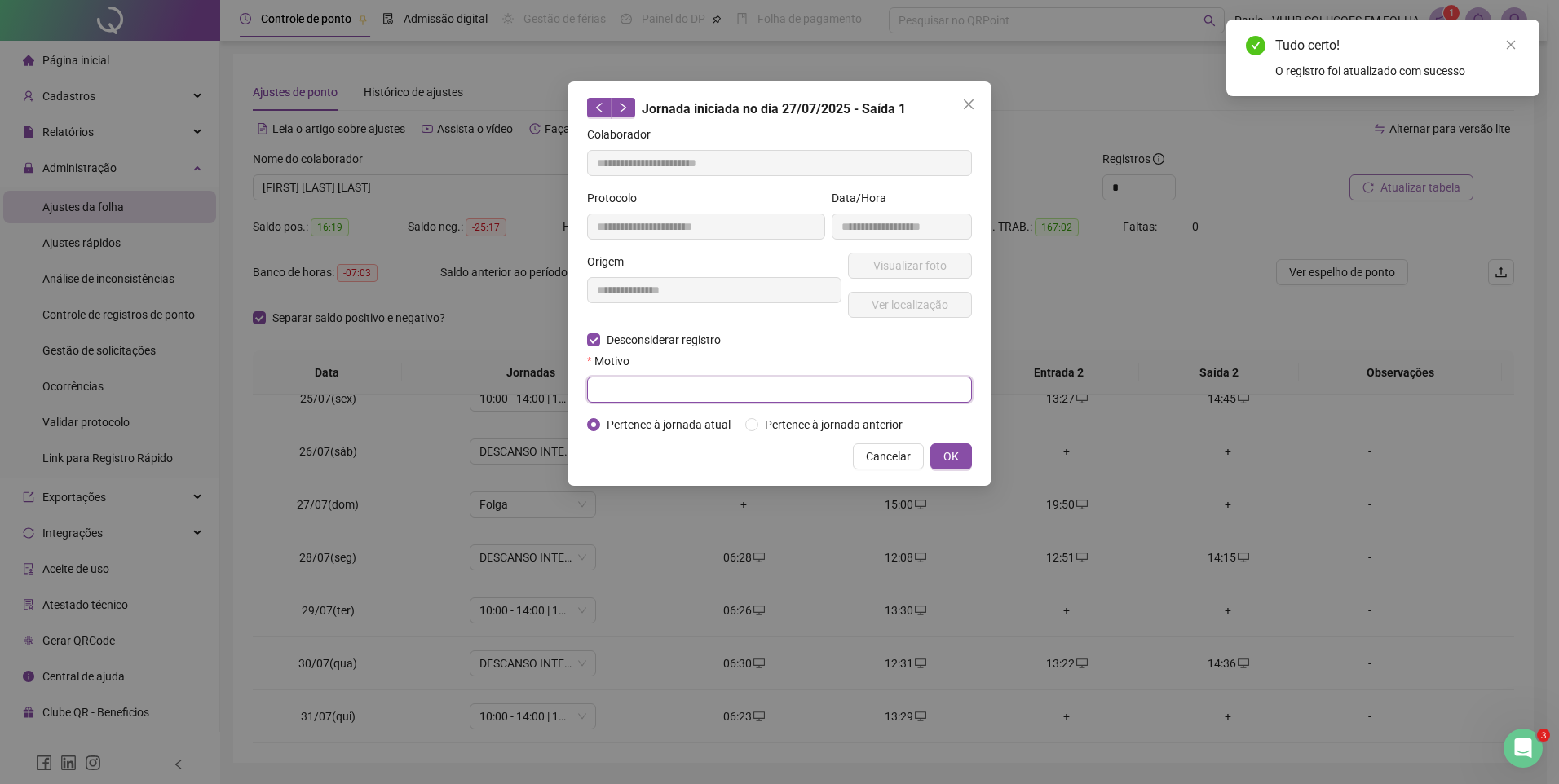 click at bounding box center [780, 390] 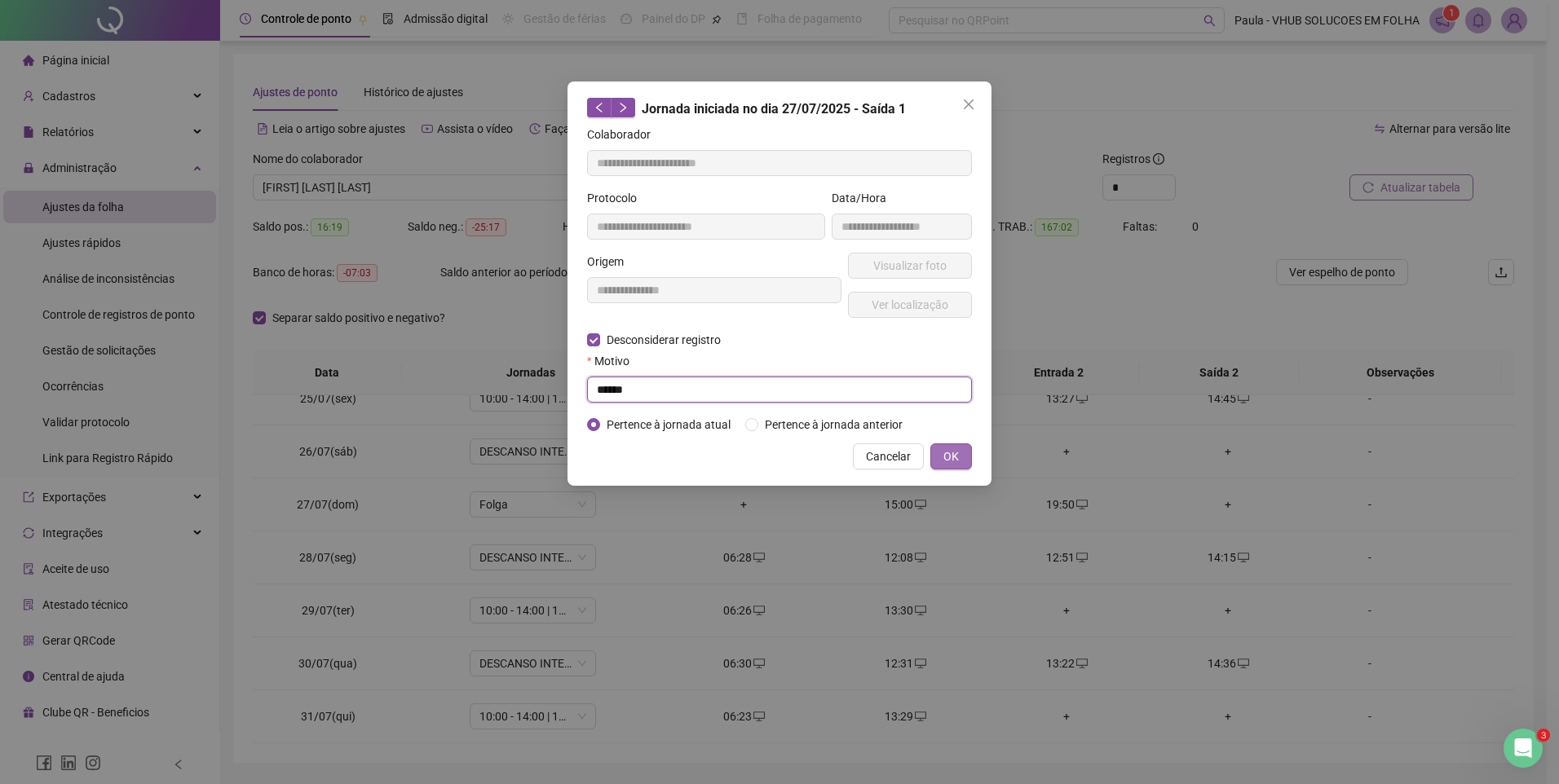 type on "******" 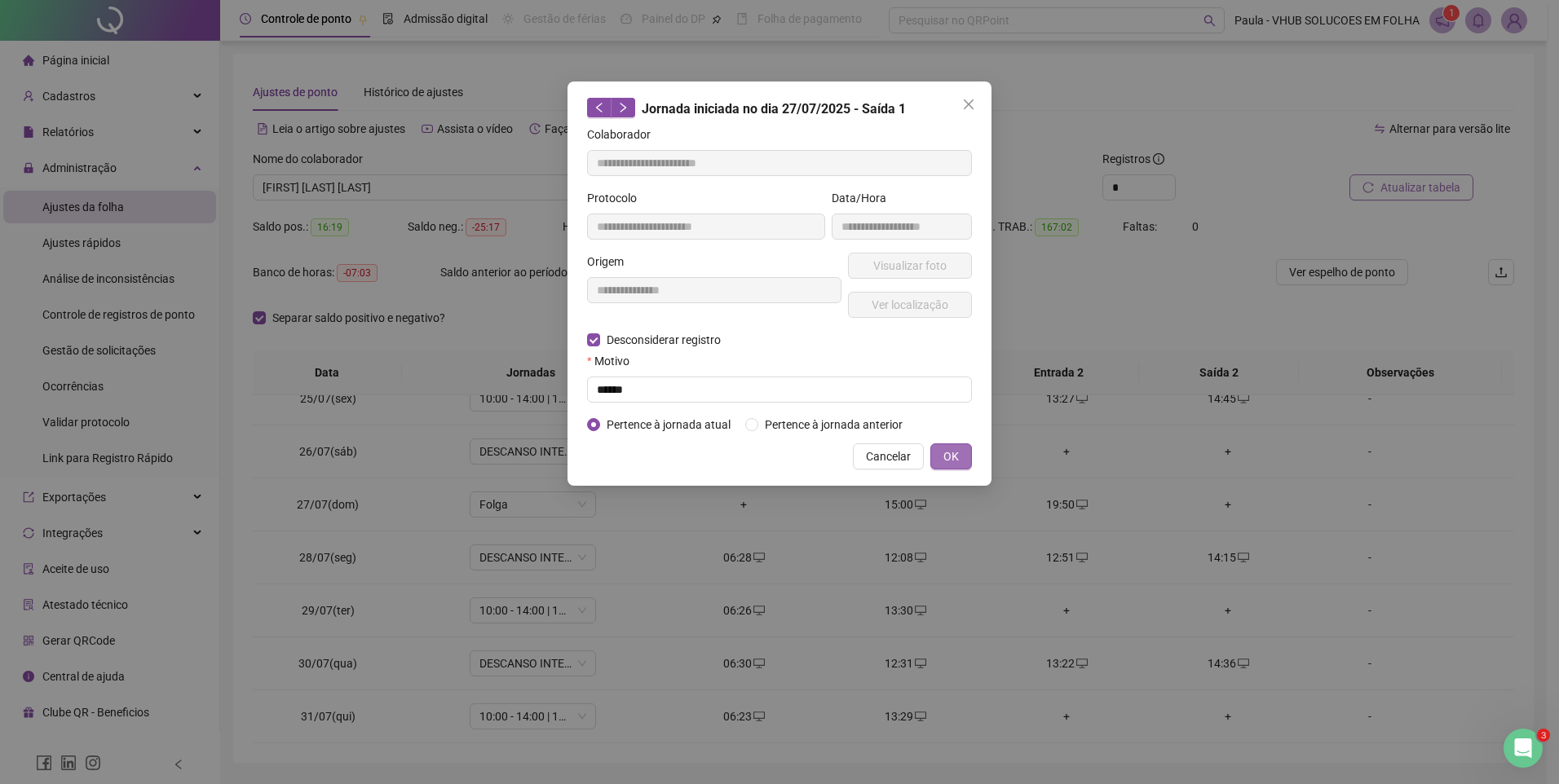 click on "OK" at bounding box center (951, 456) 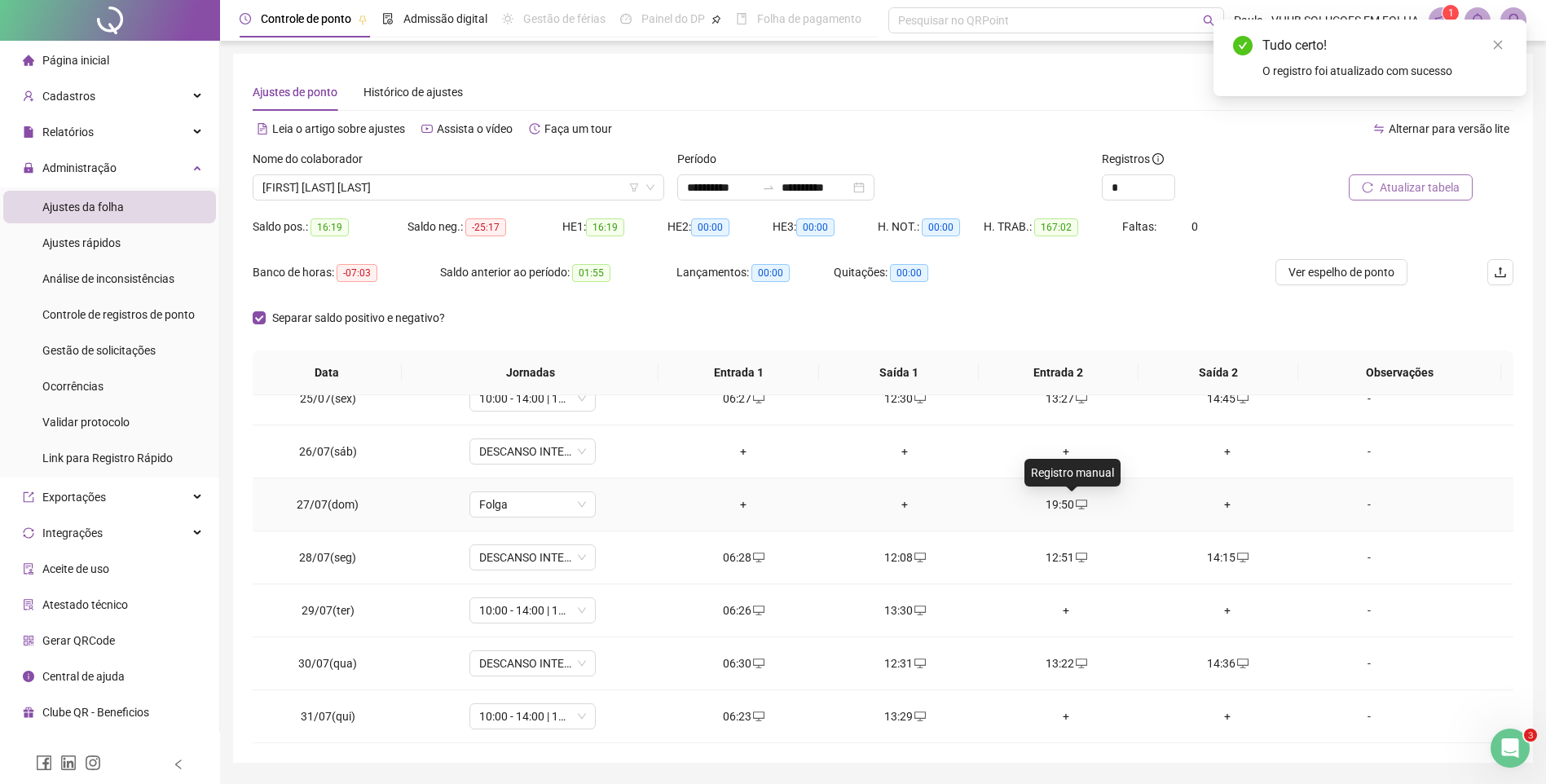 click 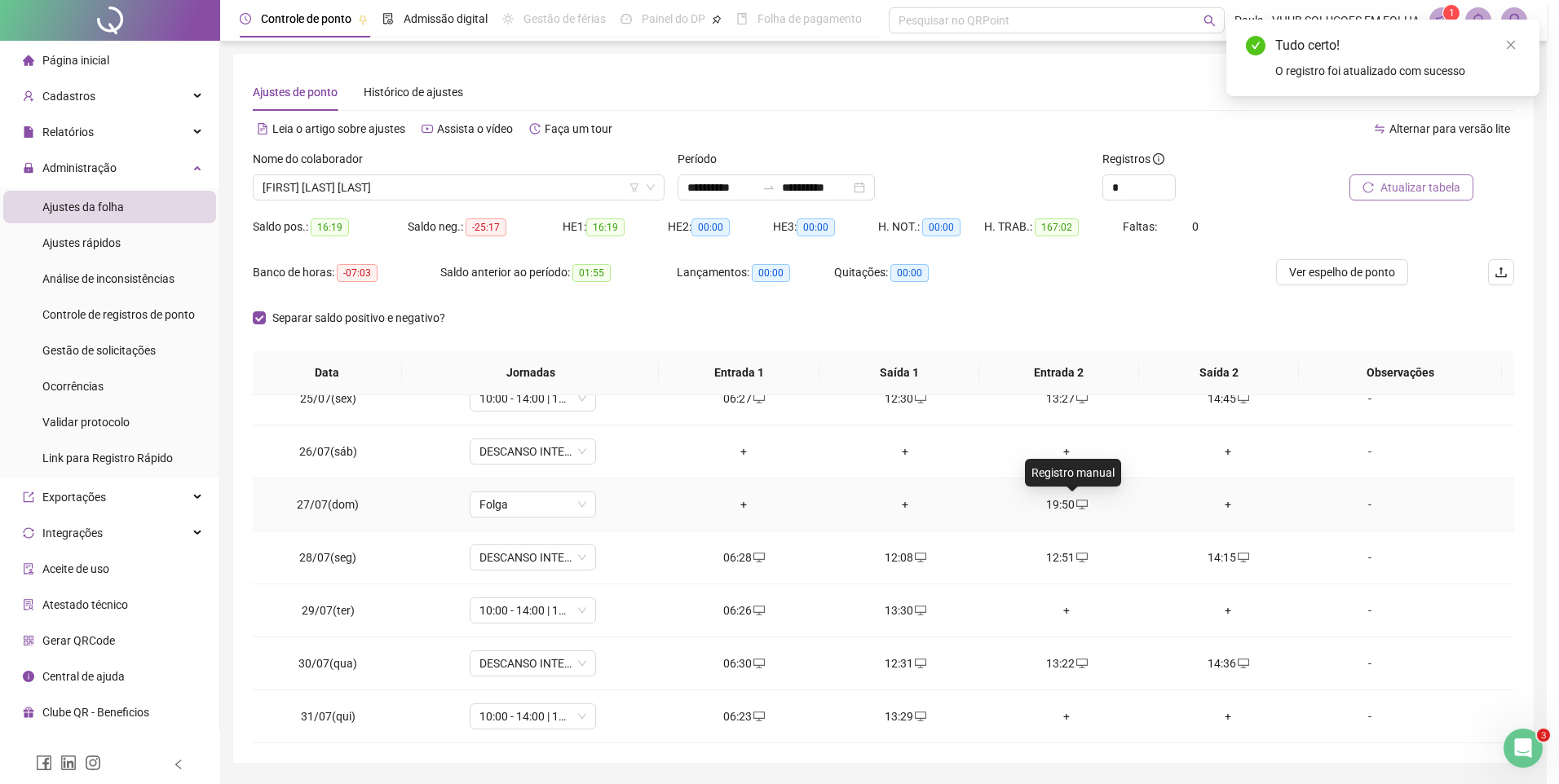 type on "**********" 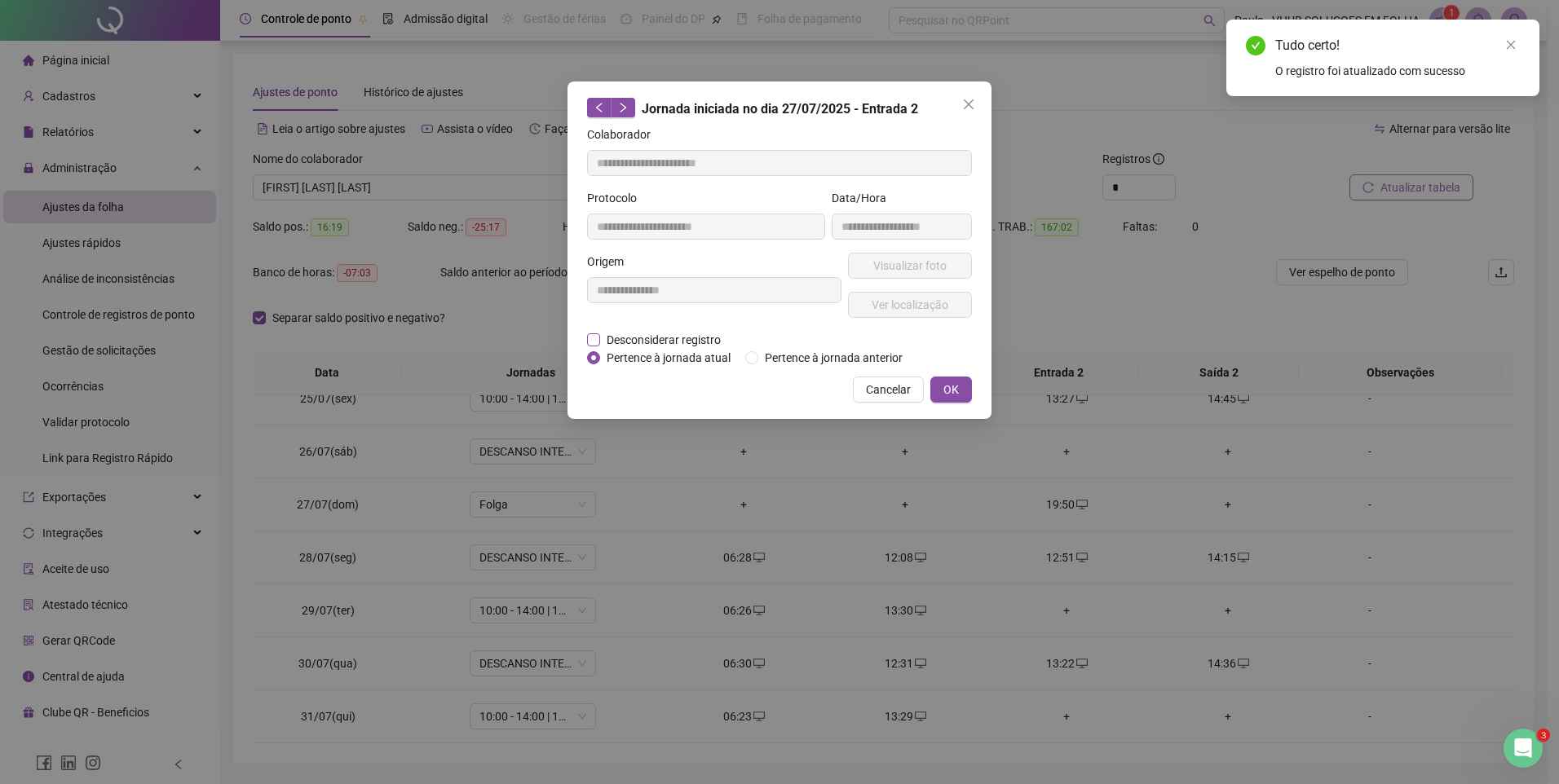 click on "Desconsiderar registro" at bounding box center [664, 340] 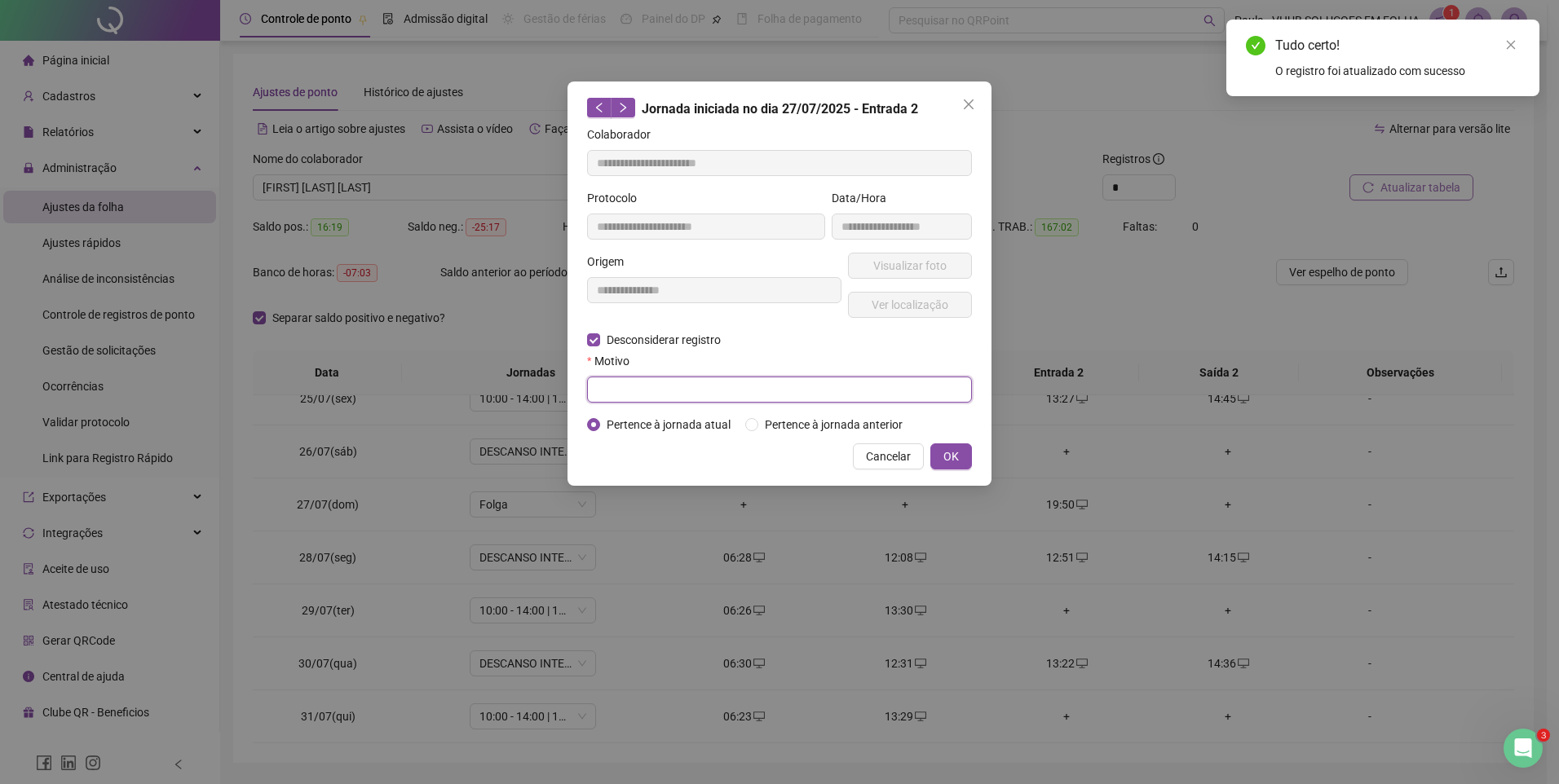 click at bounding box center [780, 390] 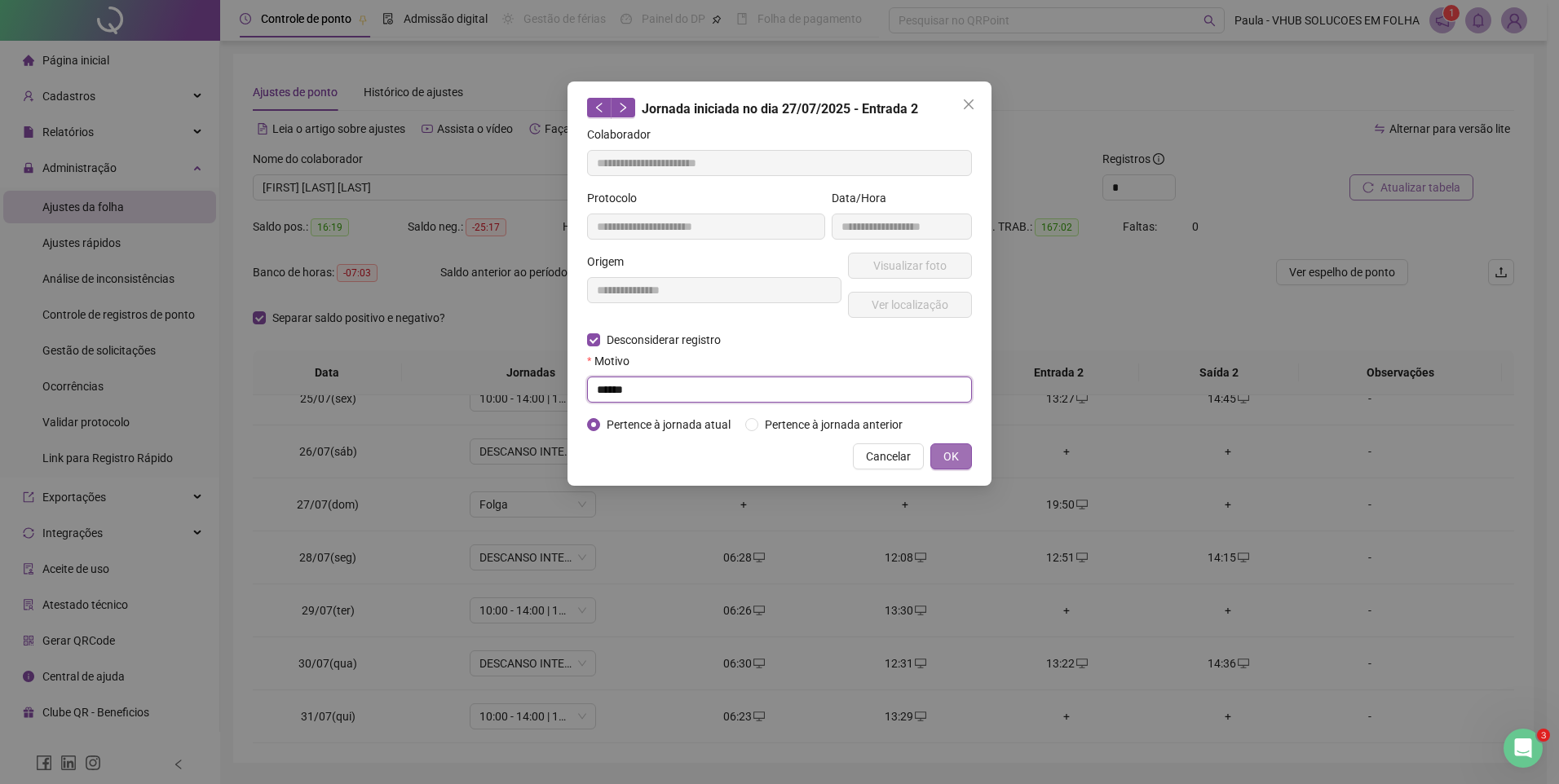 type on "******" 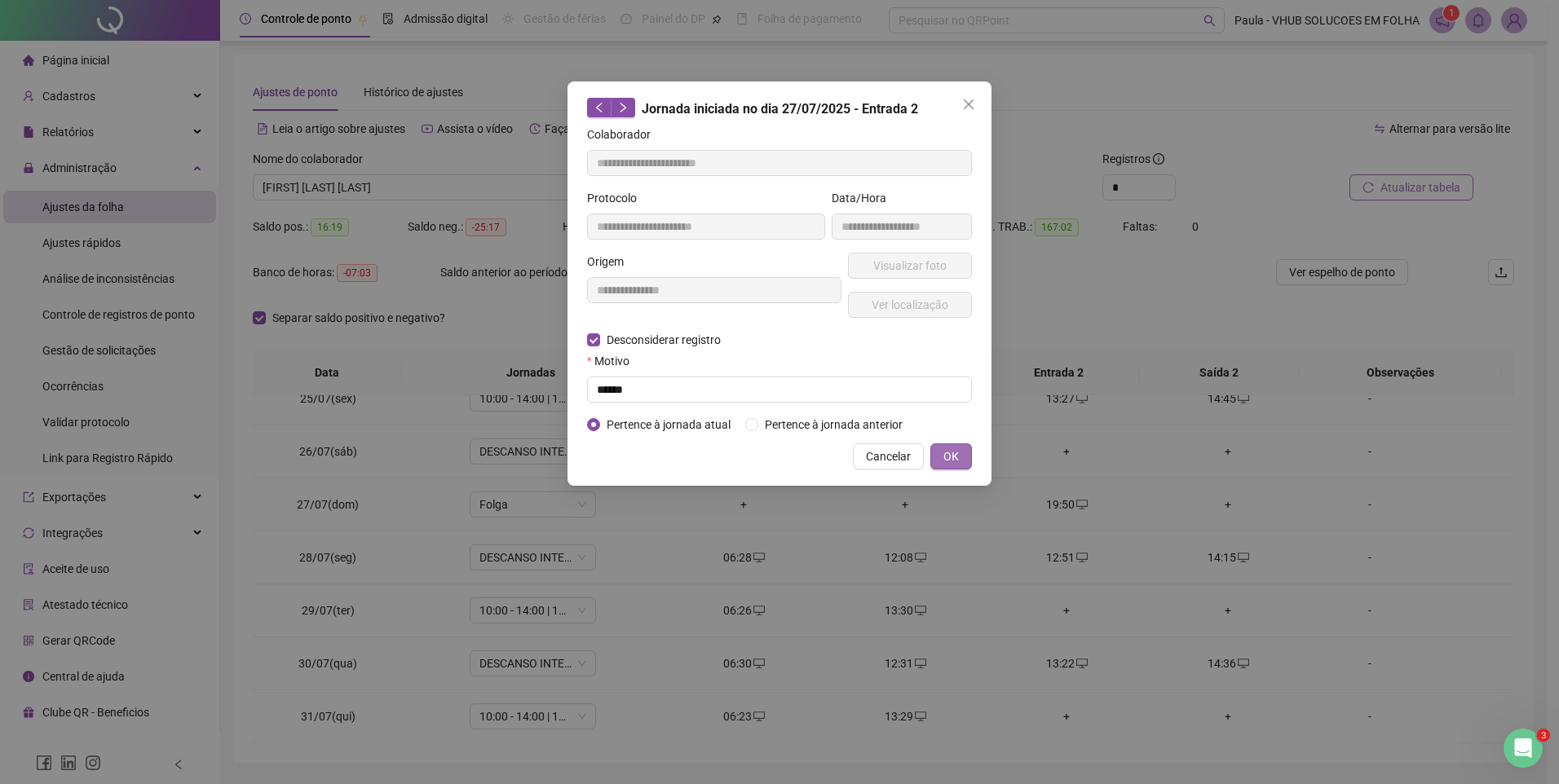 click on "OK" at bounding box center (951, 456) 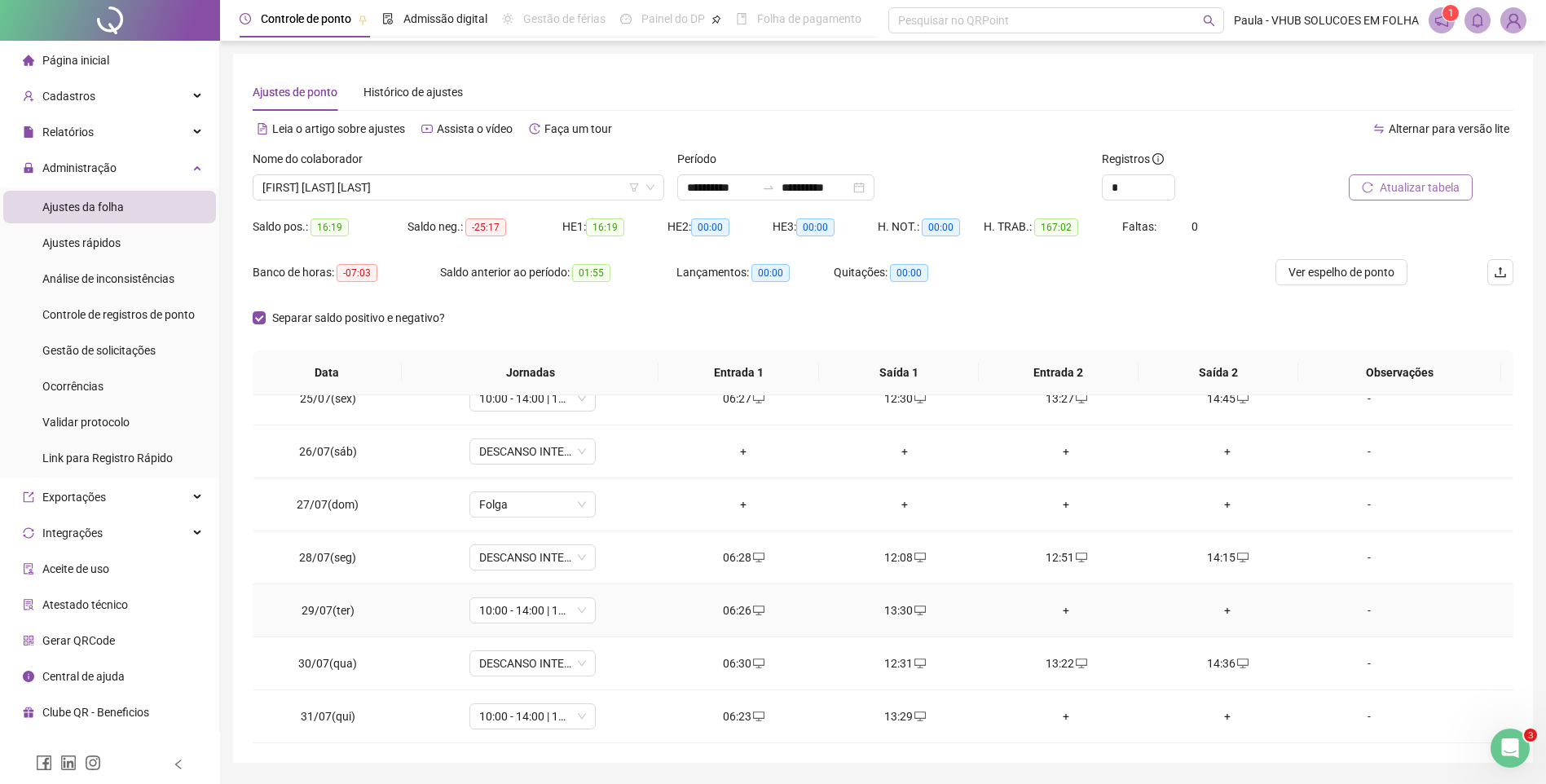 click on "12:51" at bounding box center (1066, 557) 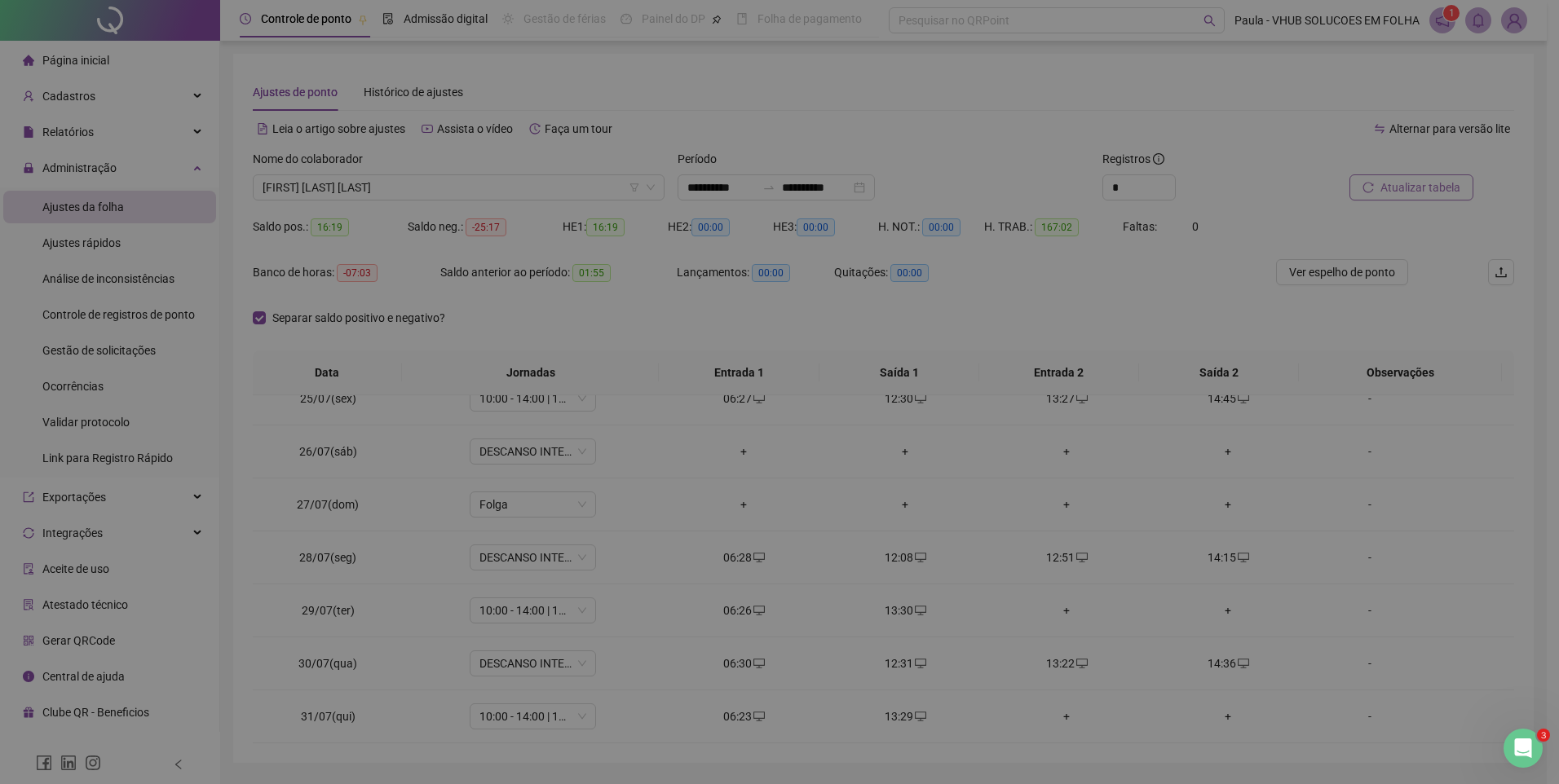 type on "**********" 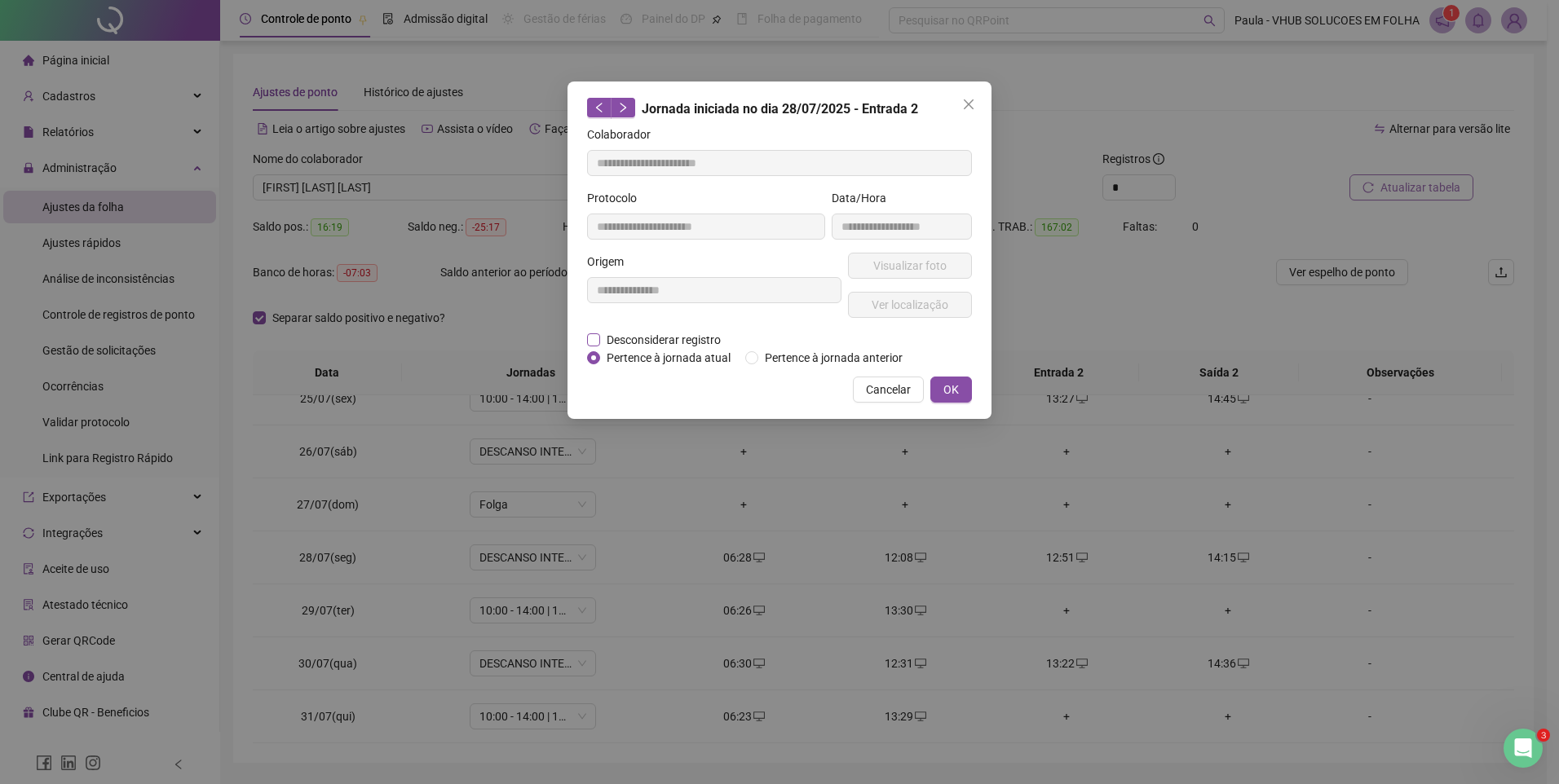 click on "Desconsiderar registro" at bounding box center (664, 340) 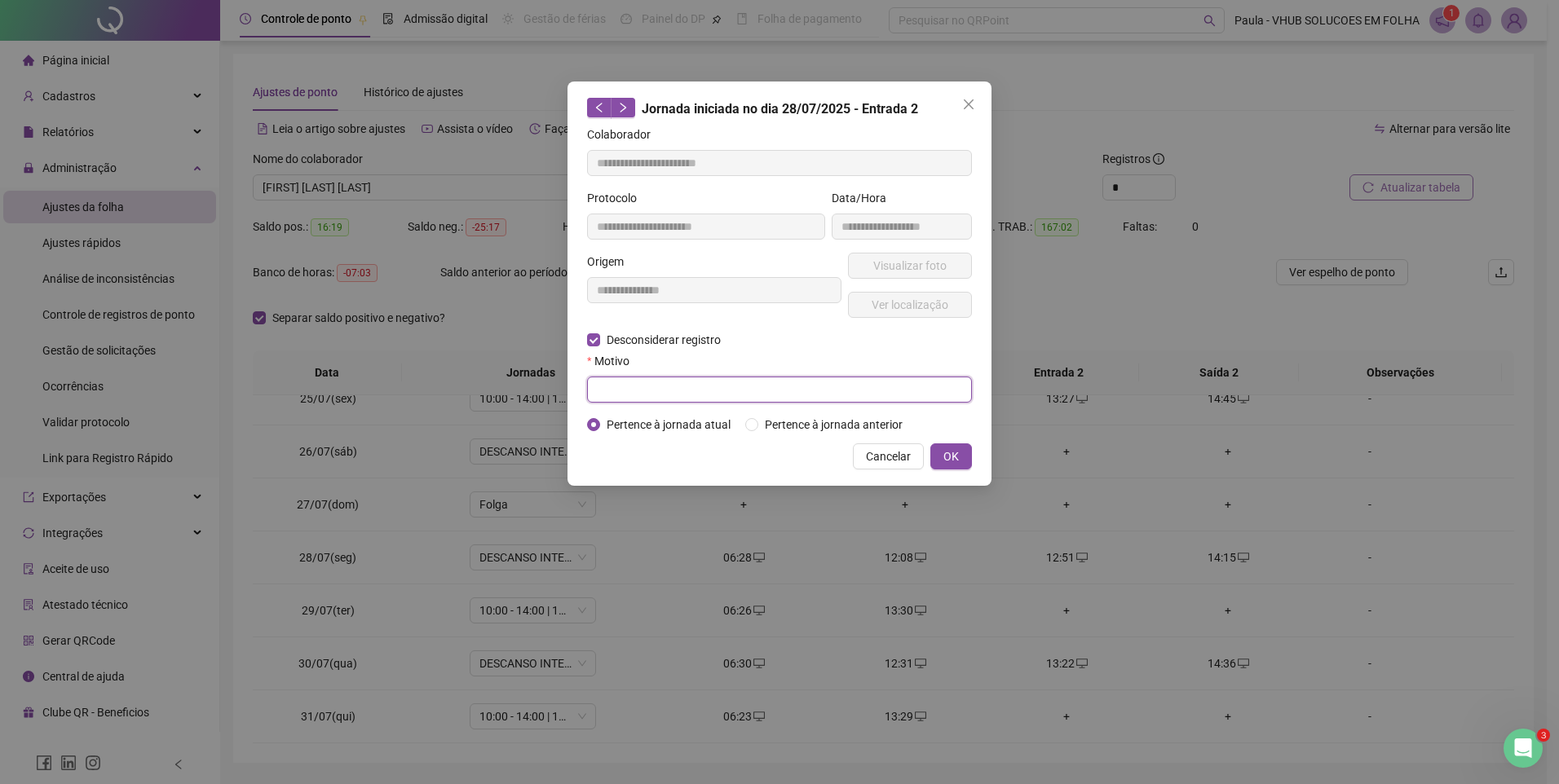 click at bounding box center [780, 390] 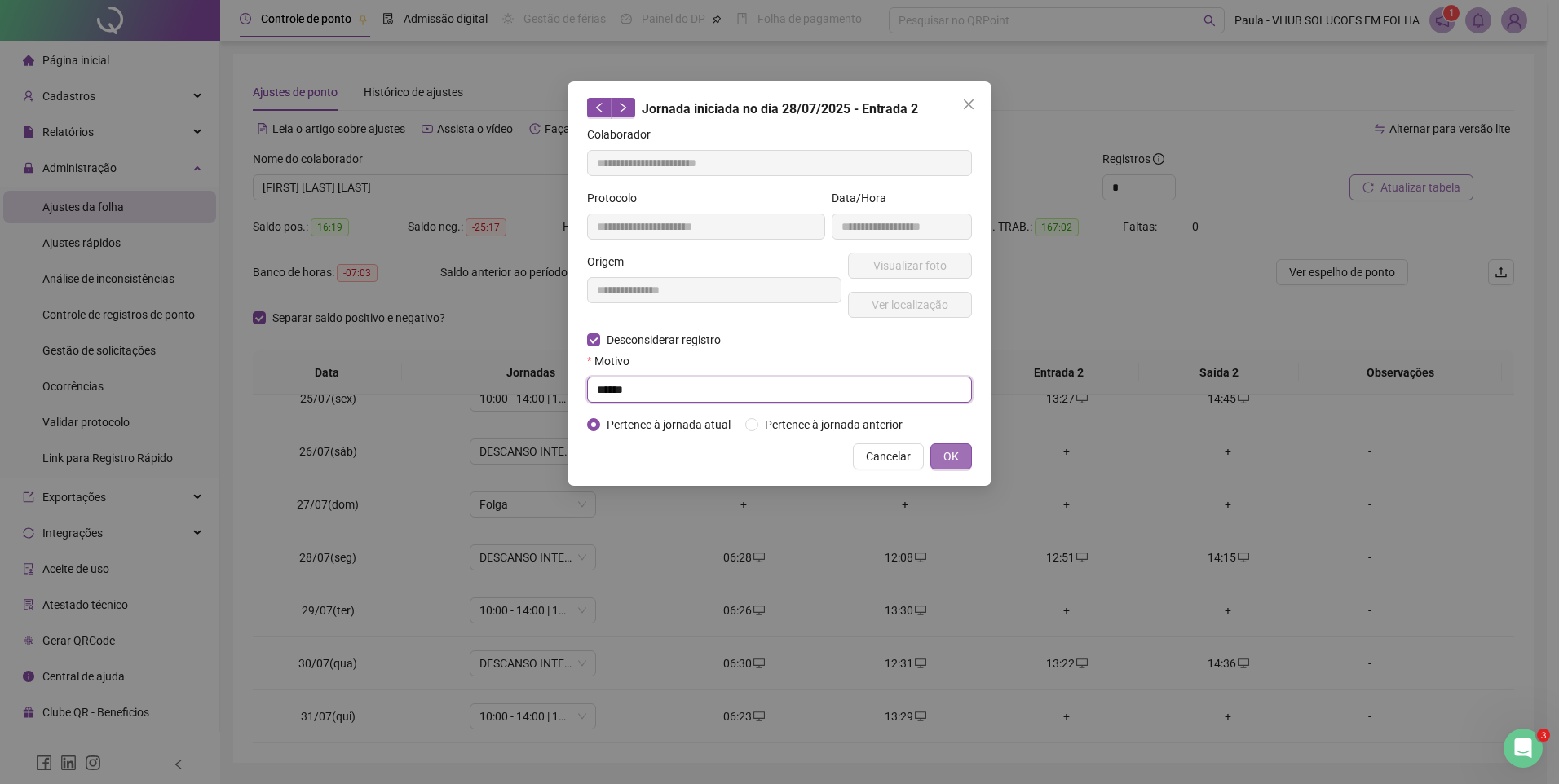type on "******" 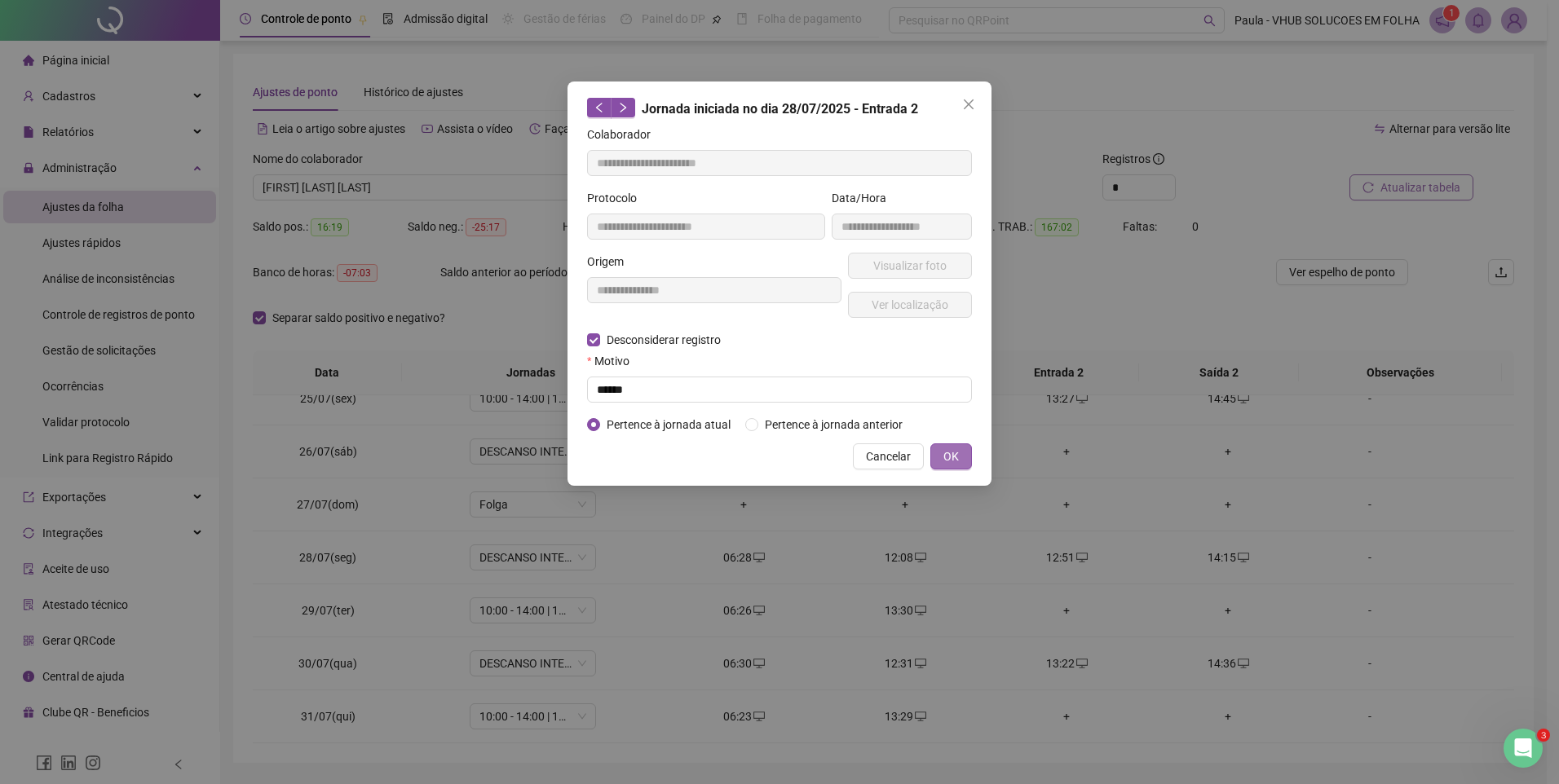 click on "OK" at bounding box center (951, 456) 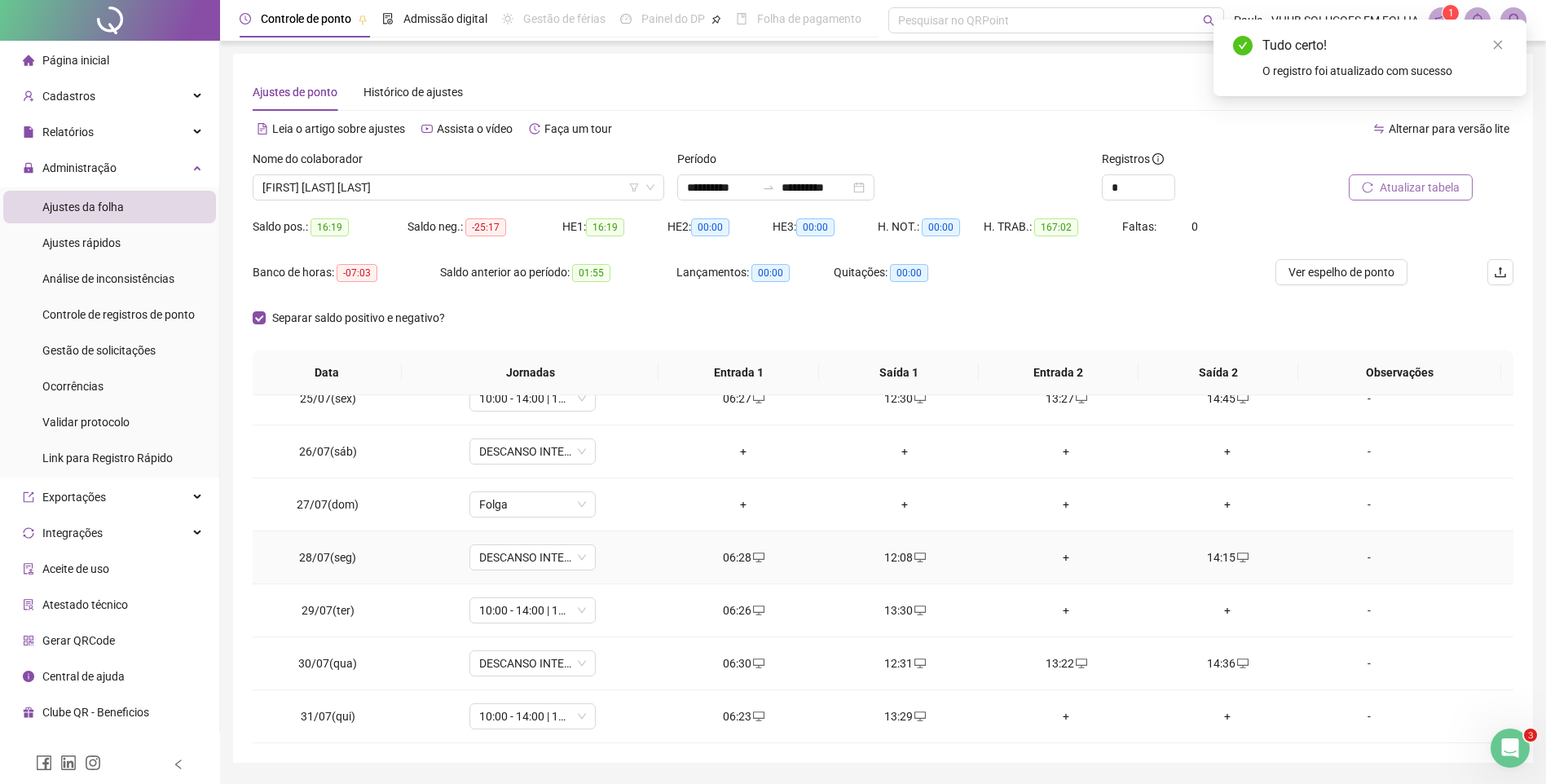 click on "12:08" at bounding box center (905, 557) 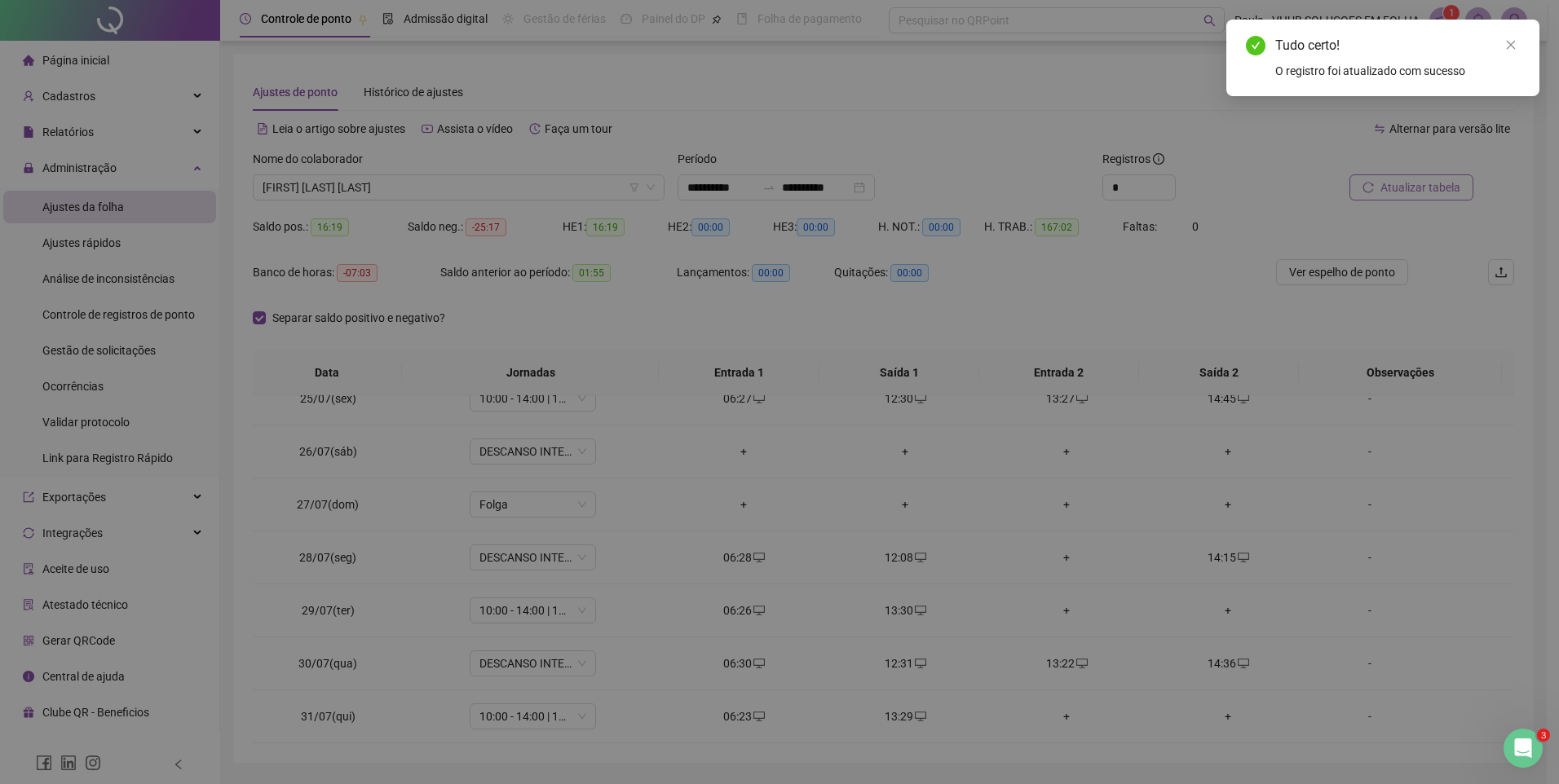 type on "**********" 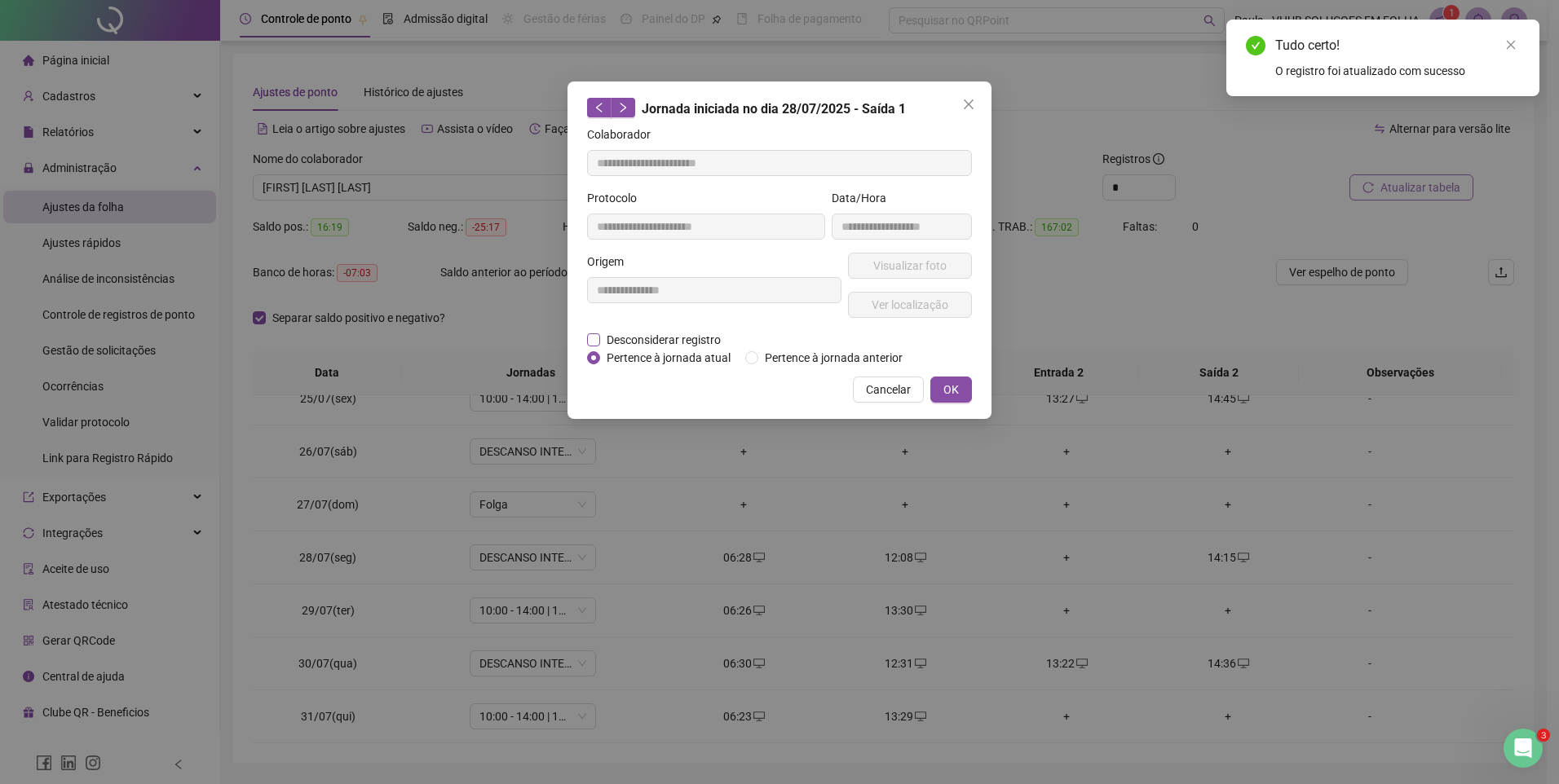click on "Desconsiderar registro" at bounding box center (664, 340) 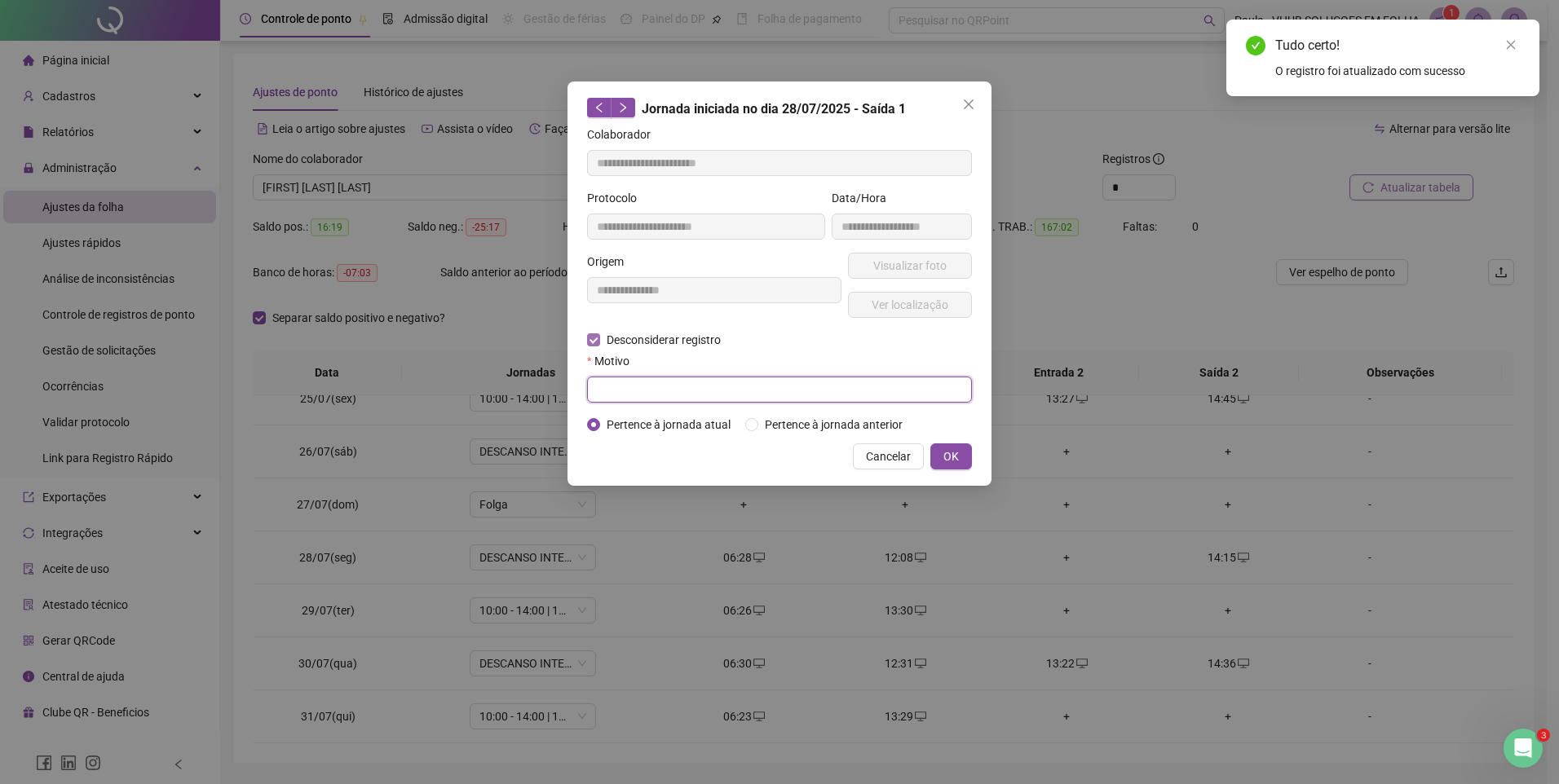 click at bounding box center (780, 390) 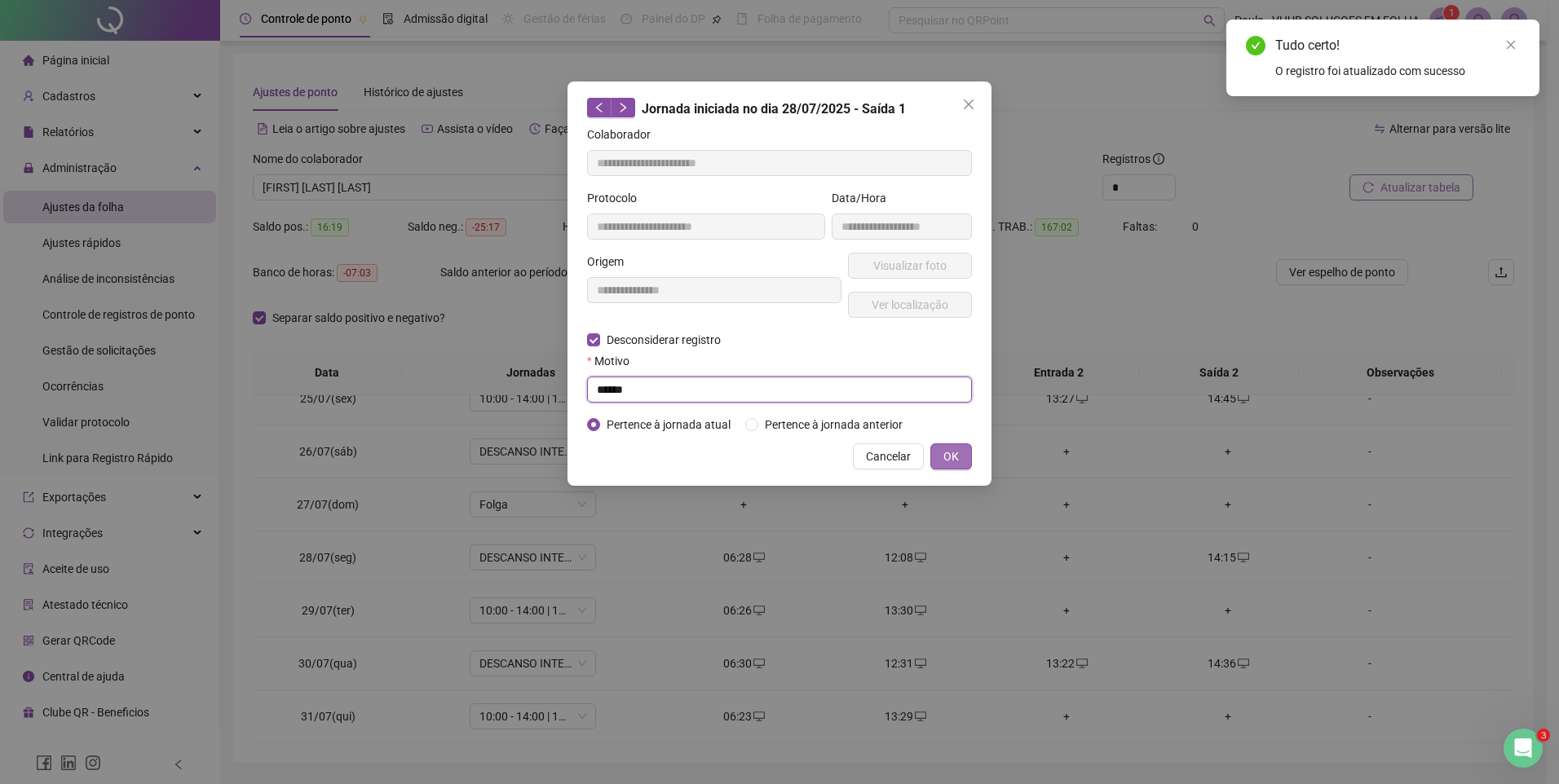type on "******" 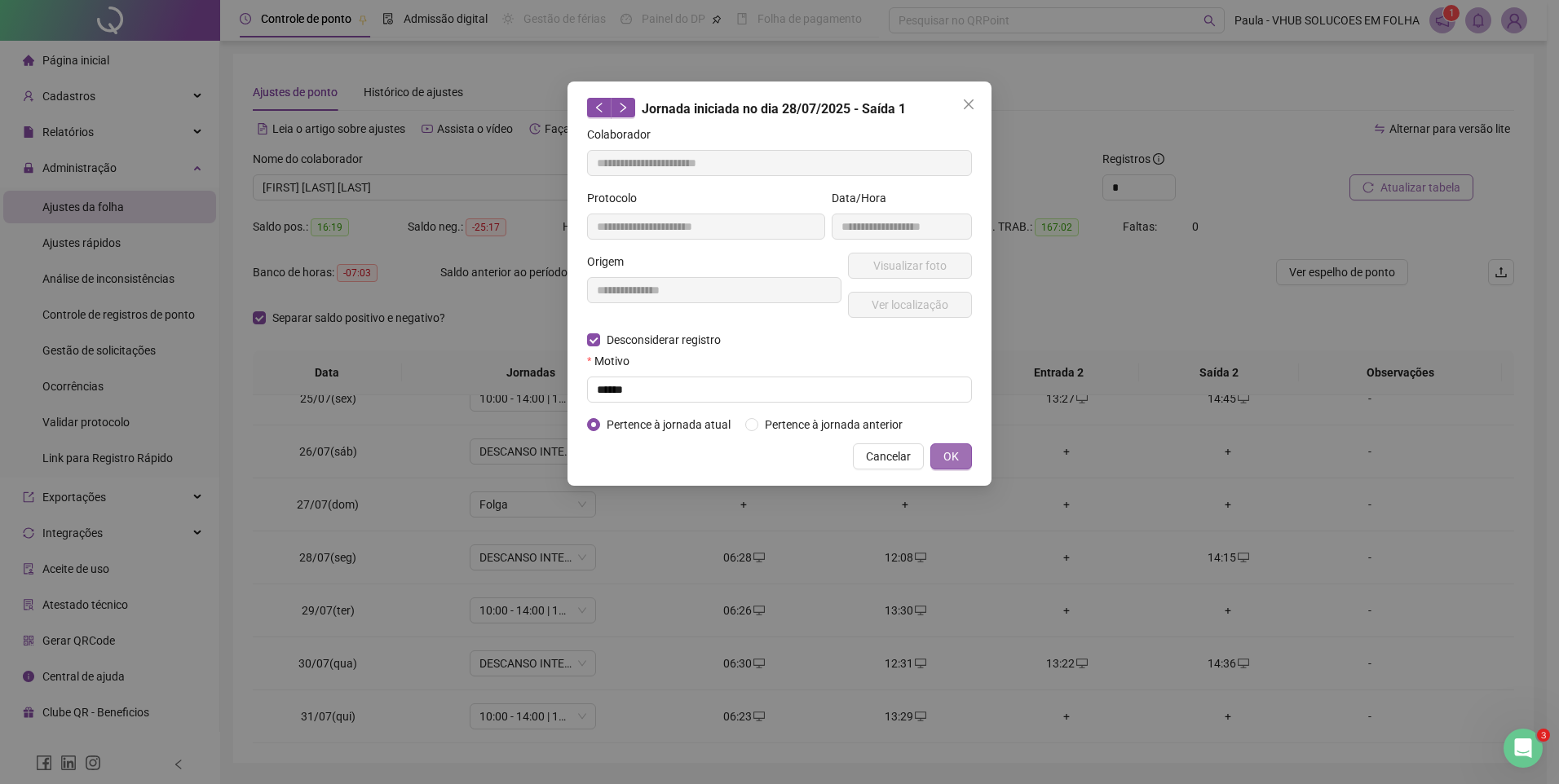 click on "OK" at bounding box center (951, 456) 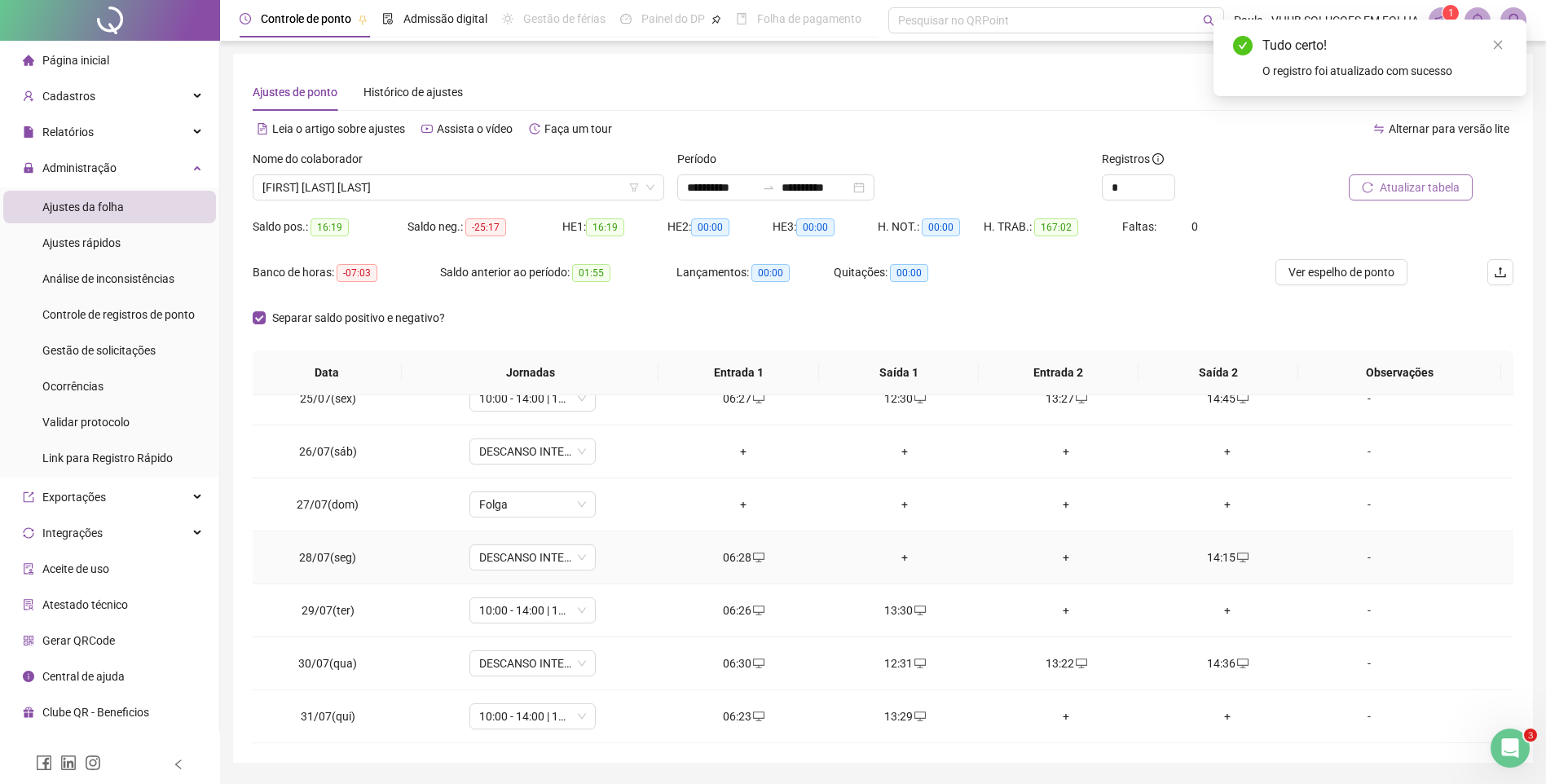 click on "+" at bounding box center [905, 557] 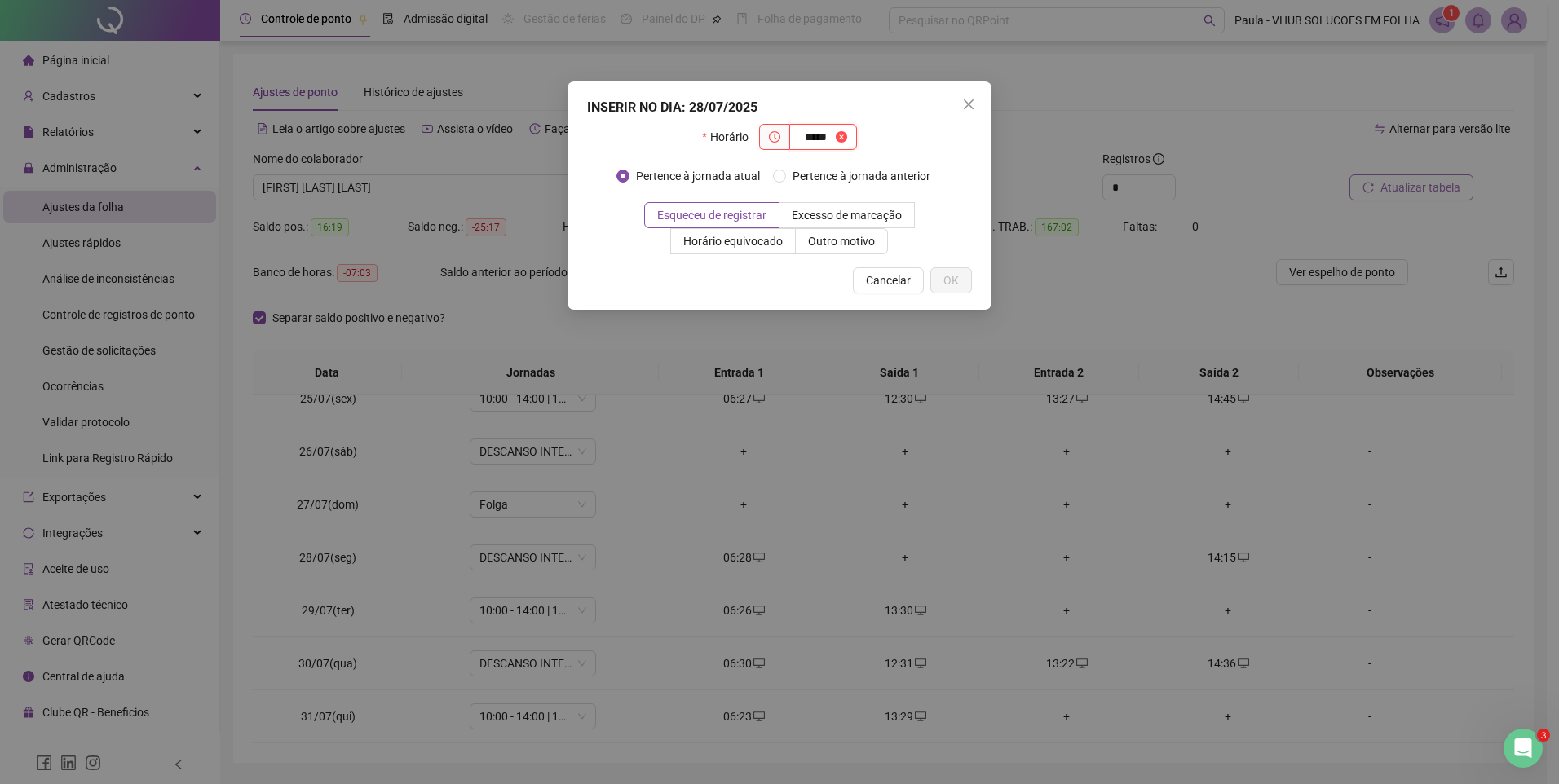 type on "*****" 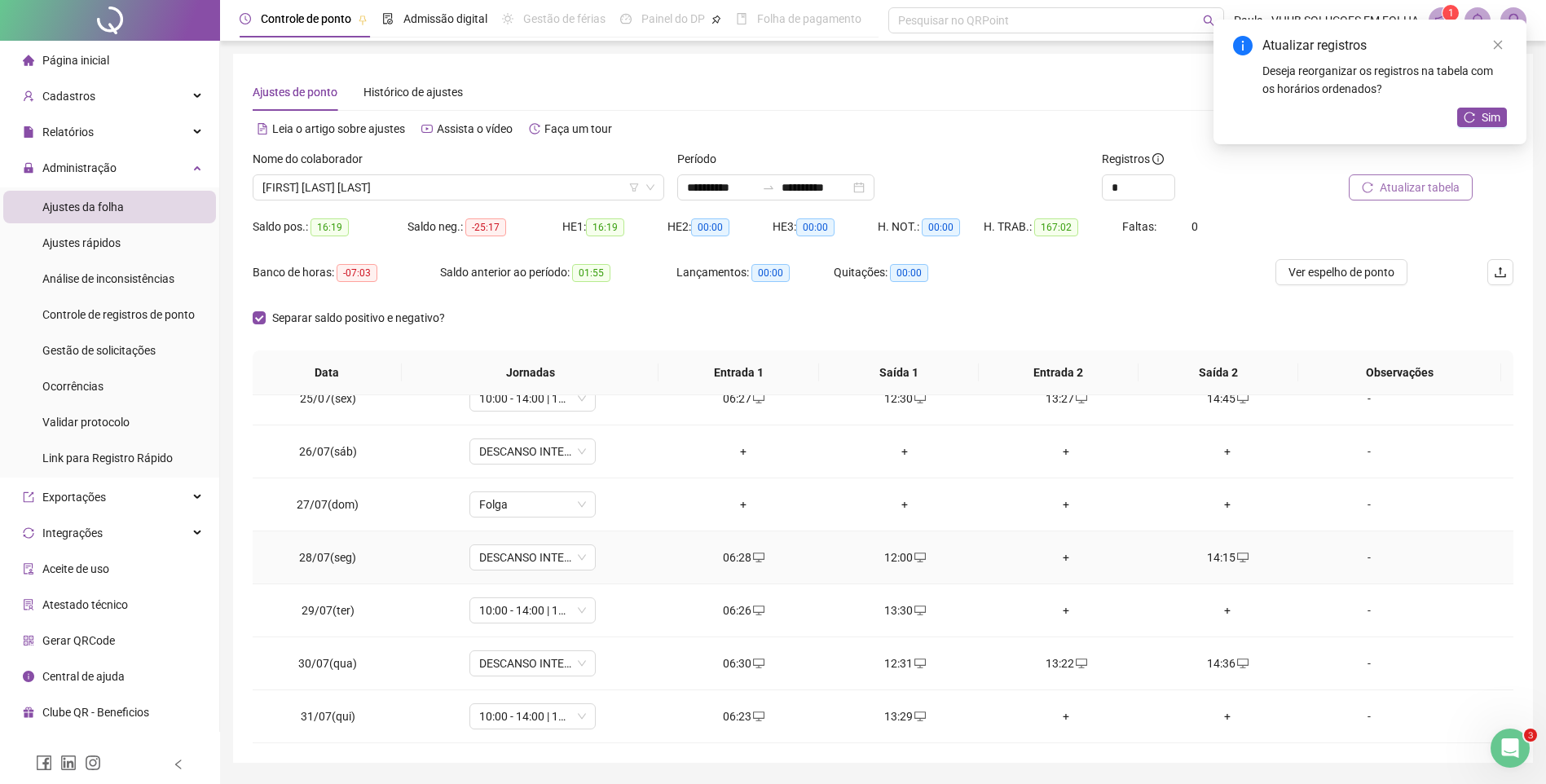 click on "+" at bounding box center (1066, 557) 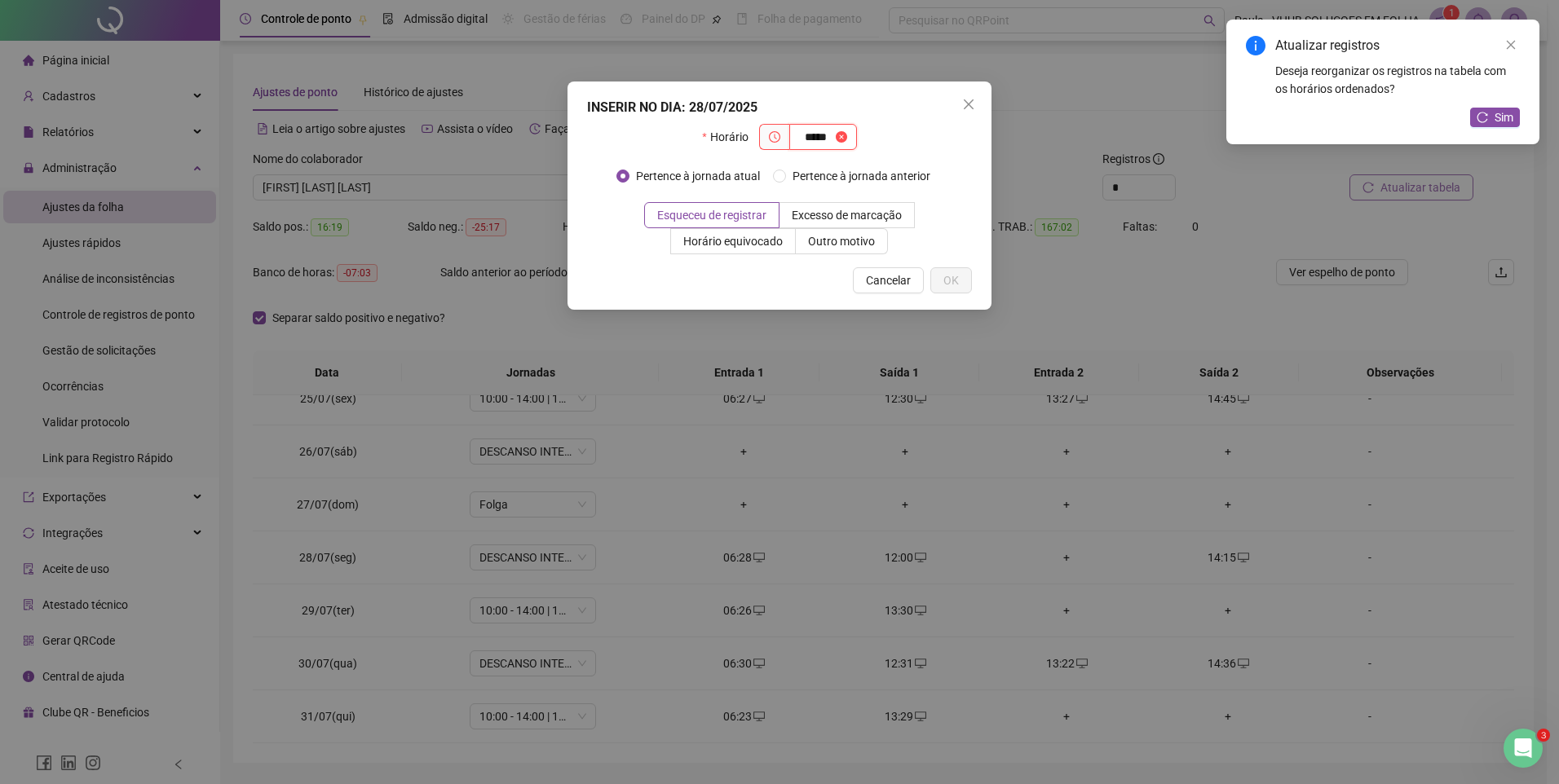 type on "*****" 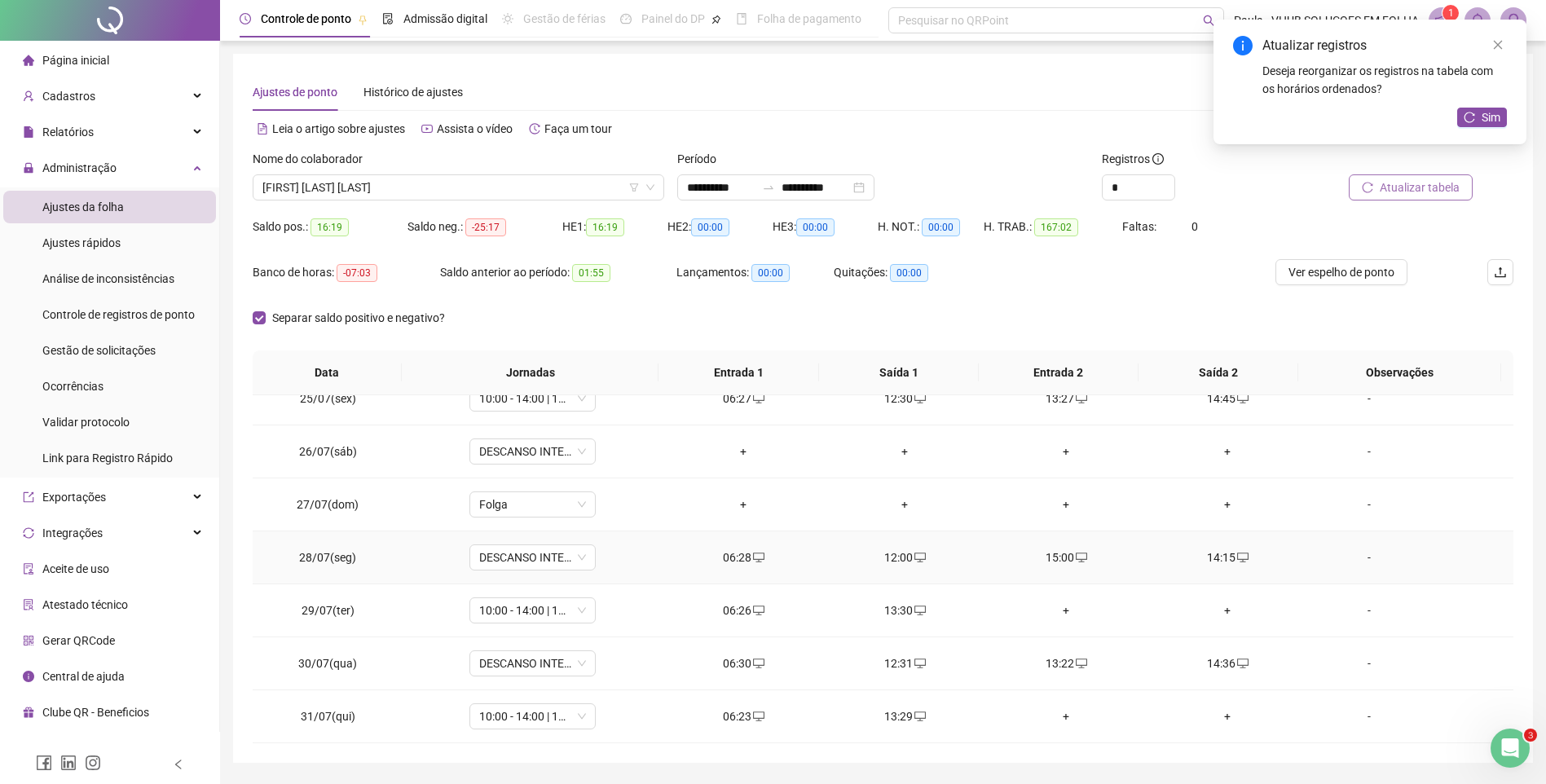click on "14:15" at bounding box center (1227, 557) 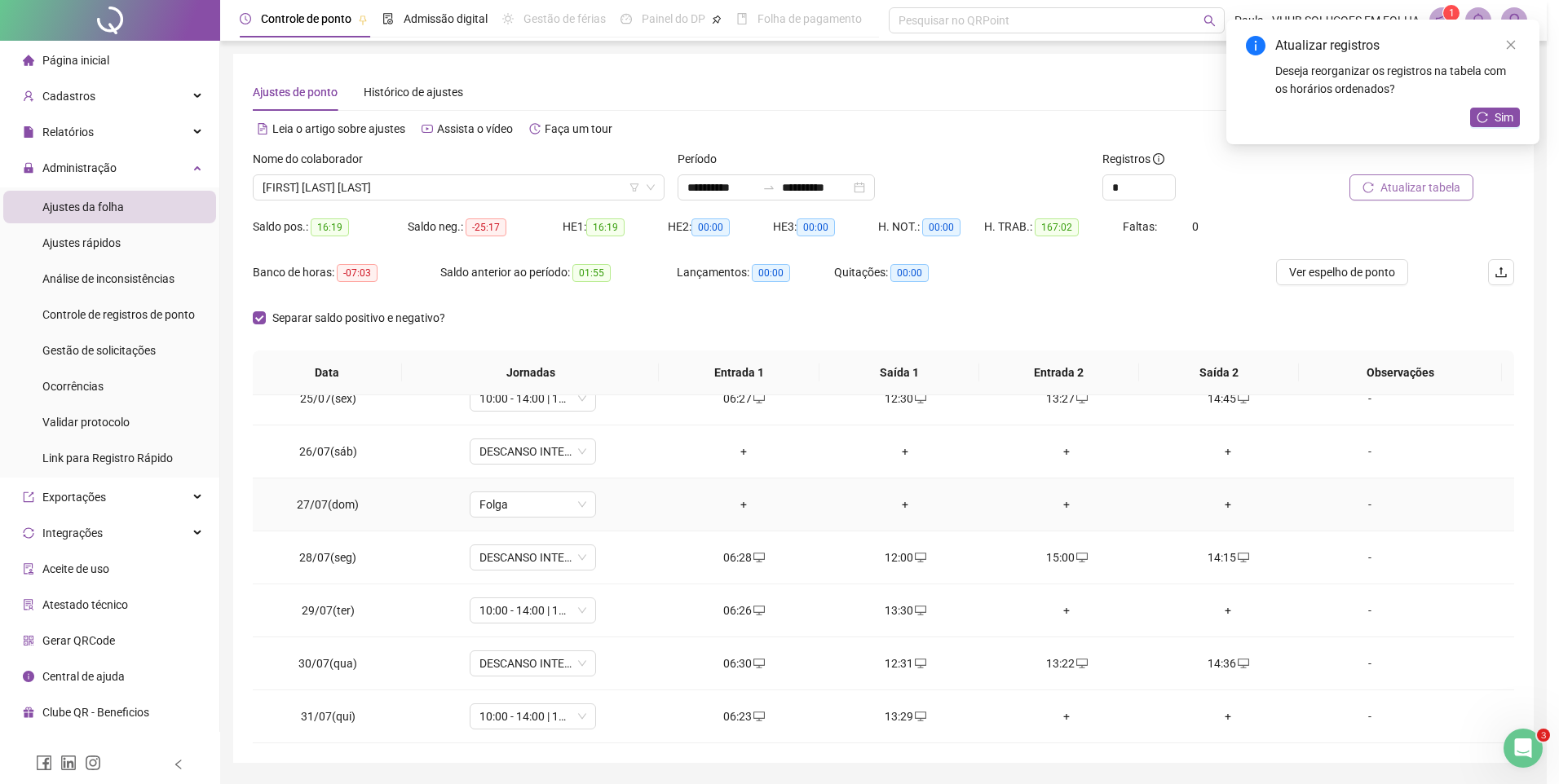 type on "**********" 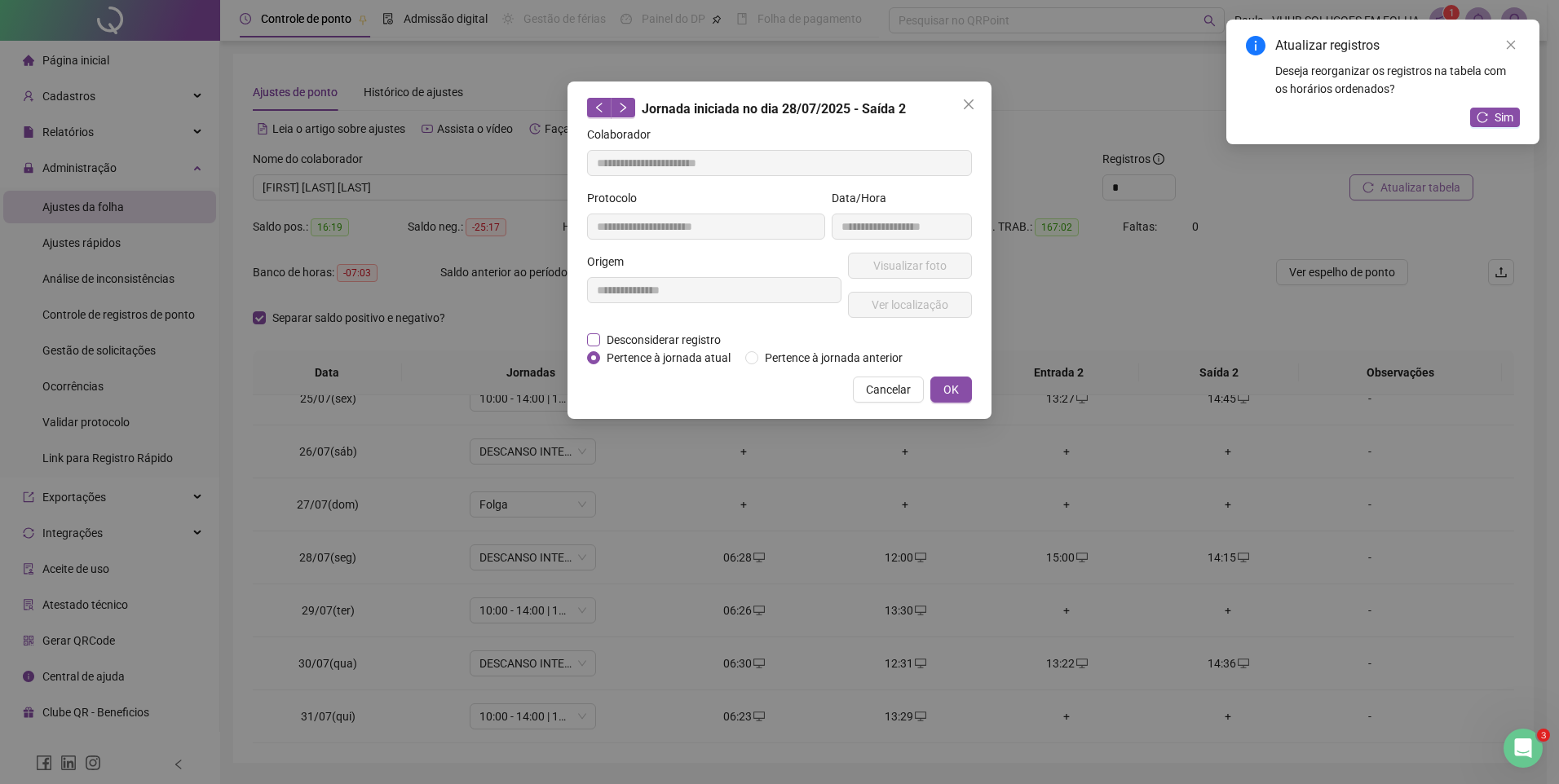 click on "Desconsiderar registro" at bounding box center (664, 340) 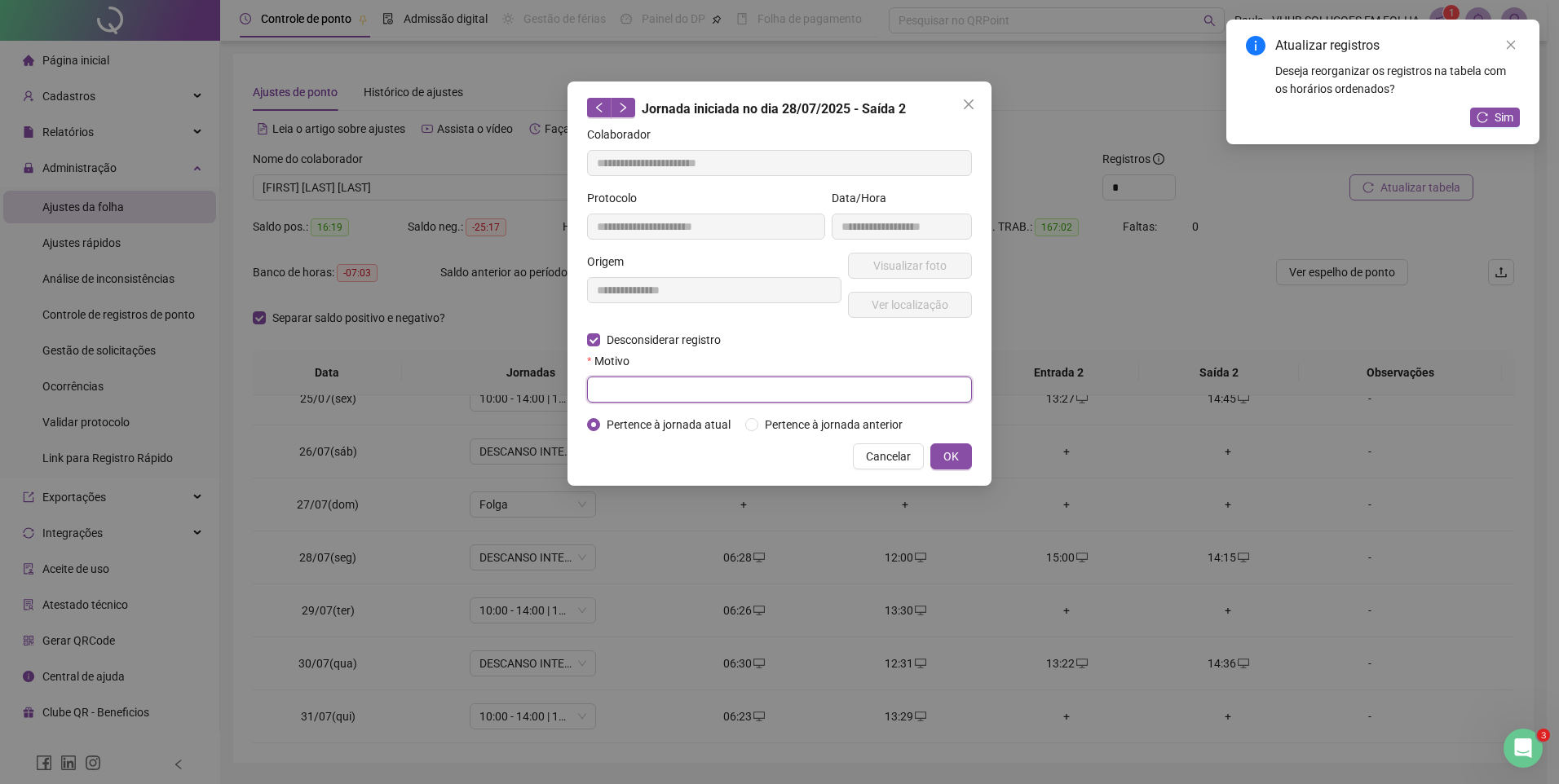 click at bounding box center [780, 390] 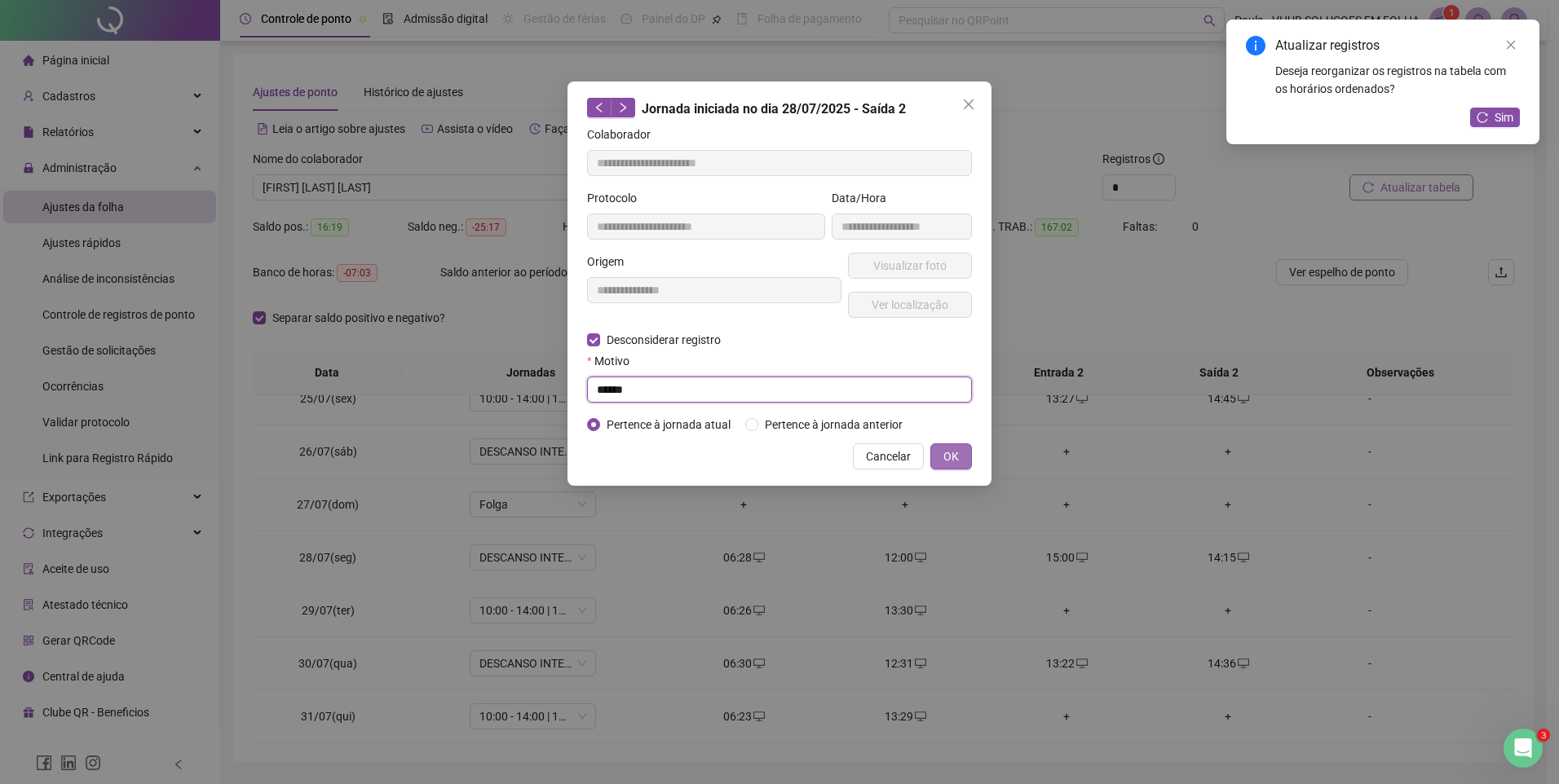 type on "******" 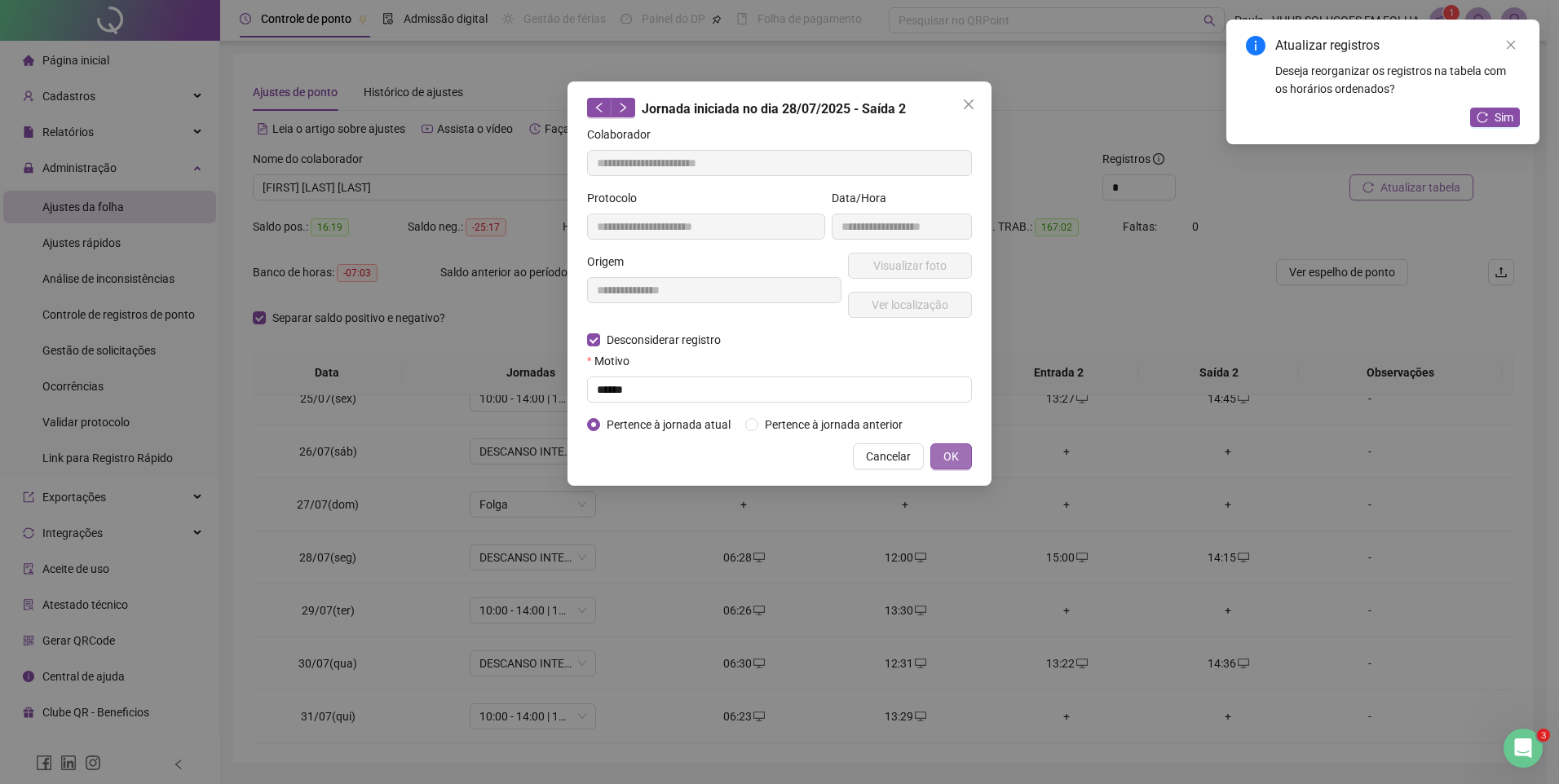 click on "OK" at bounding box center (951, 456) 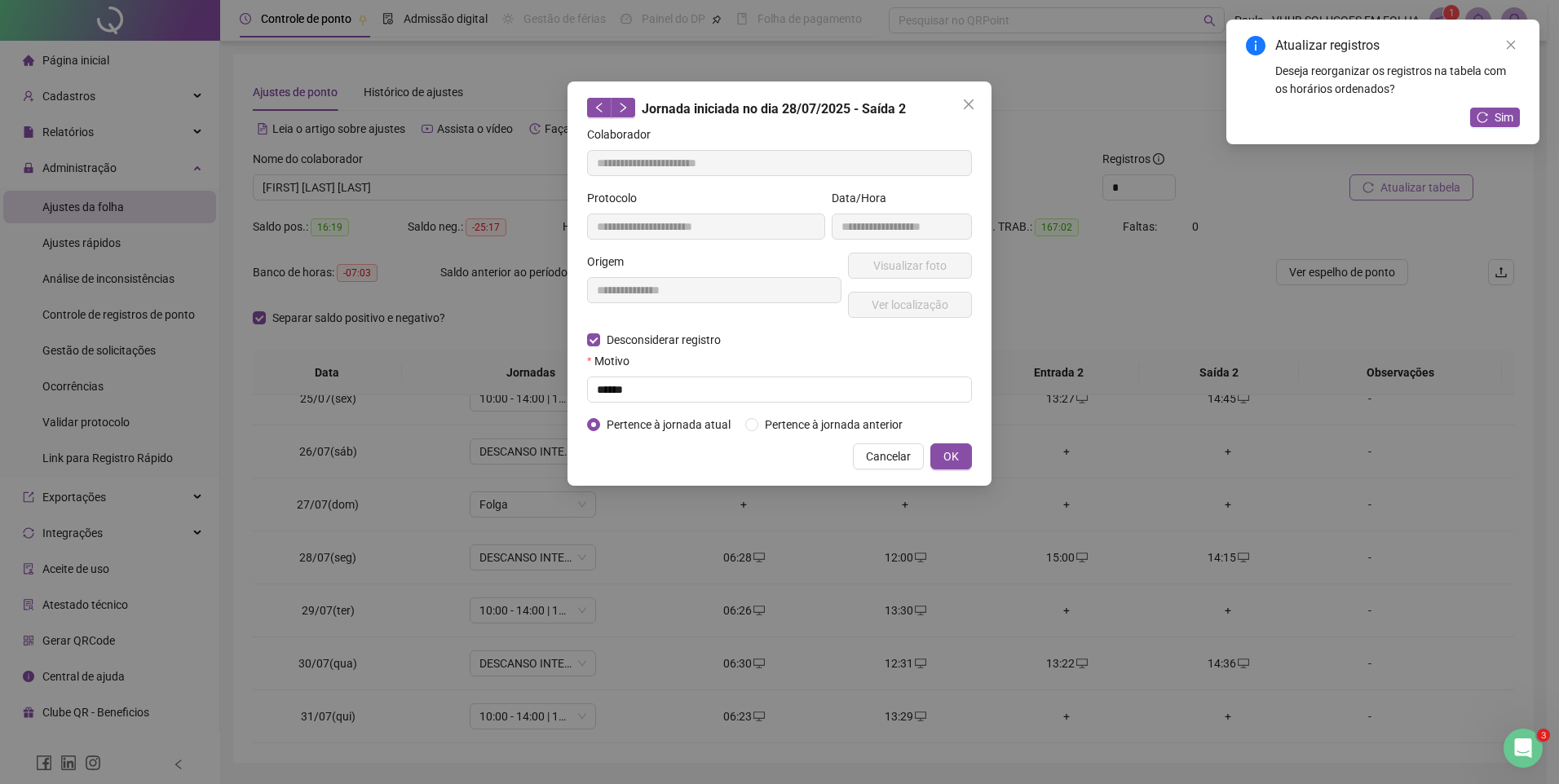 click on "**********" at bounding box center (780, 392) 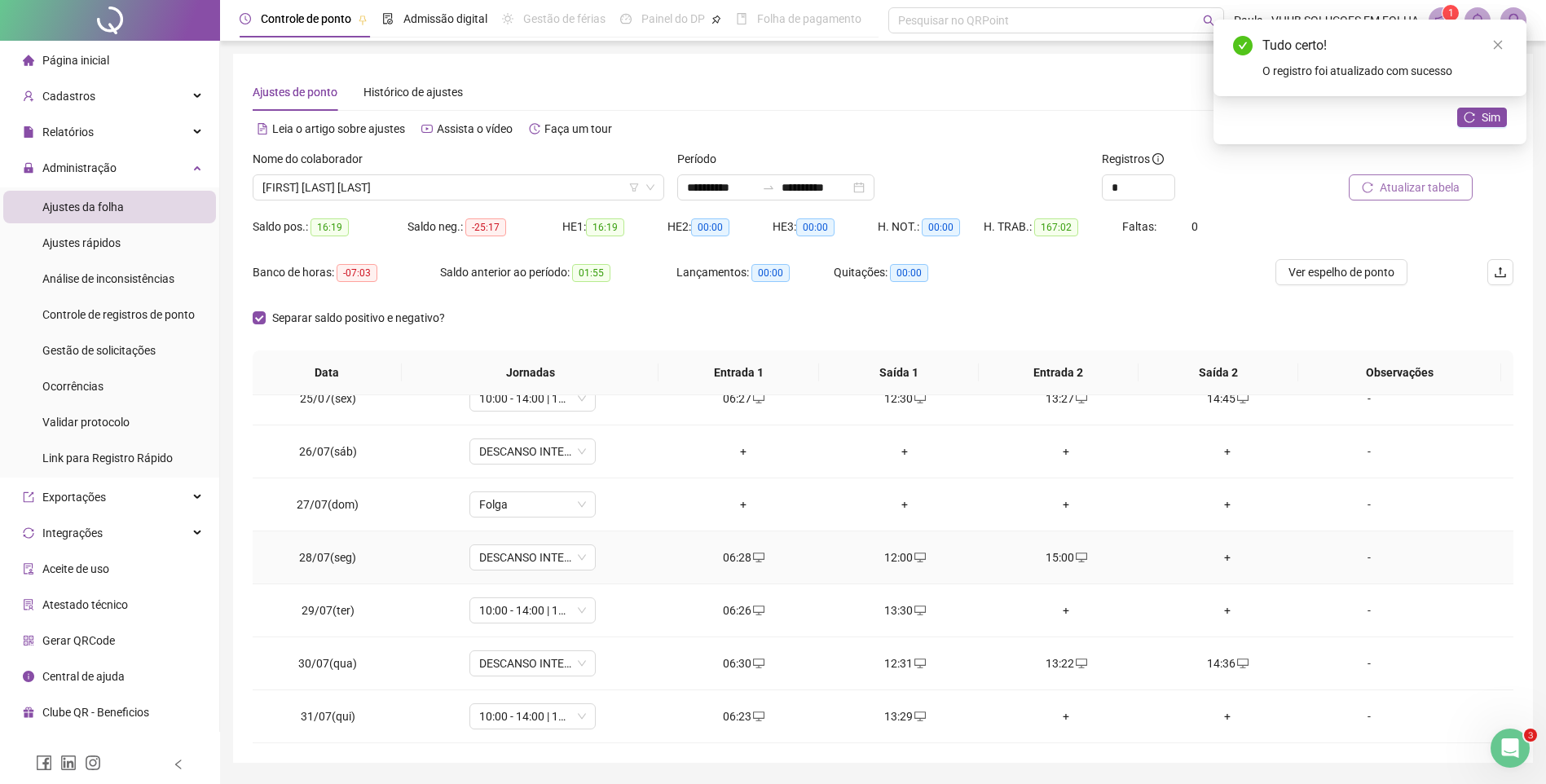 click on "+" at bounding box center (1227, 557) 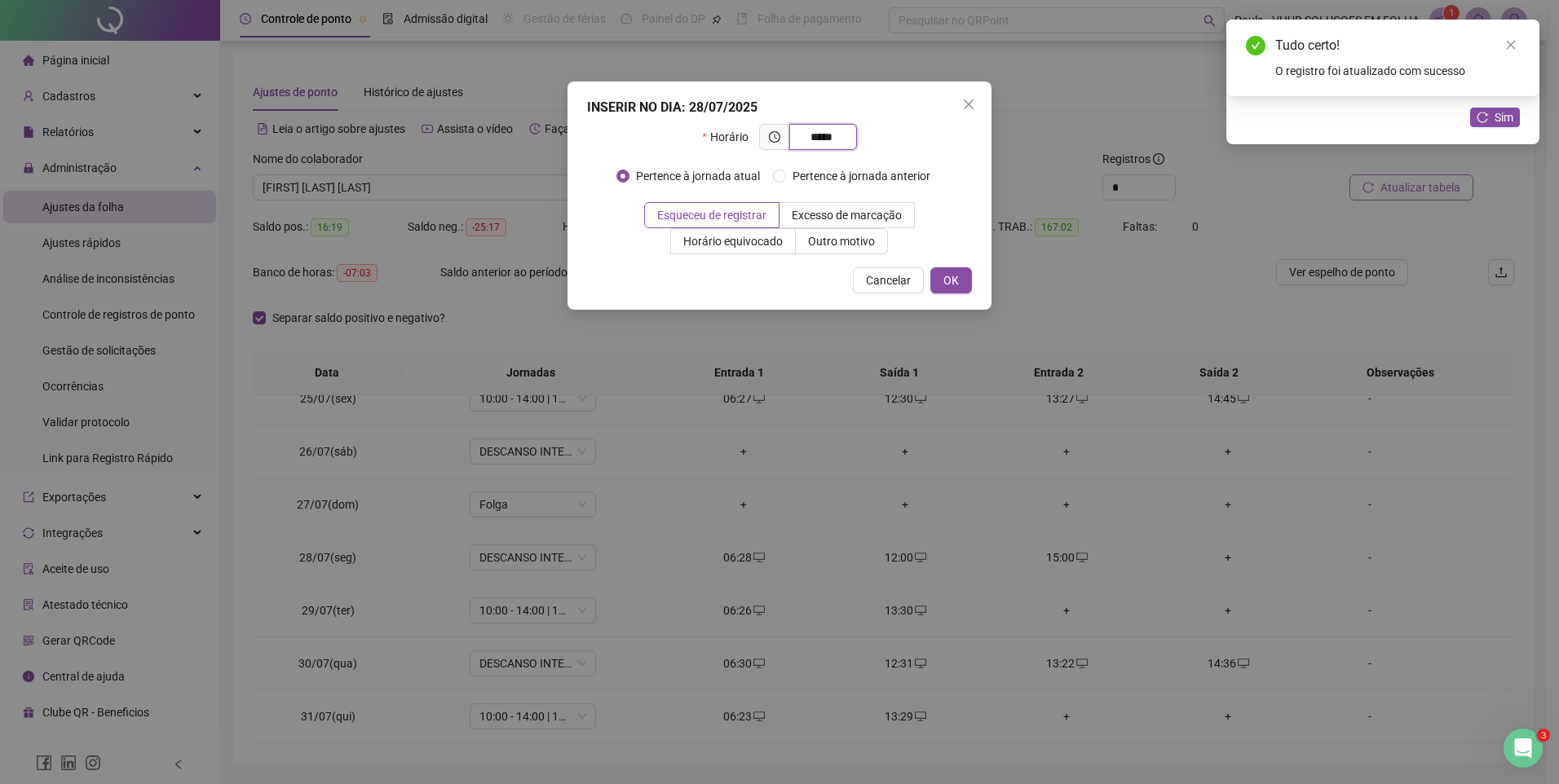 type on "*****" 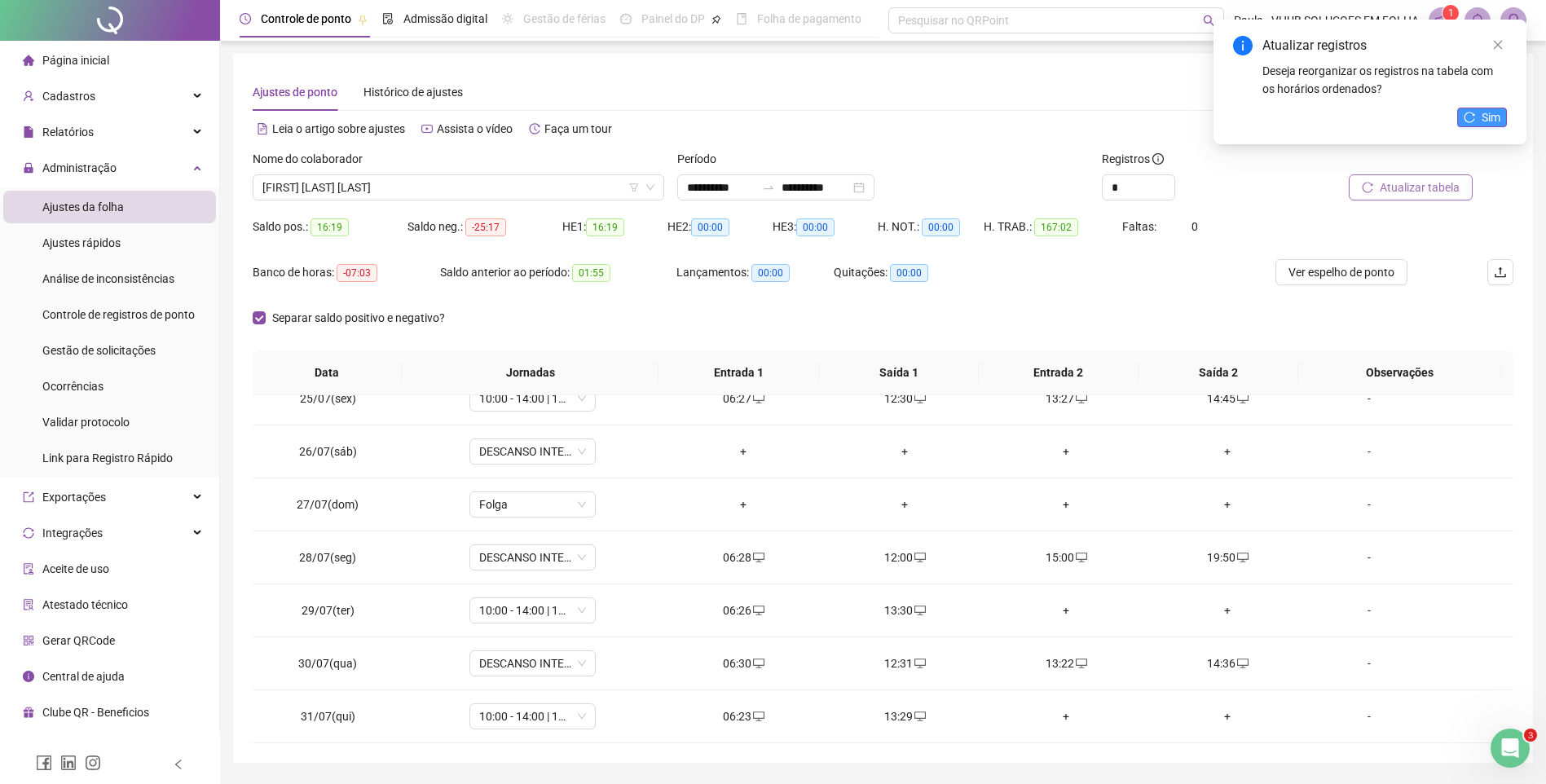 click on "Sim" at bounding box center (1491, 117) 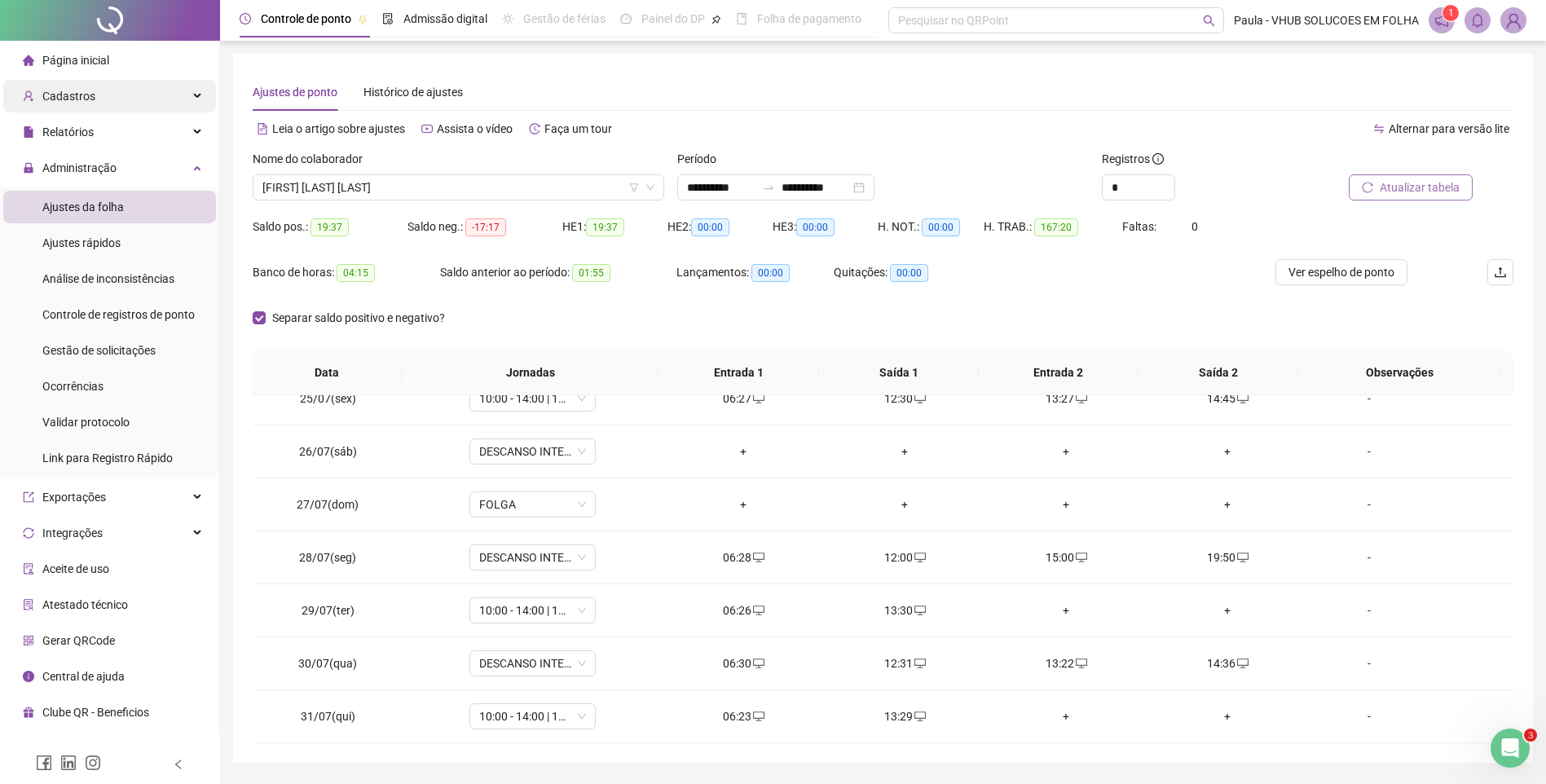 click on "Cadastros" at bounding box center [109, 96] 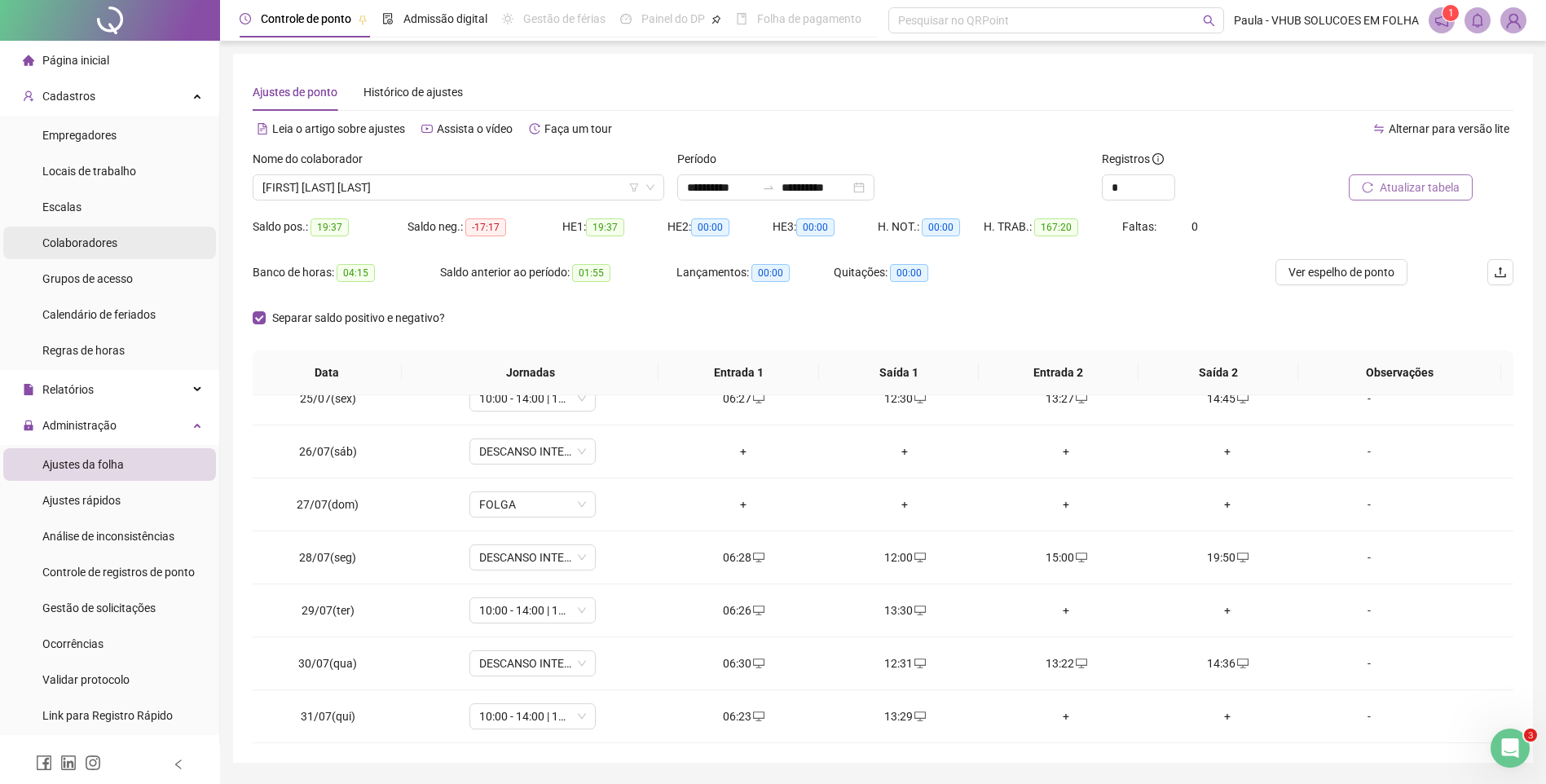 click on "Colaboradores" at bounding box center [80, 243] 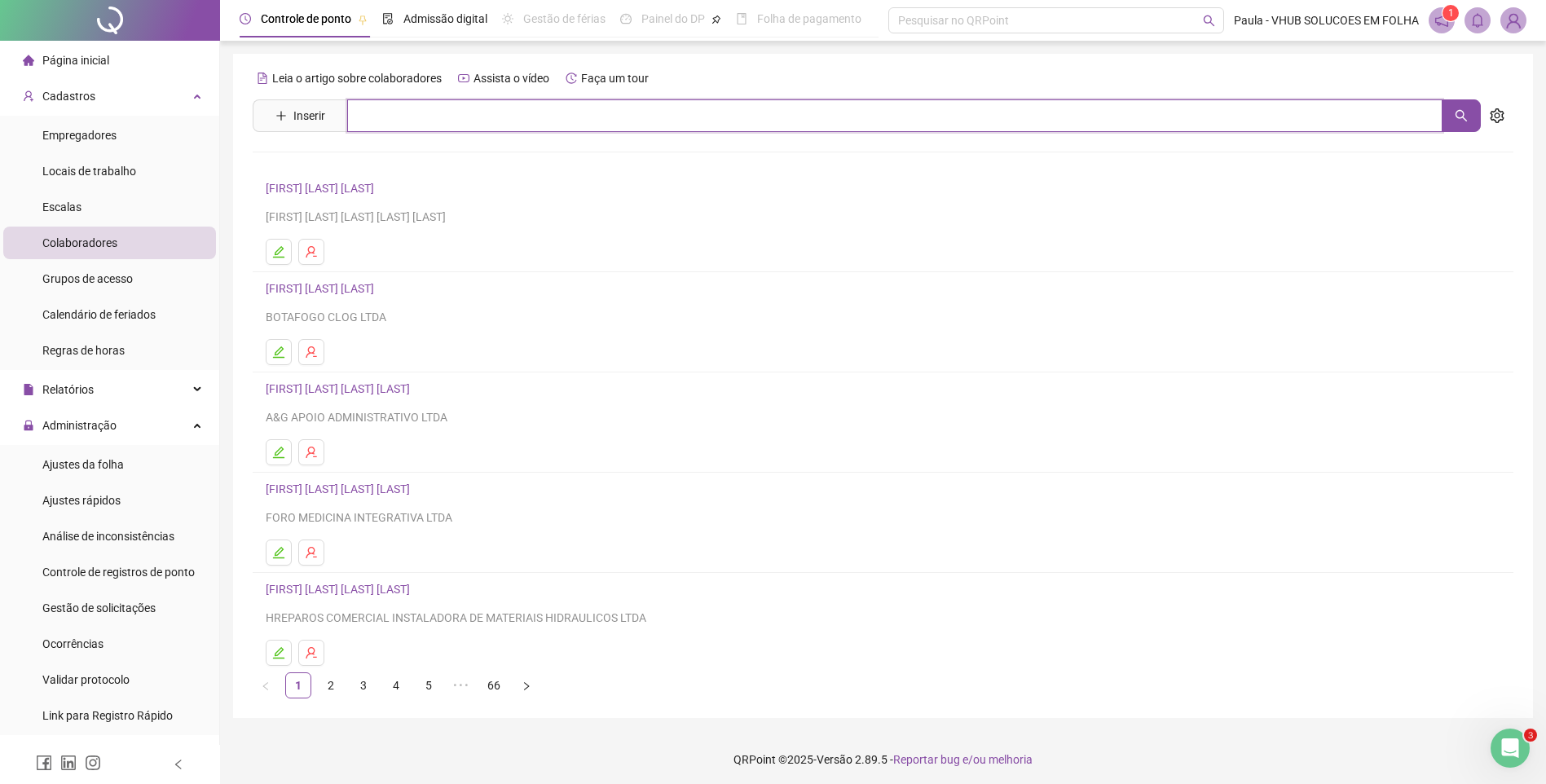 click at bounding box center [895, 116] 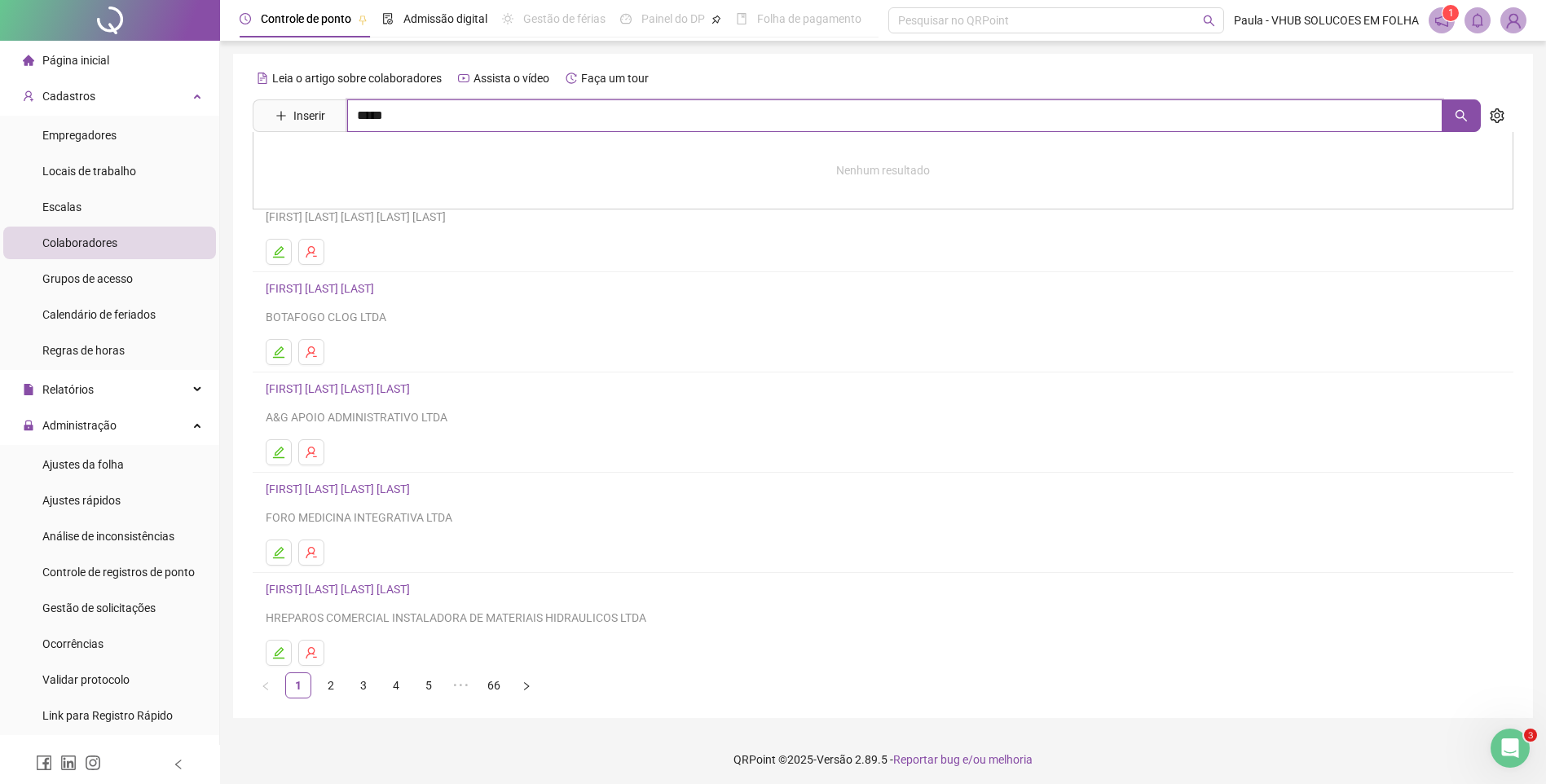 type on "*****" 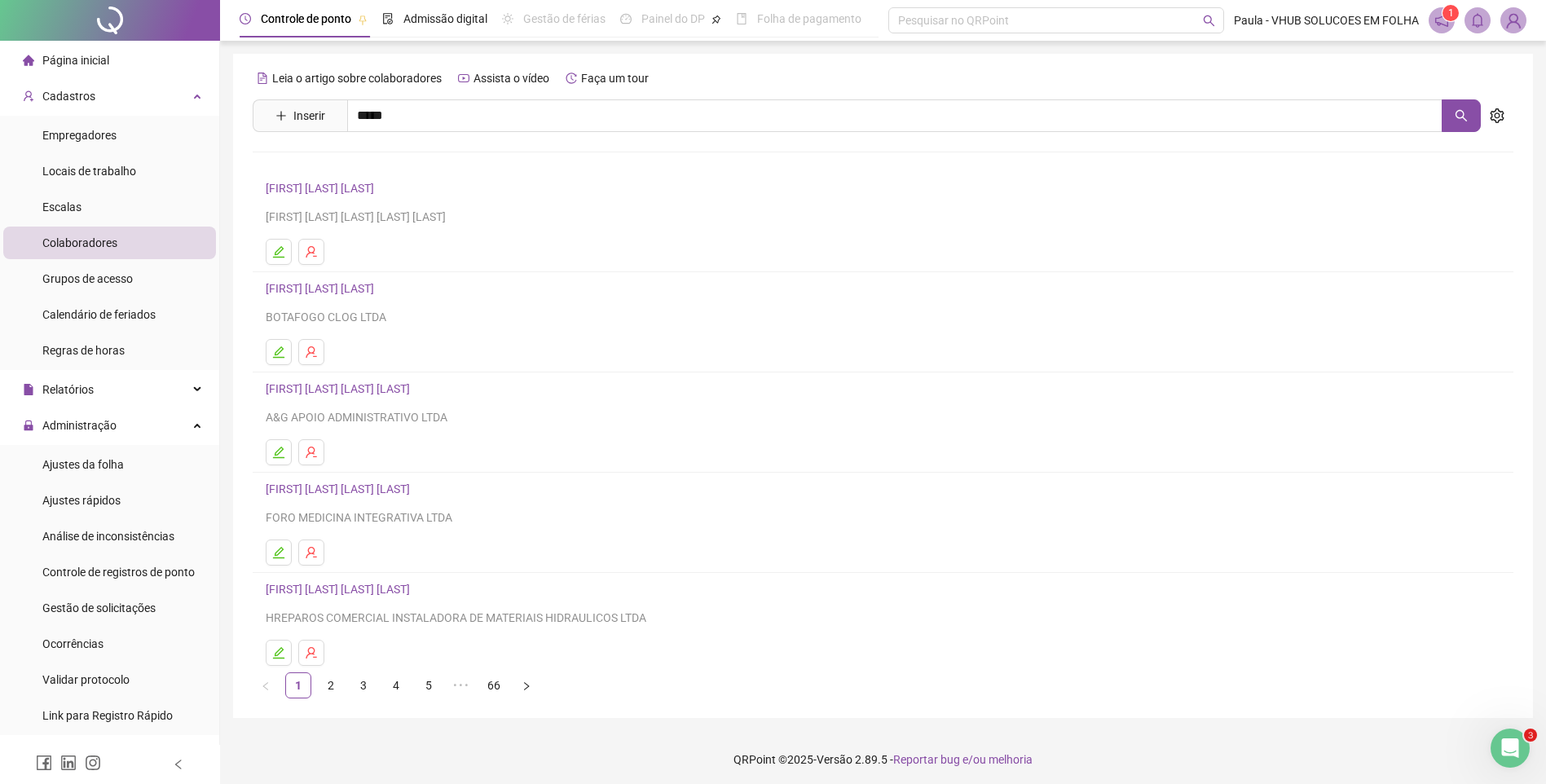 click on "[FIRST] [LAST] [LAST]" at bounding box center [337, 200] 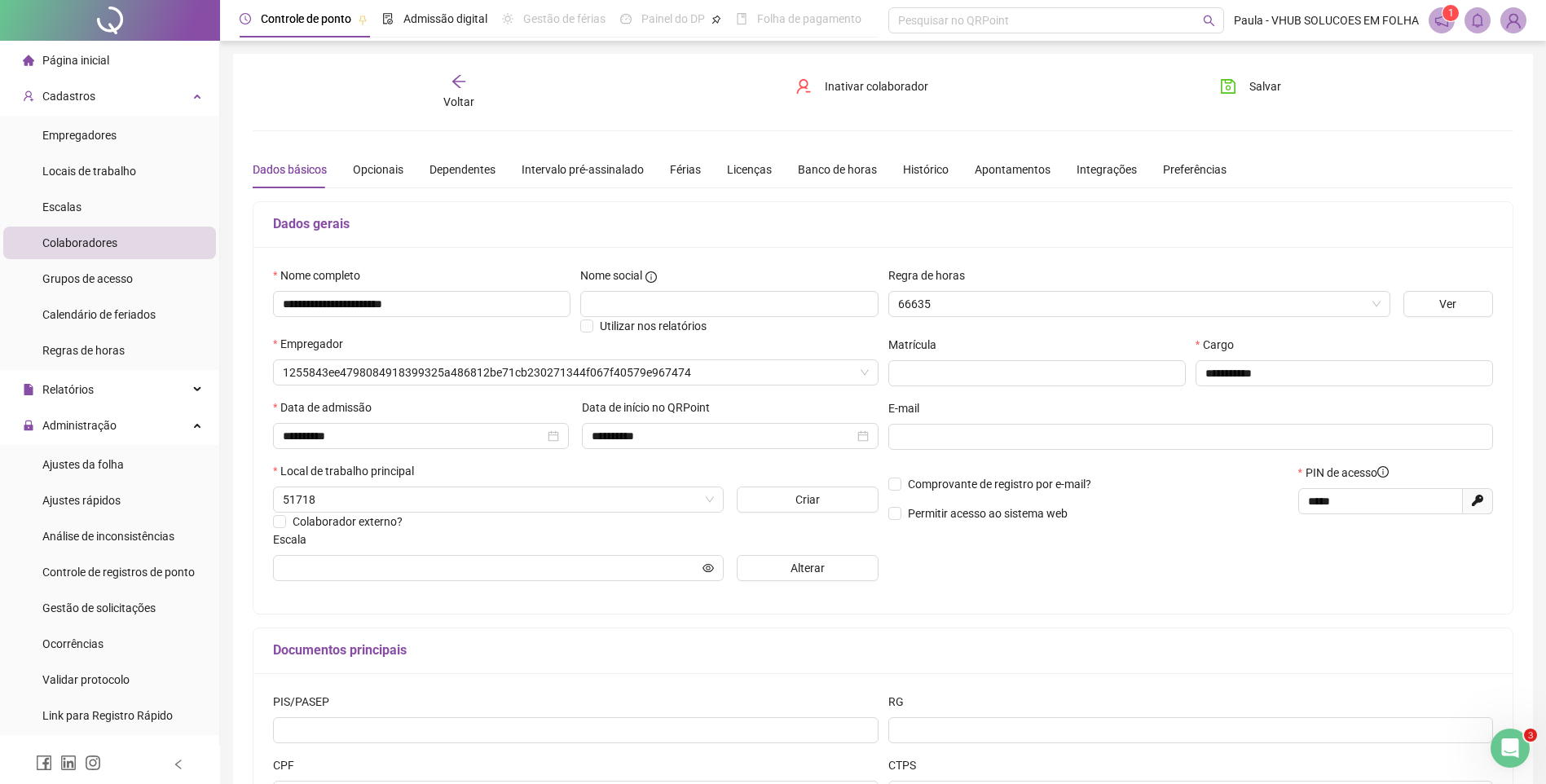 type on "**********" 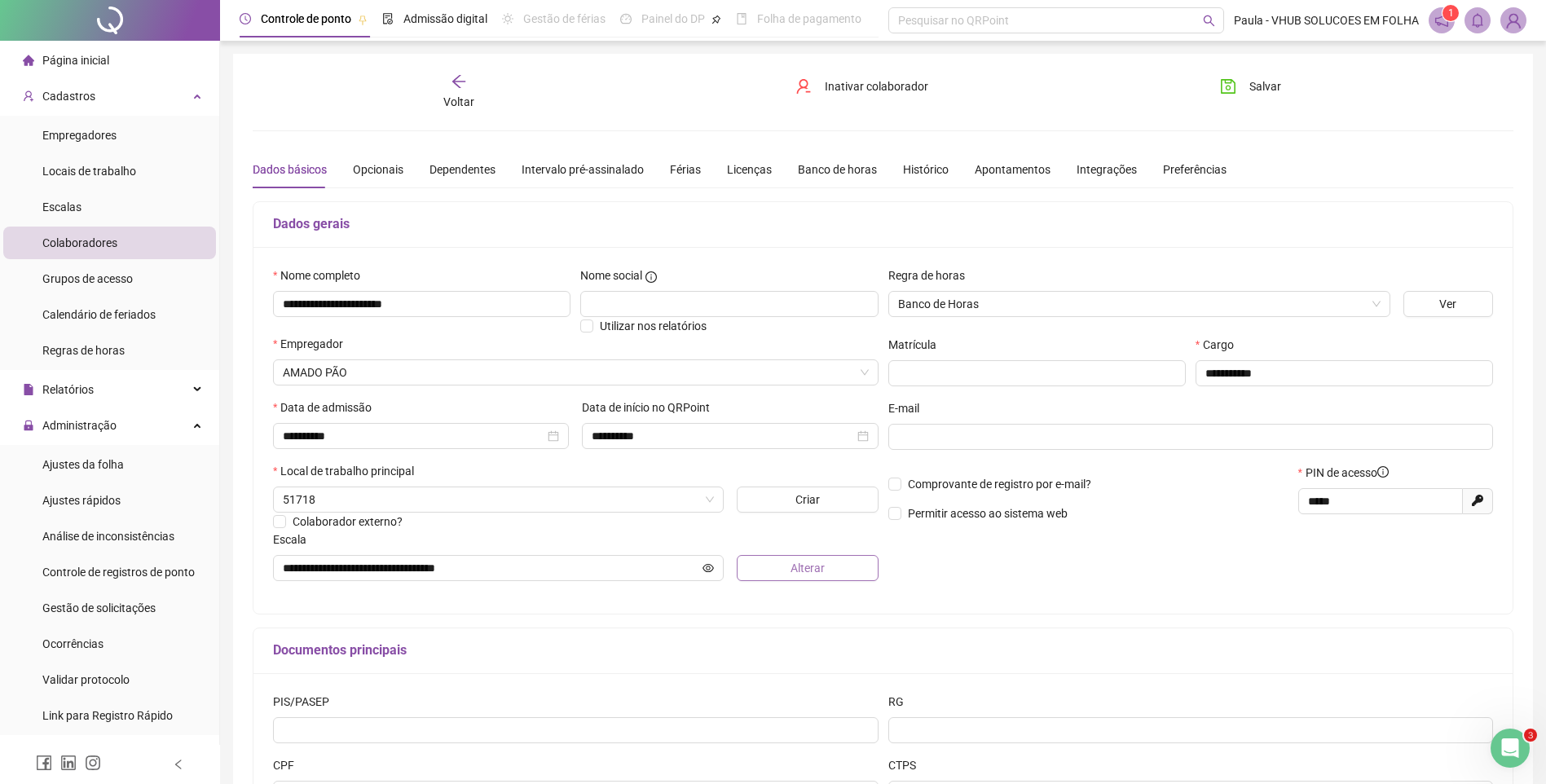 click on "Alterar" at bounding box center (808, 568) 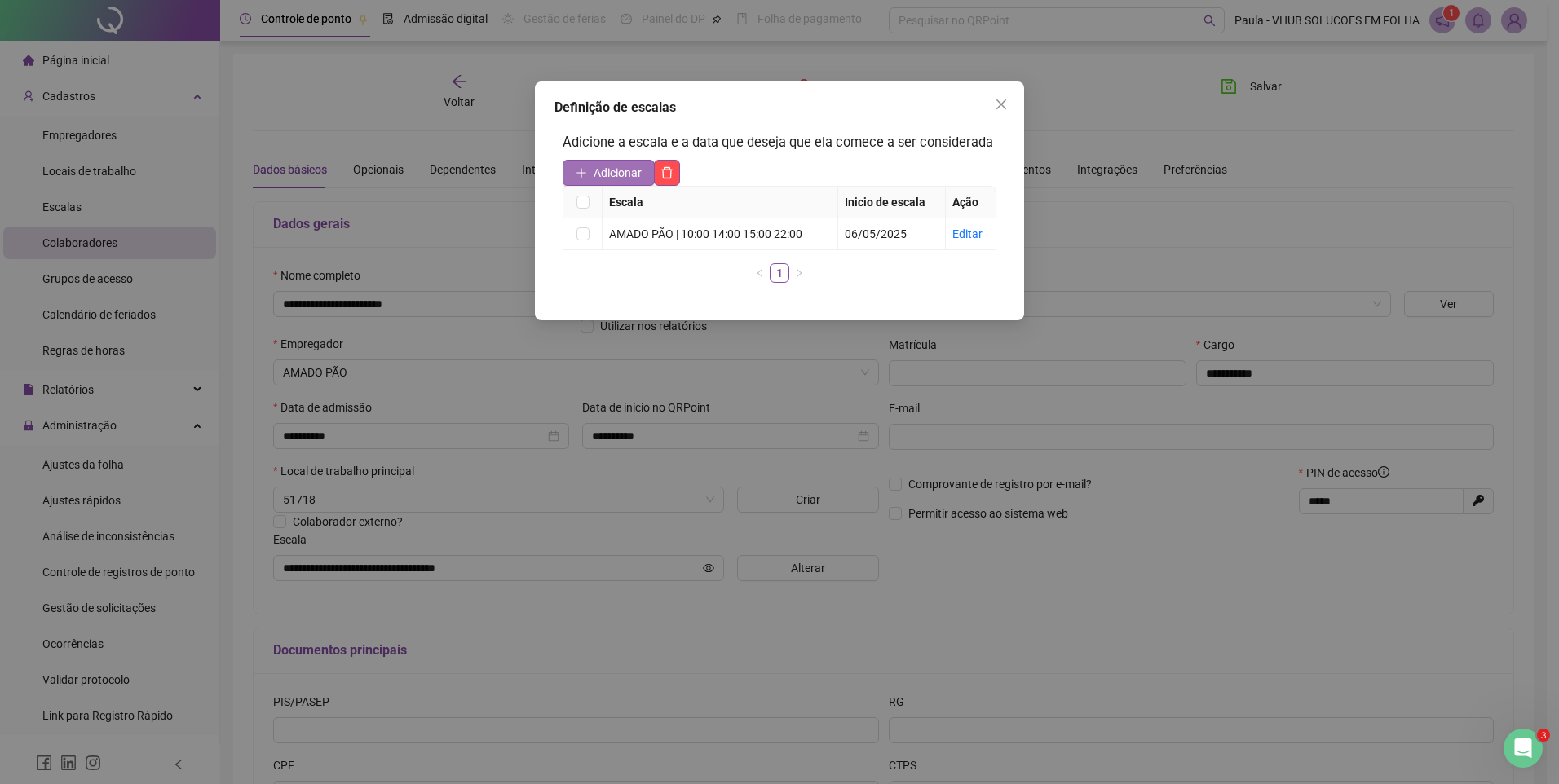 click on "Adicionar" at bounding box center (617, 173) 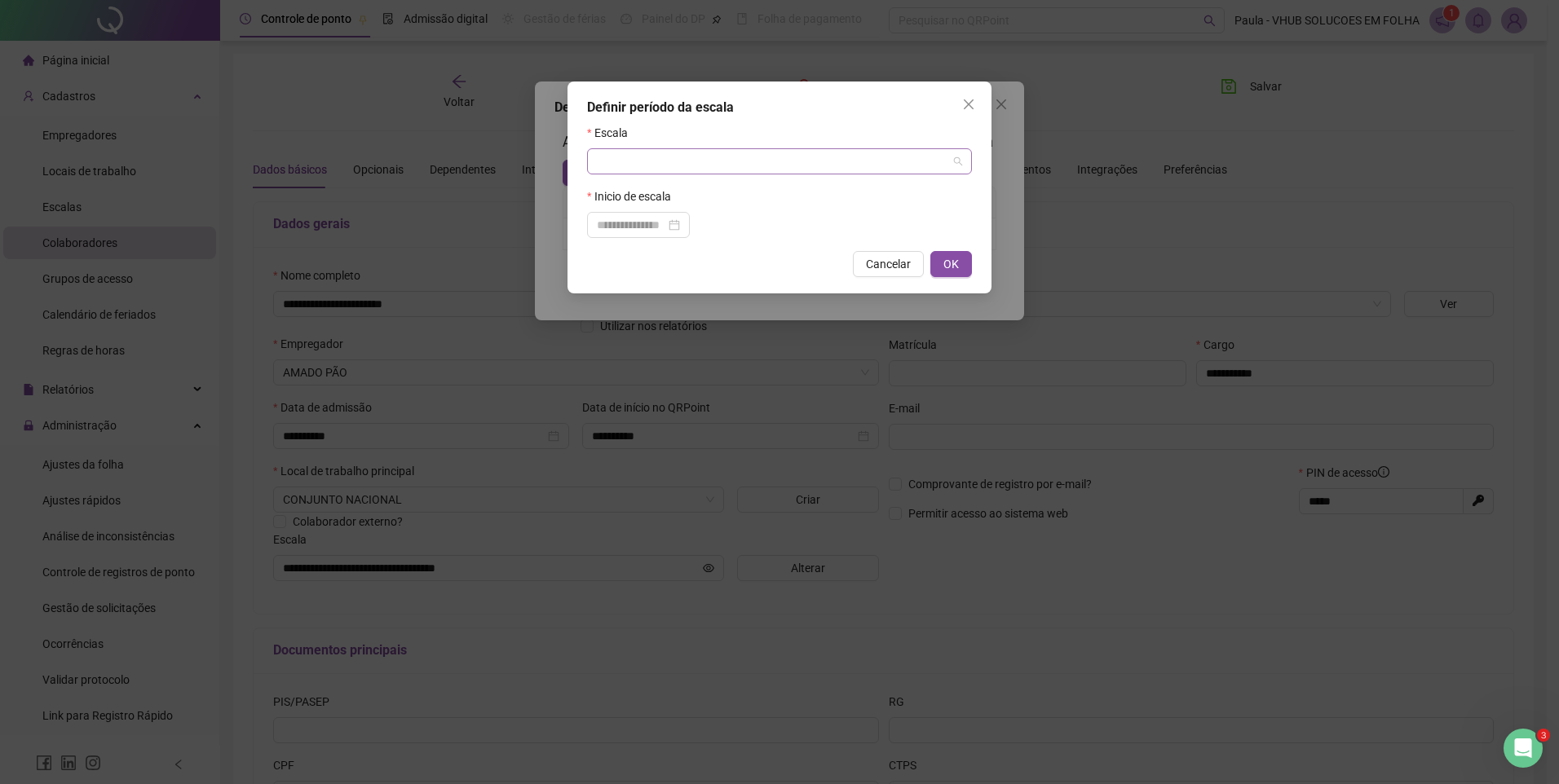 click at bounding box center (772, 161) 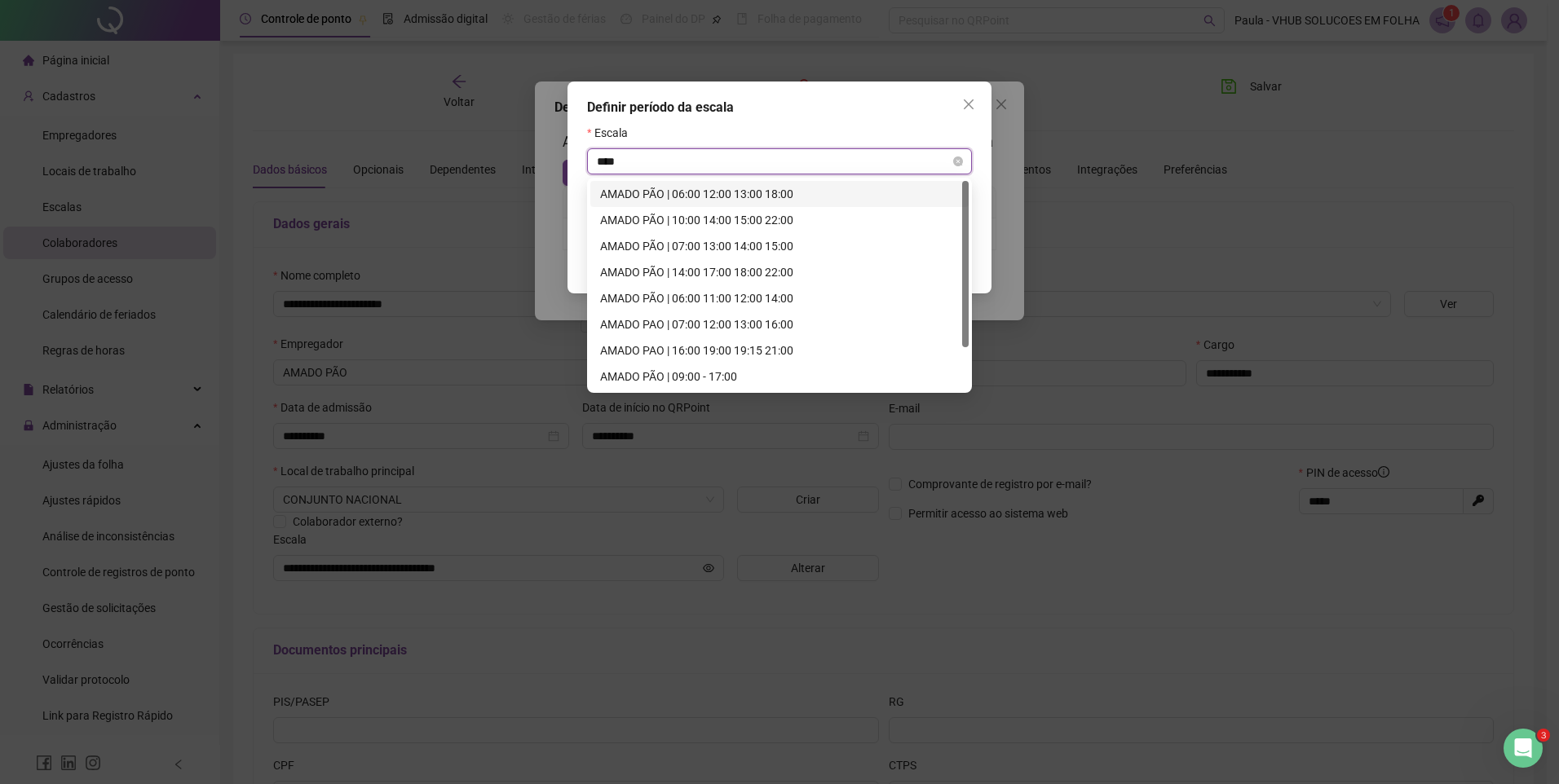 type on "*****" 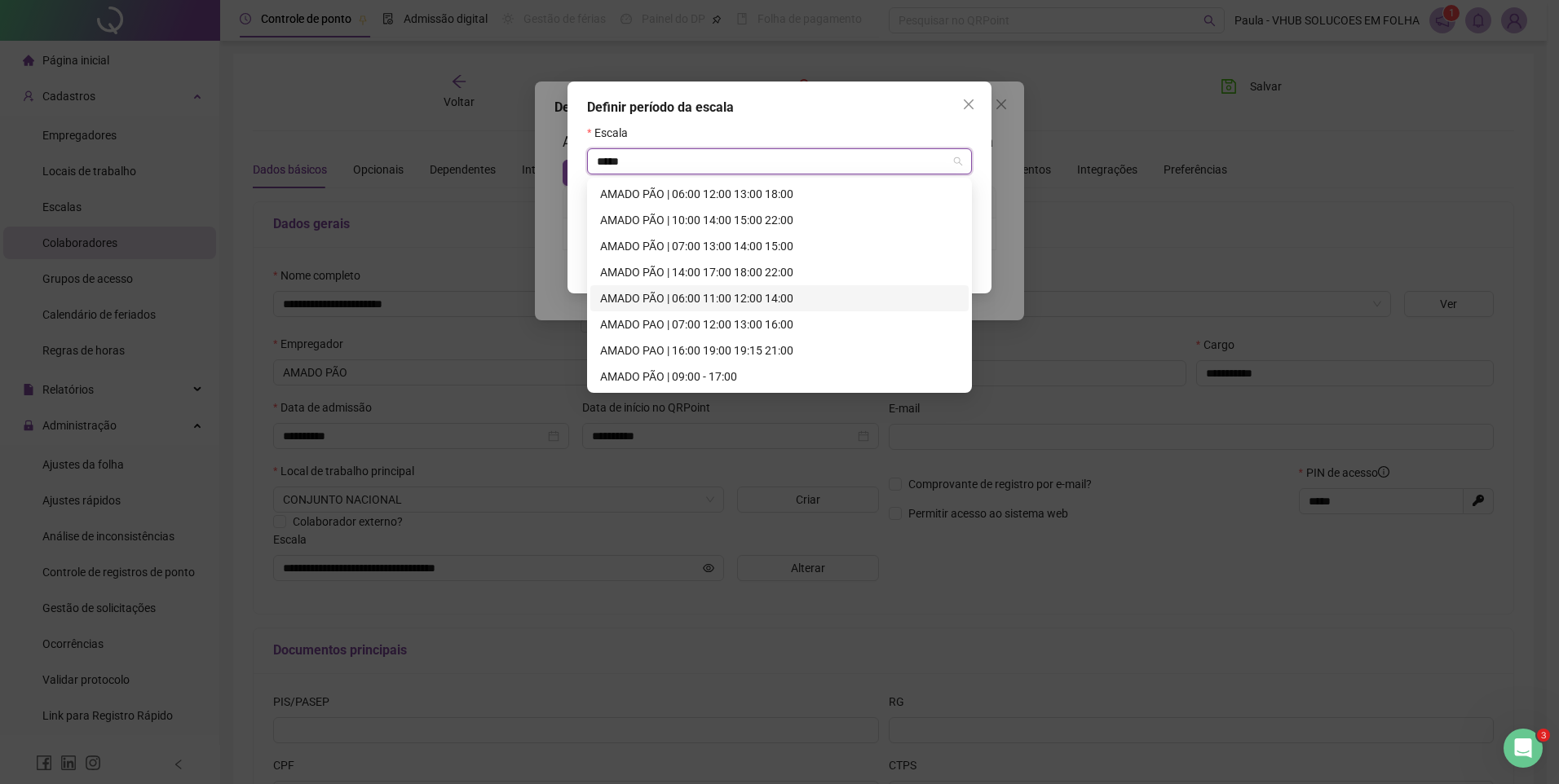 click on "AMADO PÃO | 06:00 11:00 12:00 14:00" at bounding box center [780, 298] 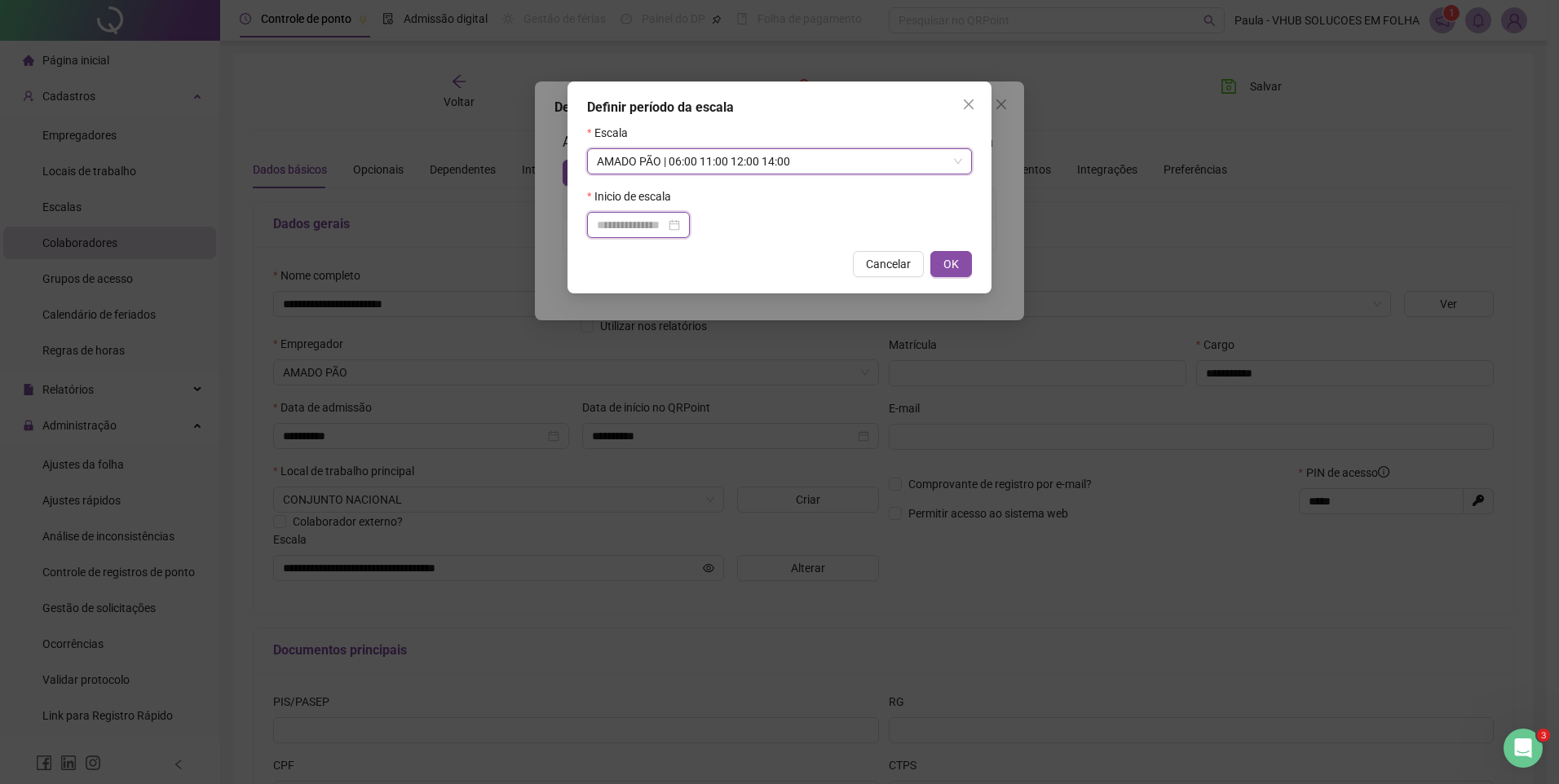 click at bounding box center (631, 225) 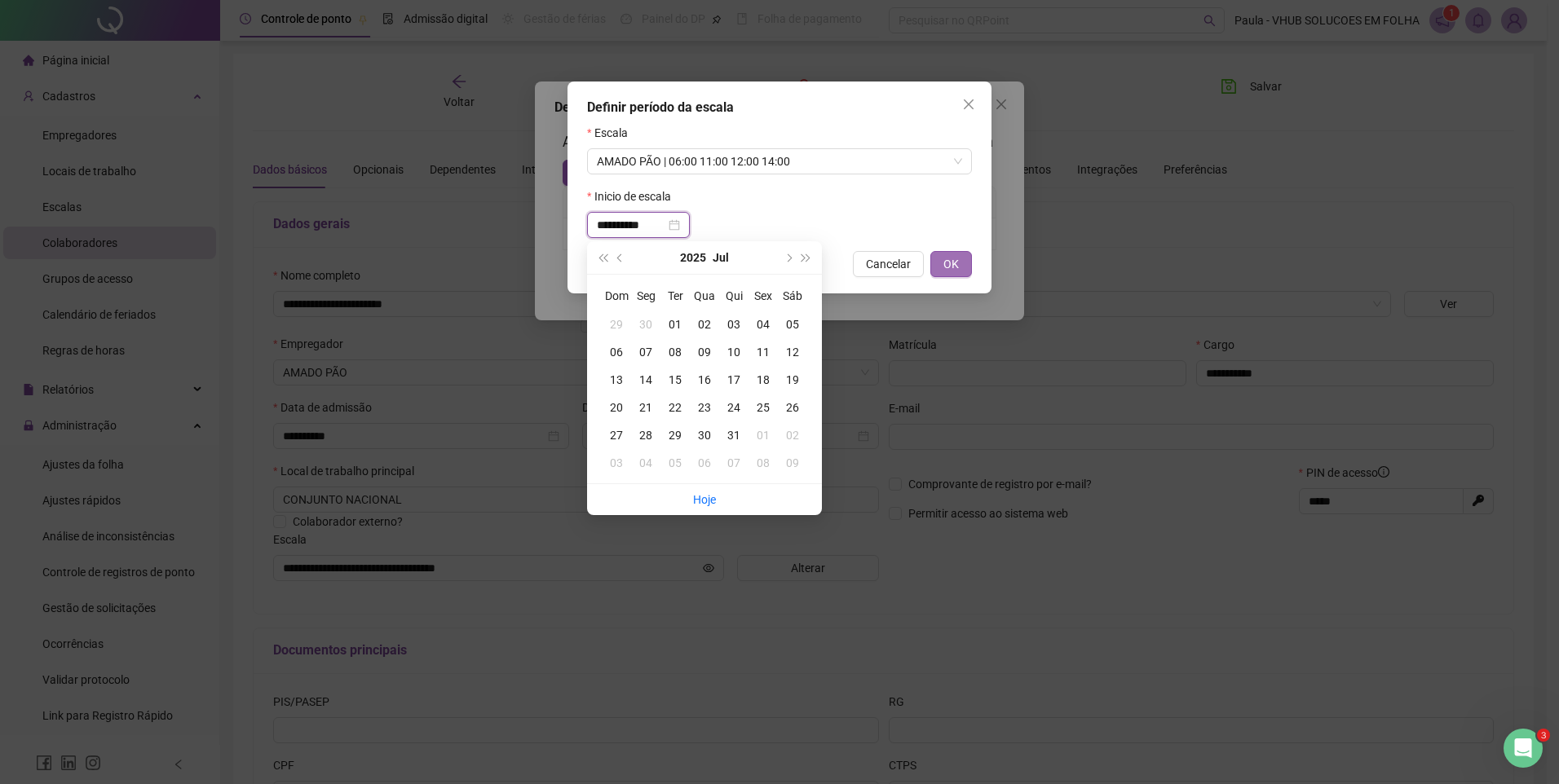 type on "**********" 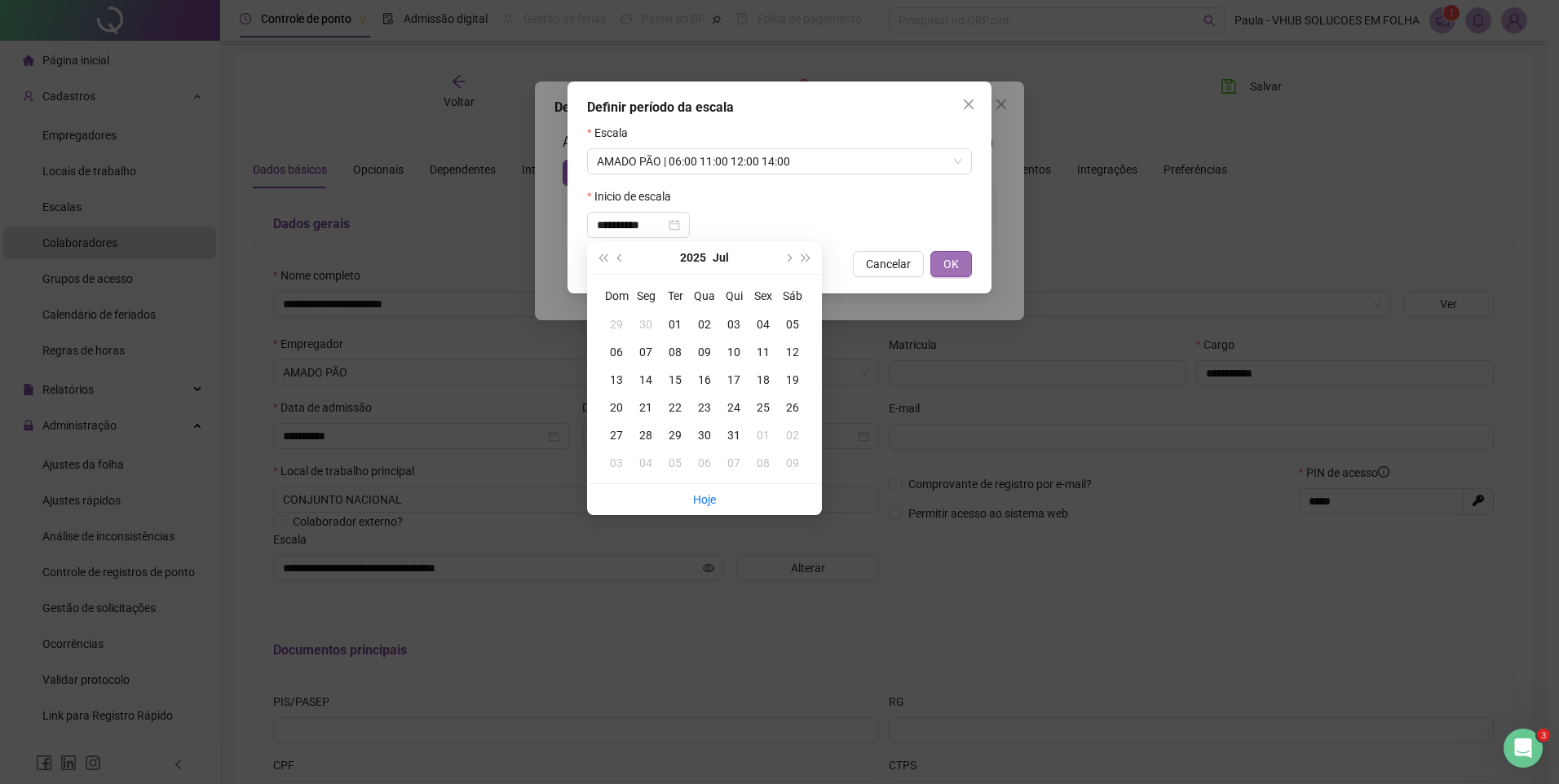 click on "OK" at bounding box center [951, 264] 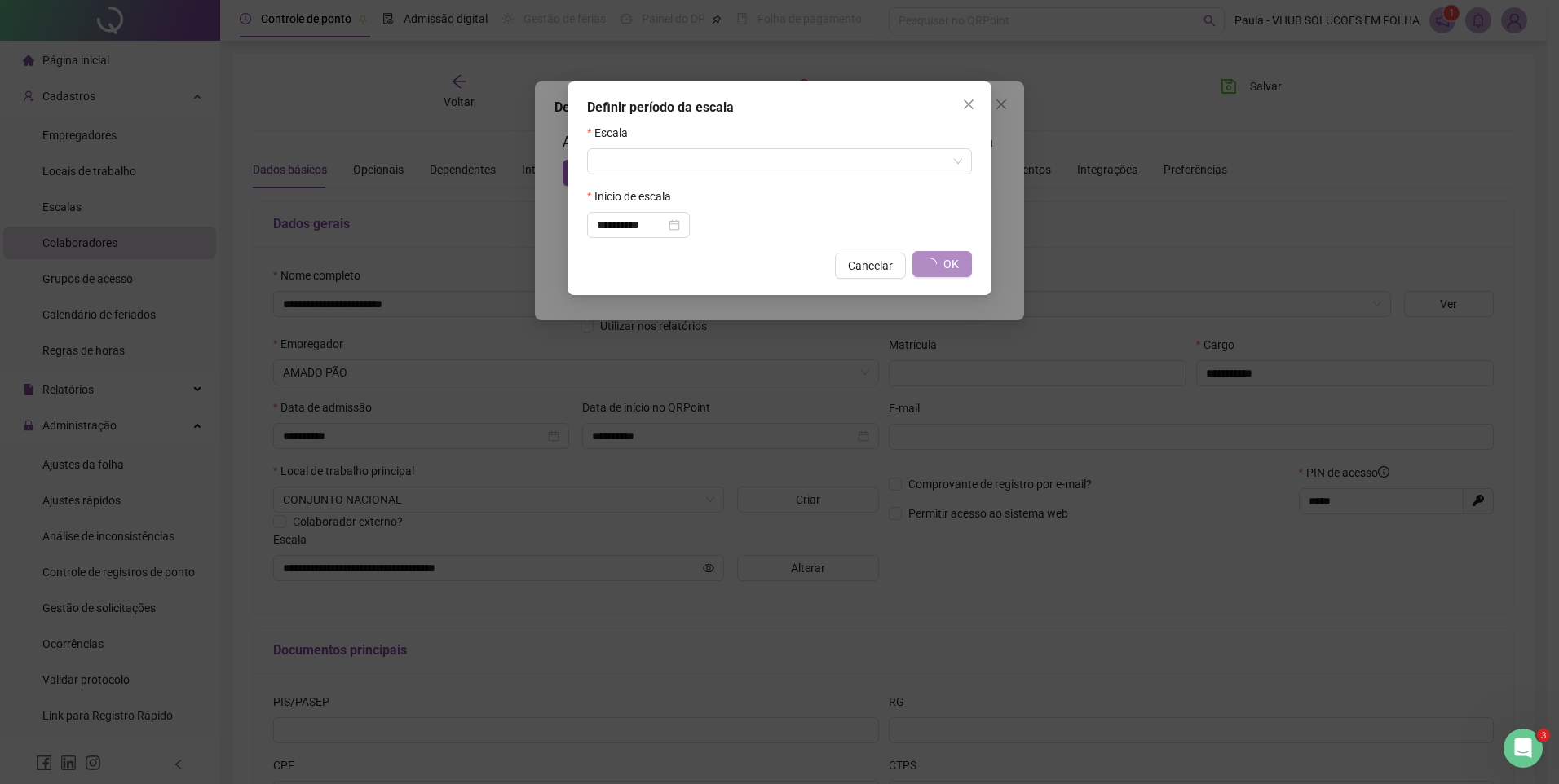 type on "**********" 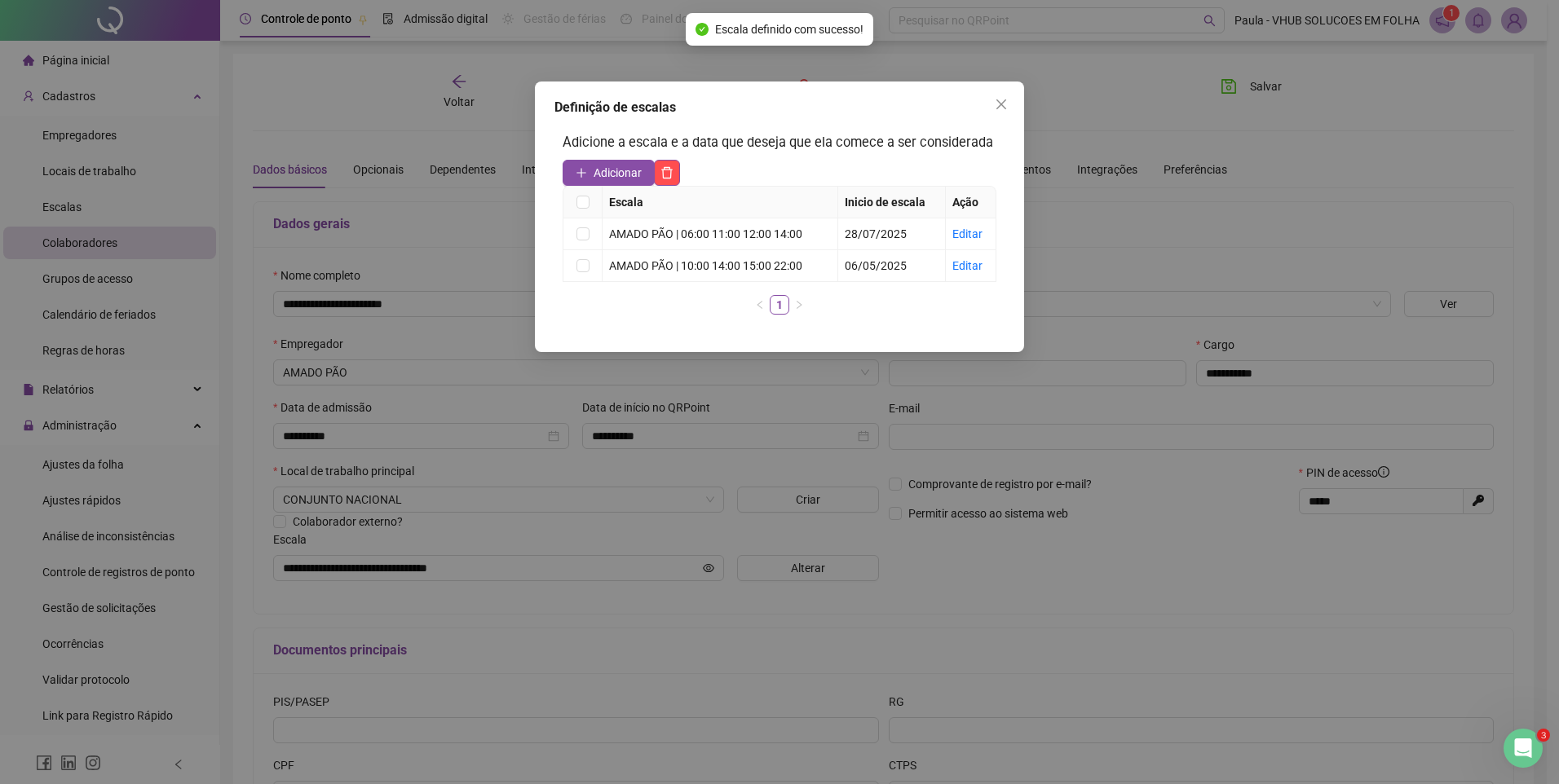 click on "Definição de escalas Adicione a escala e a data que deseja que ela comece a ser considerada Adicionar Escala Inicio de escala Ação         AMADO PÃO | 06:00 11:00 12:00 14:00   28/07/2025 Editar AMADO  PÃO | 10:00 14:00 15:00 22:00    06/05/2025 Editar 1" at bounding box center [780, 392] 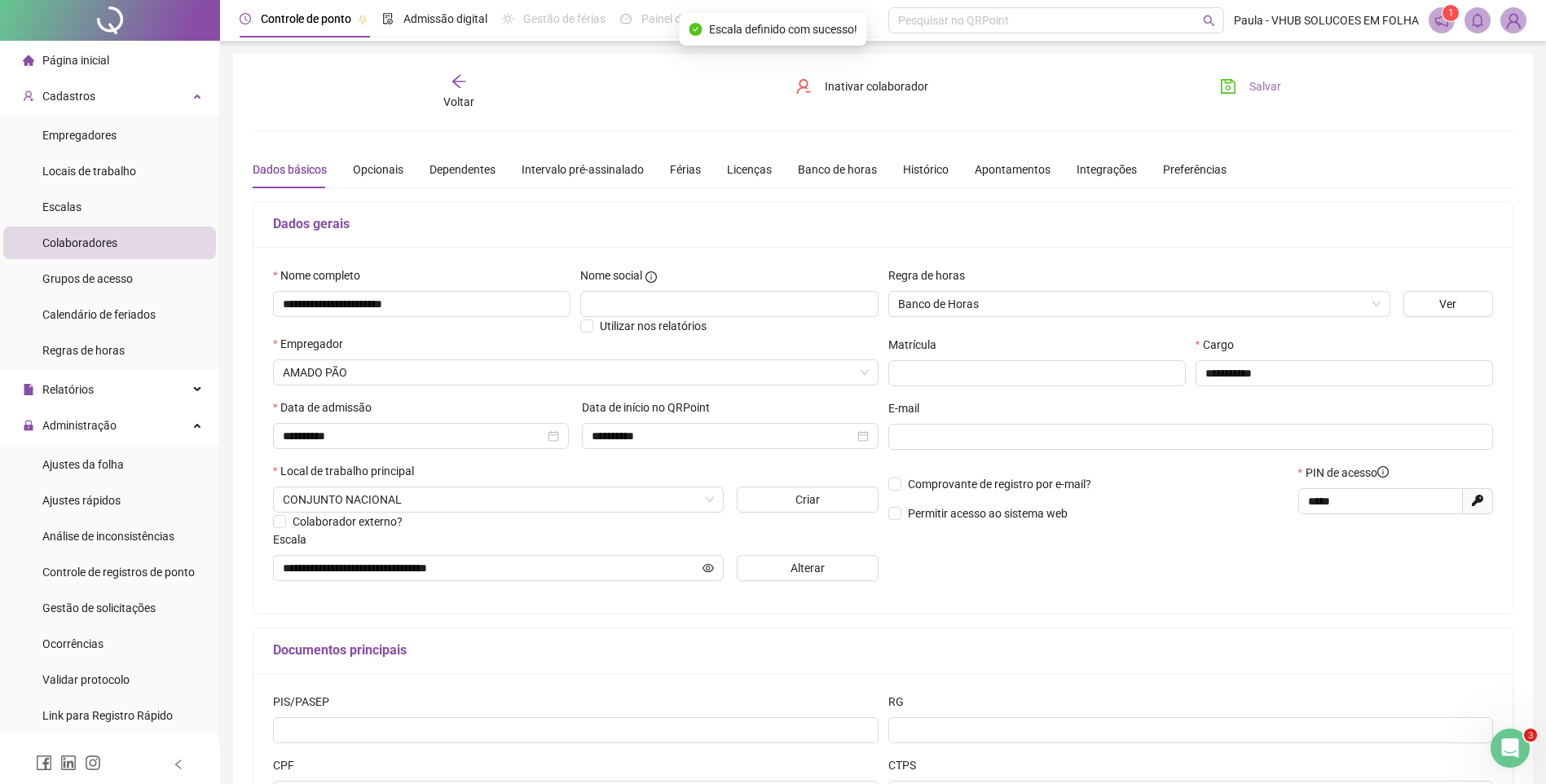 click on "Salvar" at bounding box center [1250, 86] 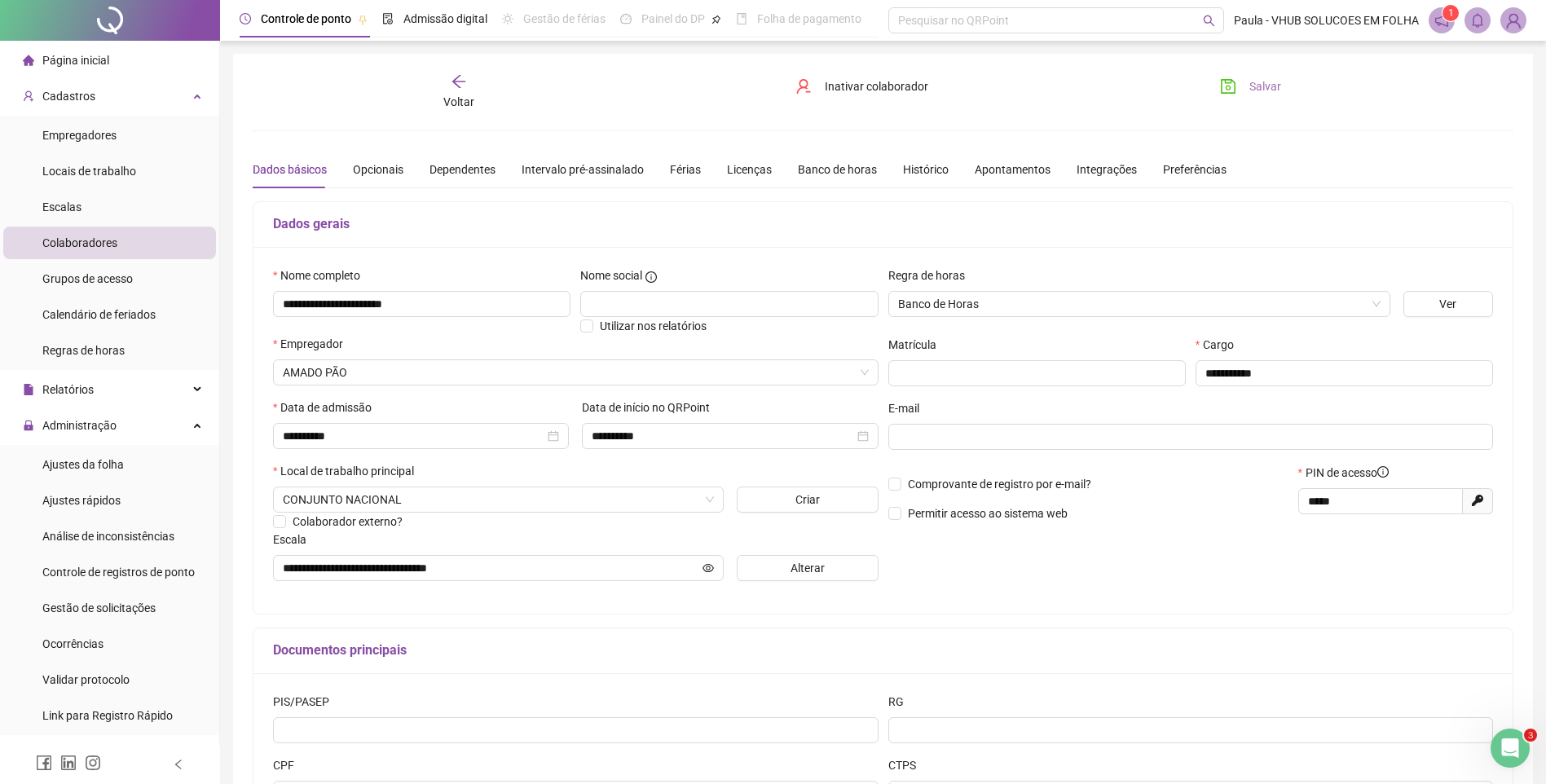 click on "Salvar" at bounding box center (1265, 86) 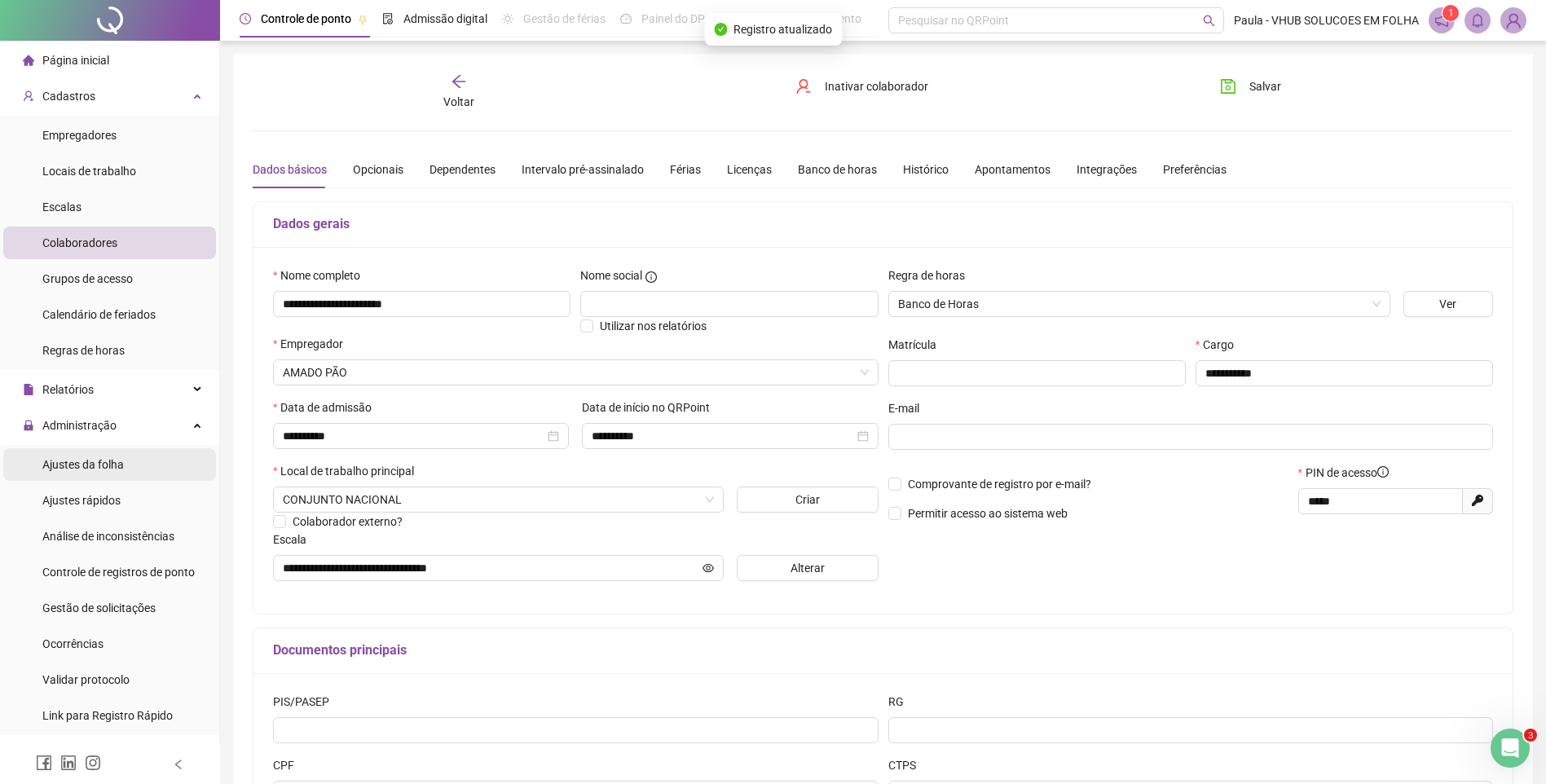 click on "Ajustes da folha" at bounding box center (83, 465) 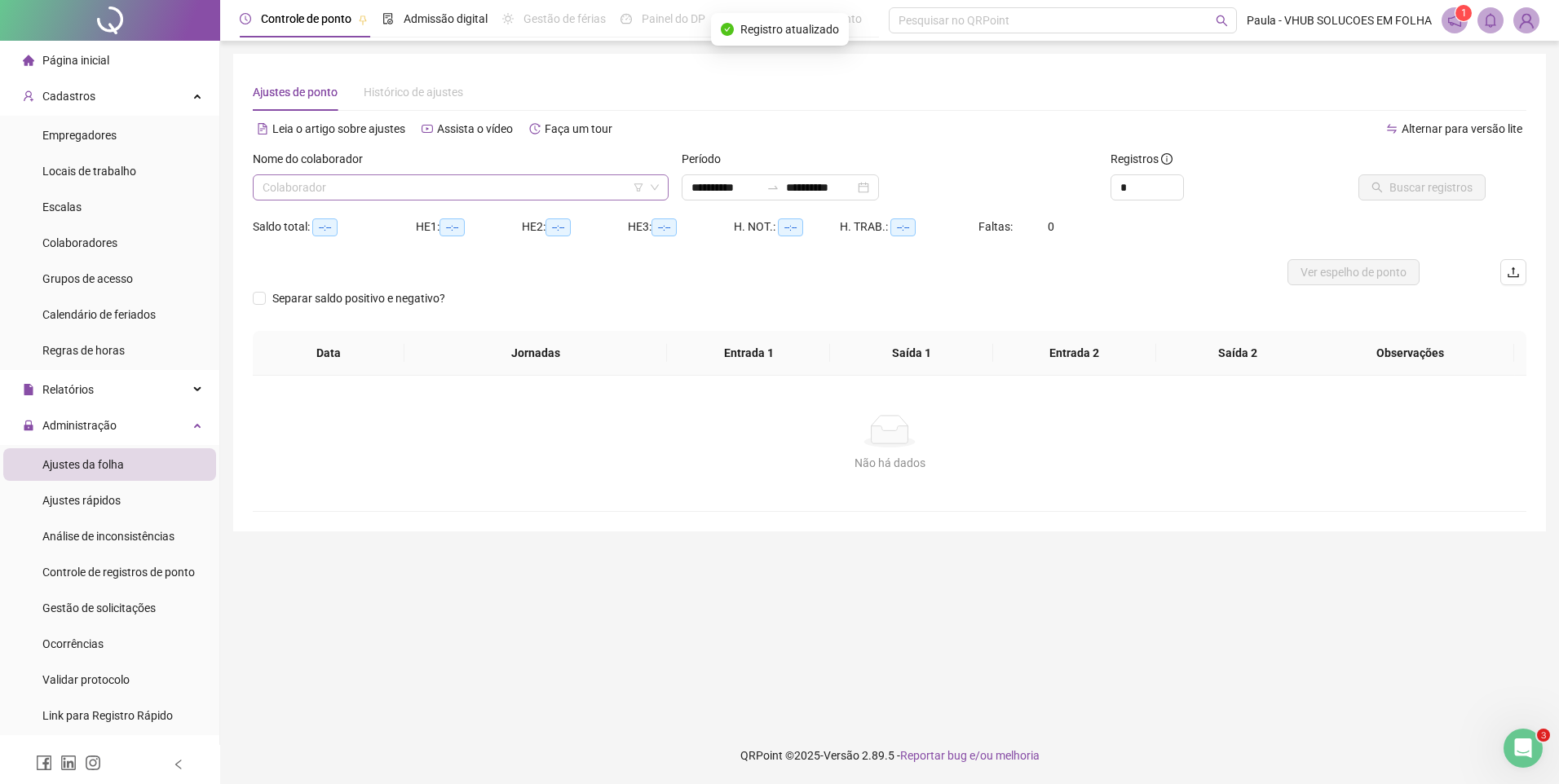 click at bounding box center (453, 187) 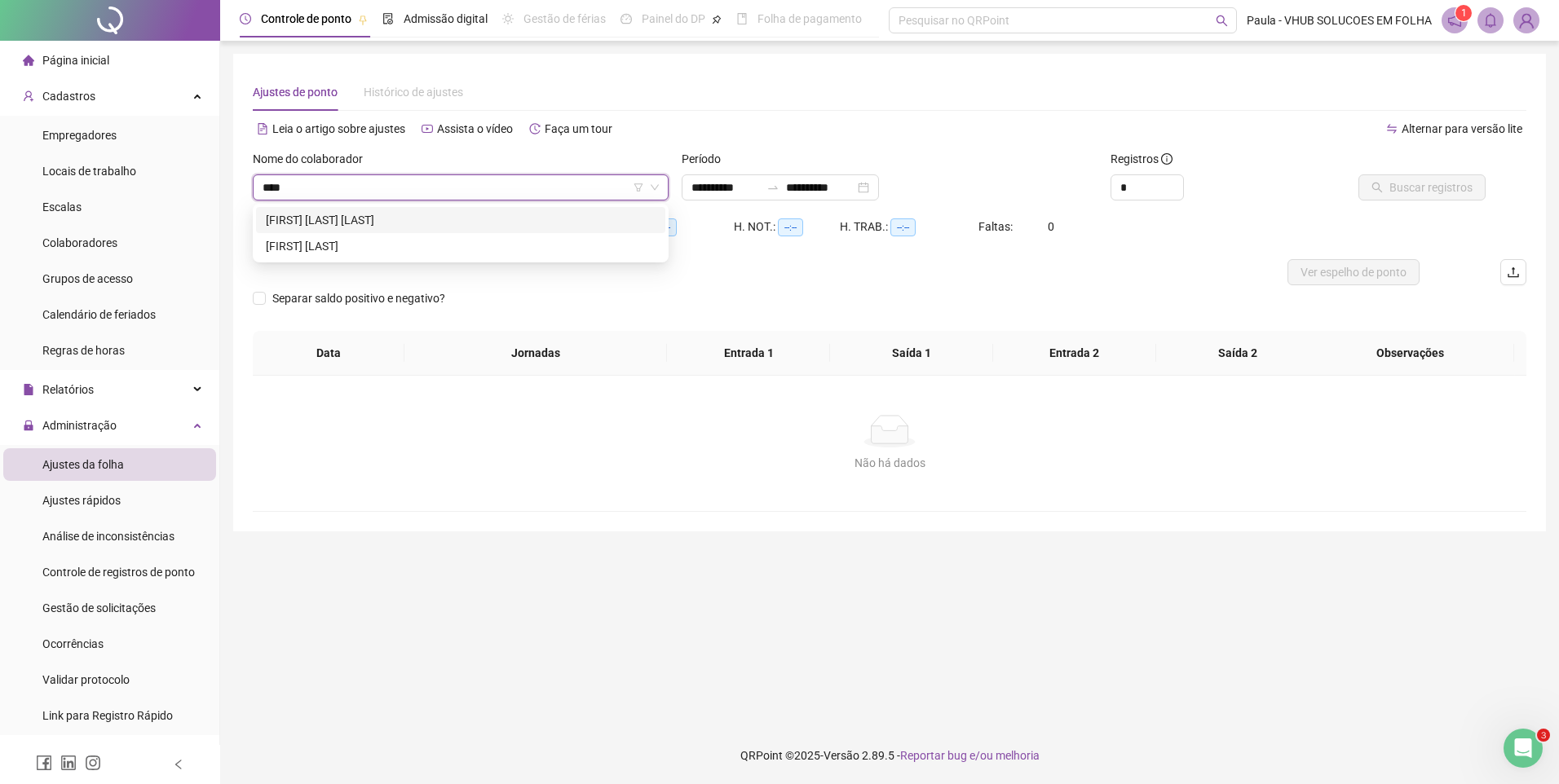 type on "*****" 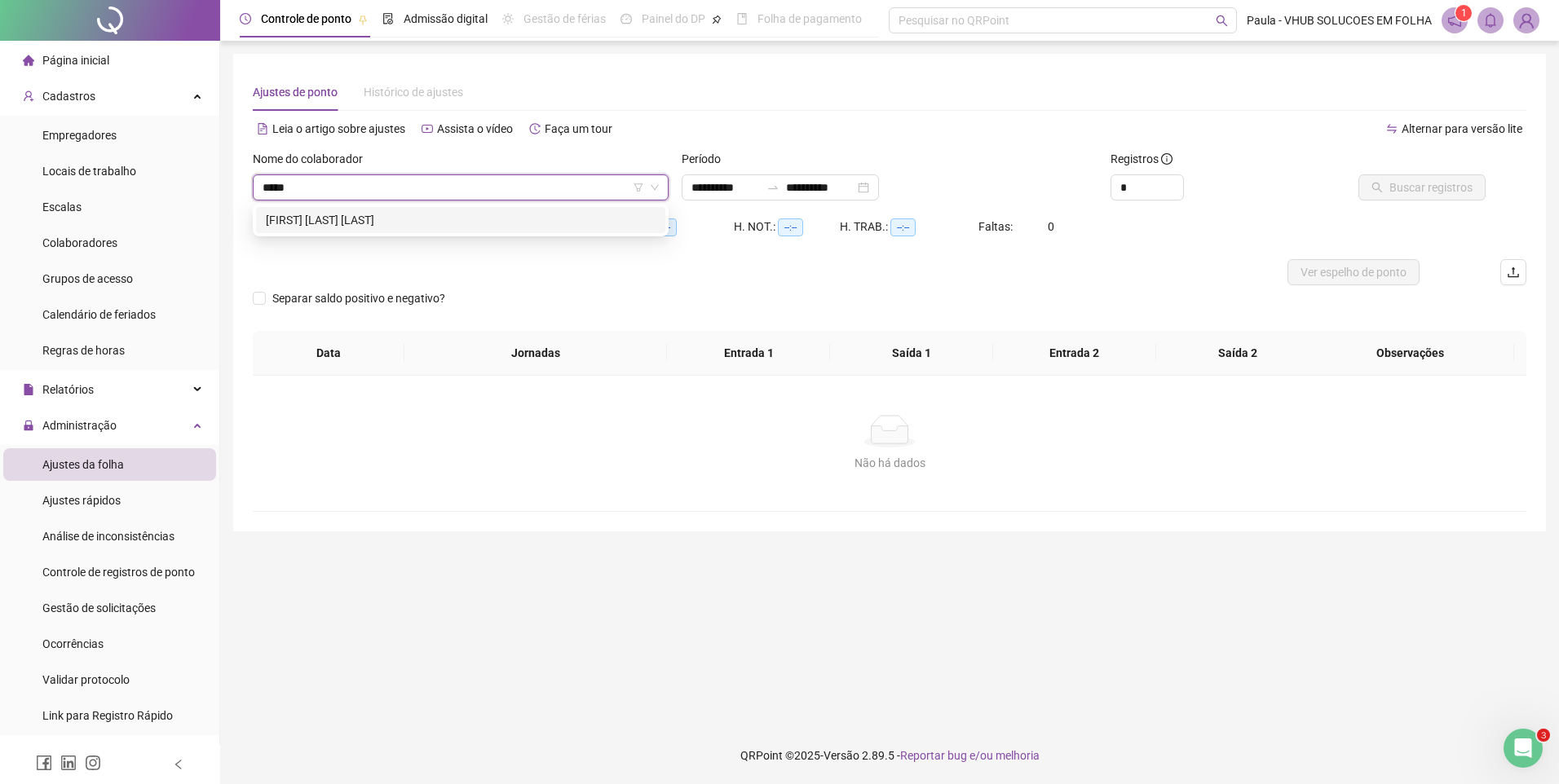 click on "[FIRST] [LAST] [LAST]" at bounding box center [461, 220] 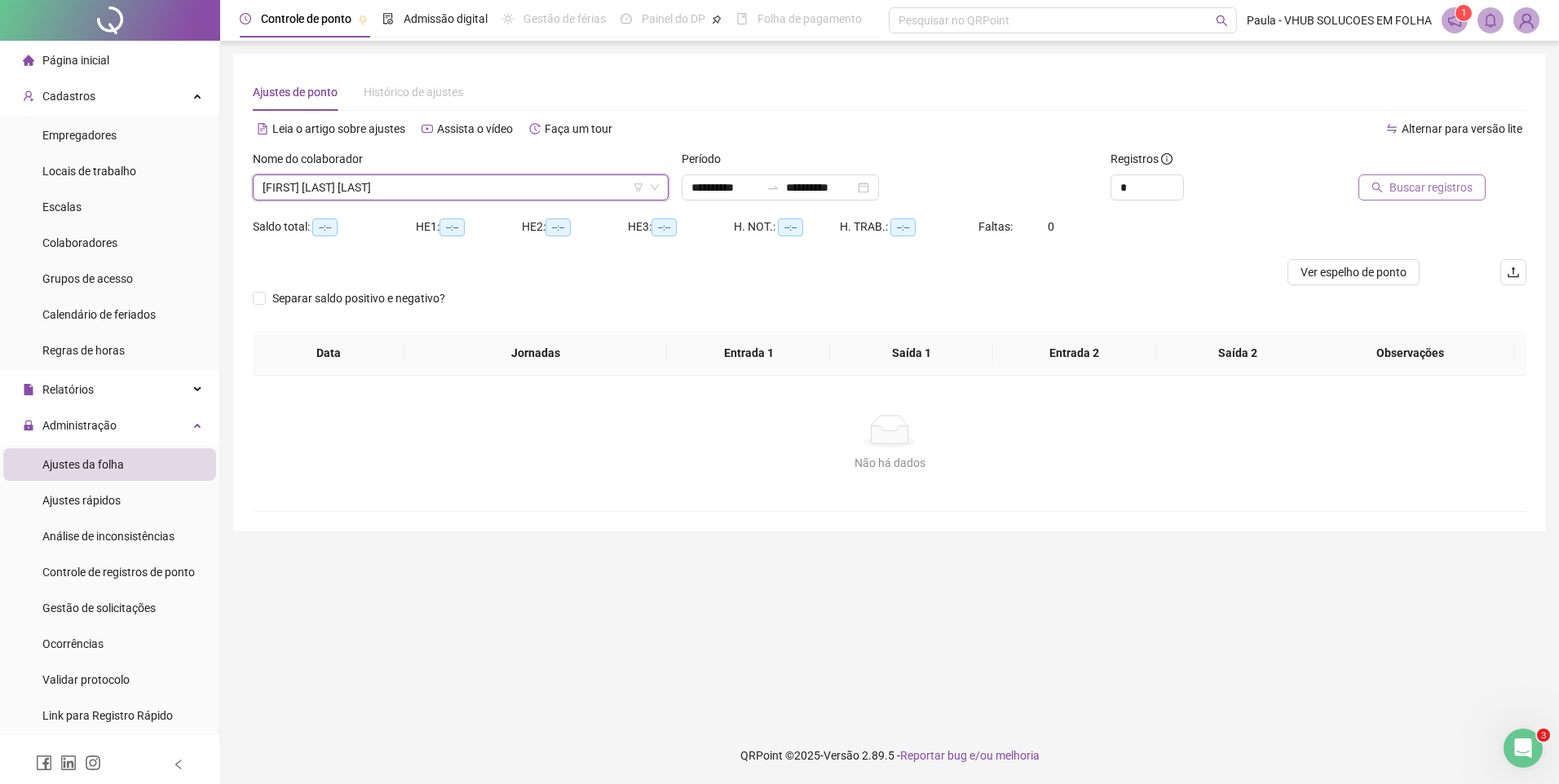 click on "Buscar registros" at bounding box center [1431, 187] 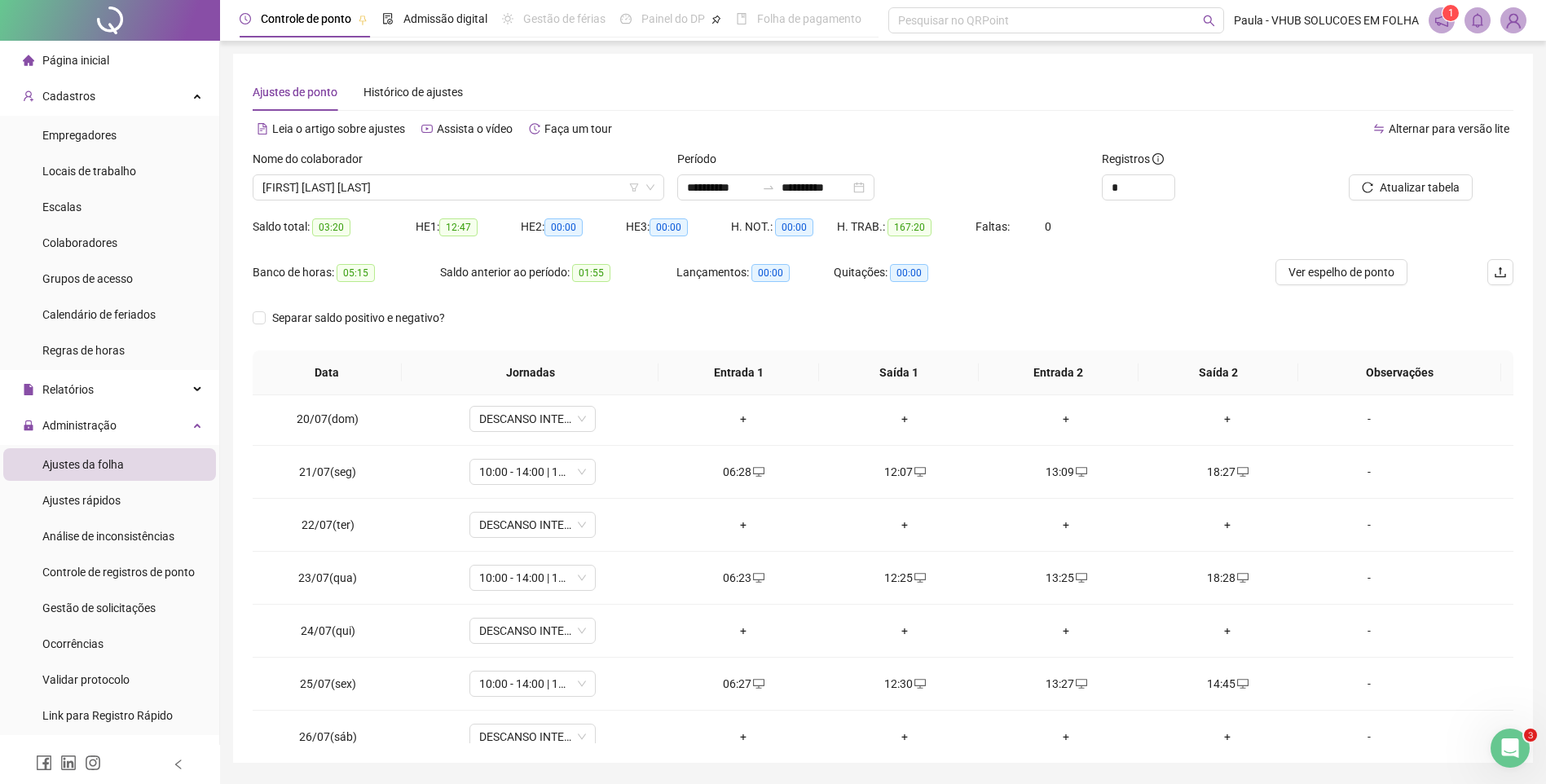 scroll, scrollTop: 1294, scrollLeft: 0, axis: vertical 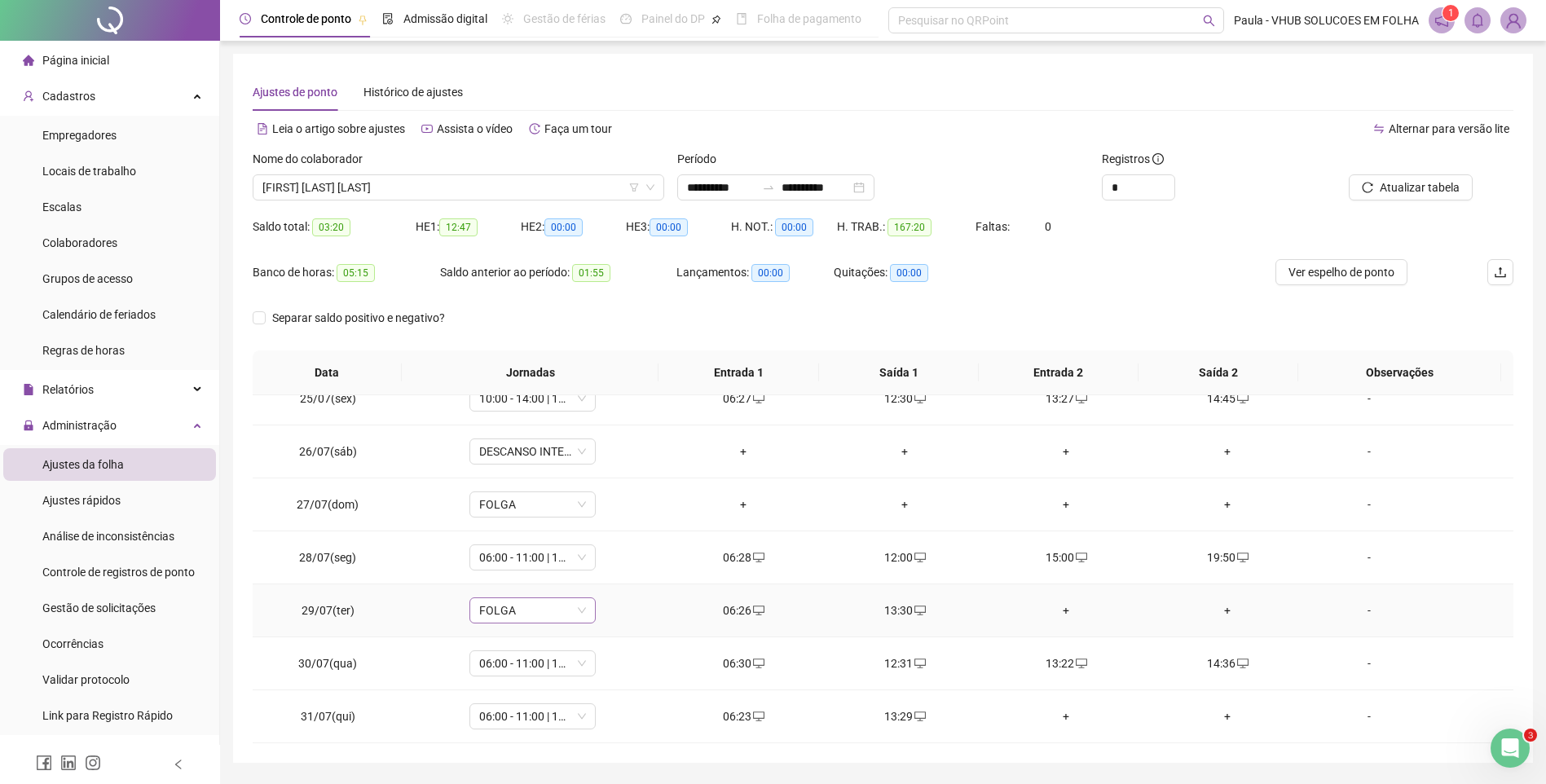 click on "FOLGA" at bounding box center [532, 610] 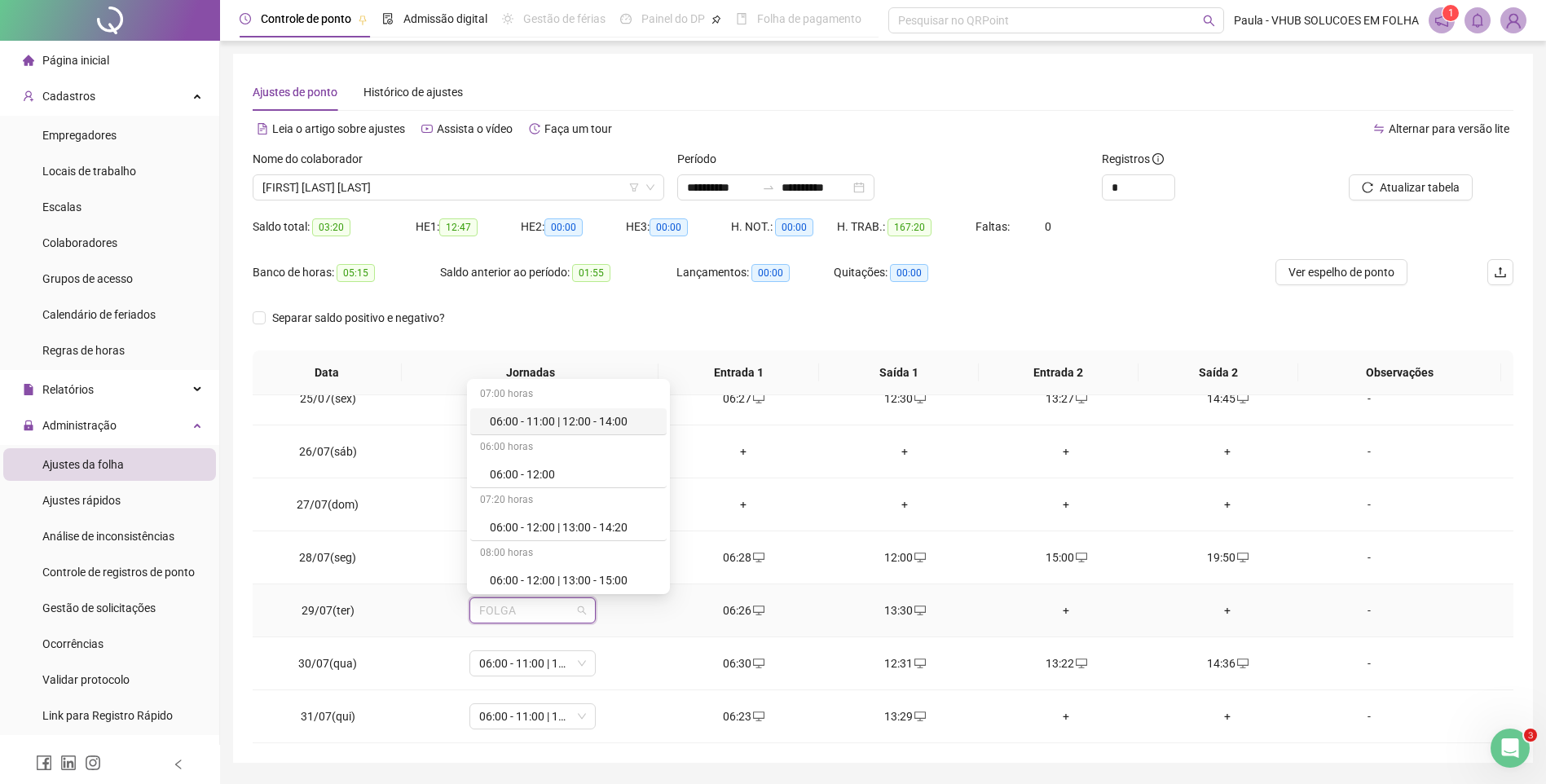click on "06:00 - 11:00 | 12:00 - 14:00" at bounding box center (573, 421) 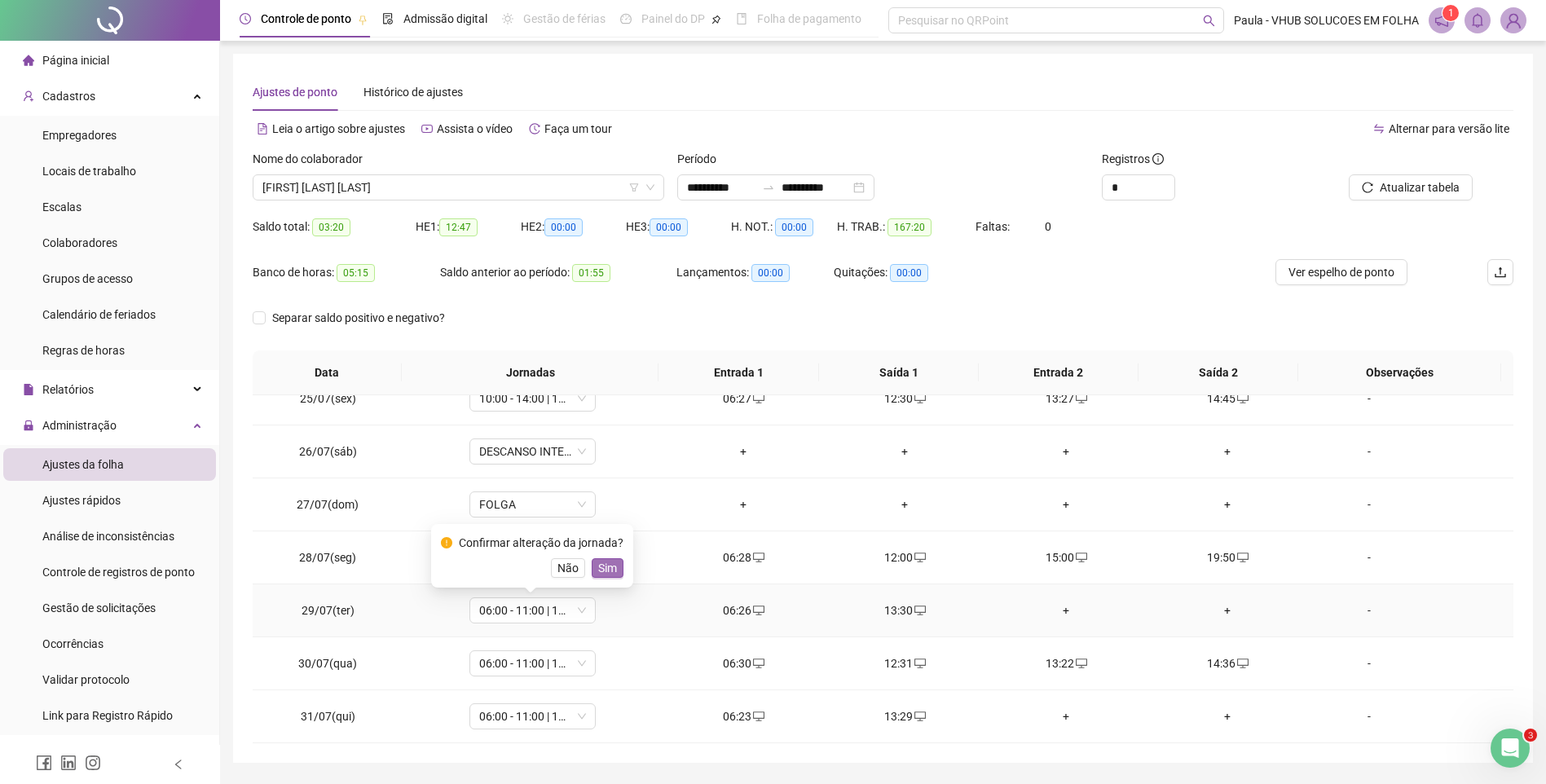 click on "Sim" at bounding box center [607, 568] 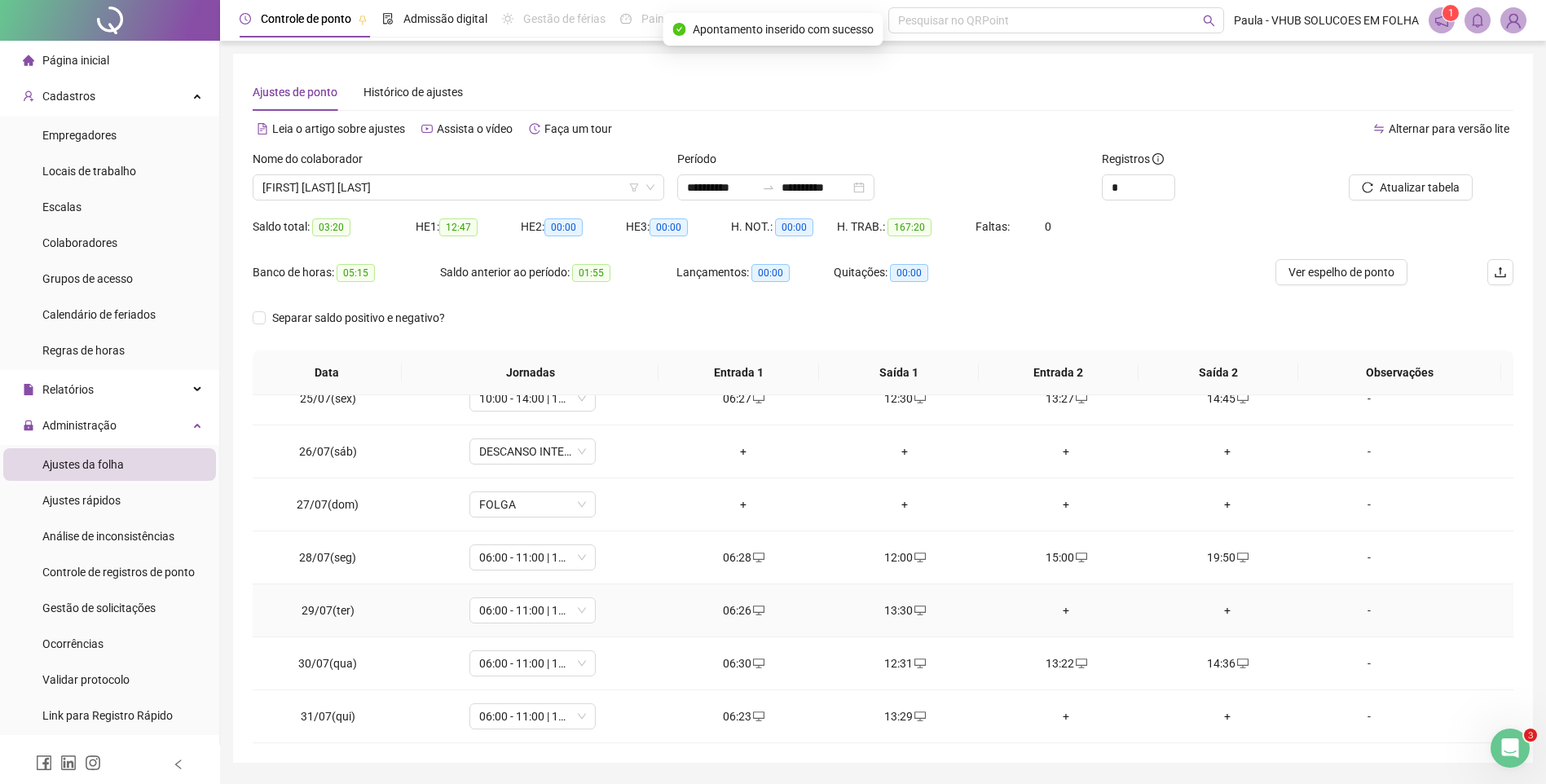 scroll, scrollTop: 49, scrollLeft: 0, axis: vertical 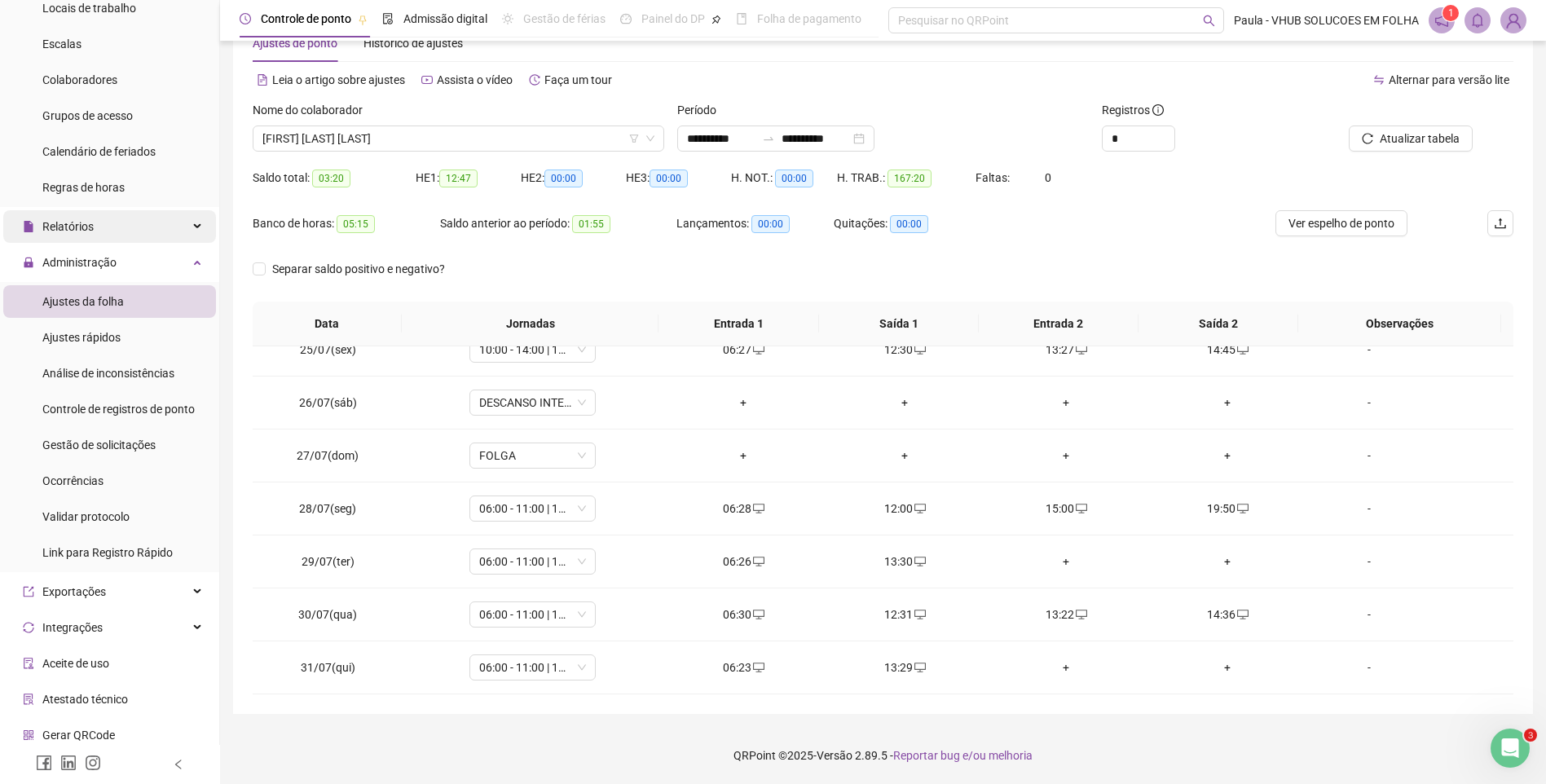 click on "Relatórios" at bounding box center (109, 227) 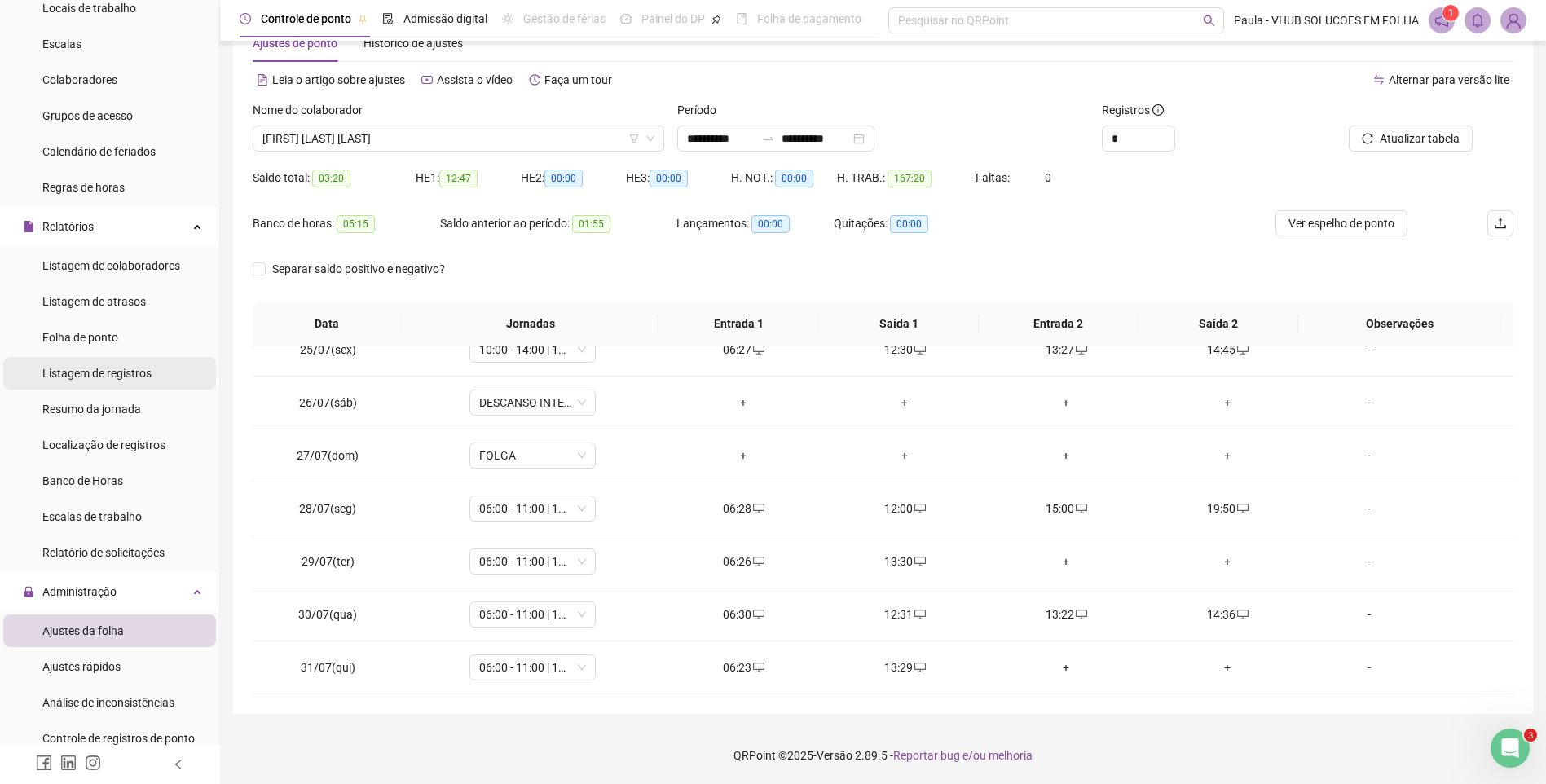 click on "Folha de ponto" at bounding box center [109, 337] 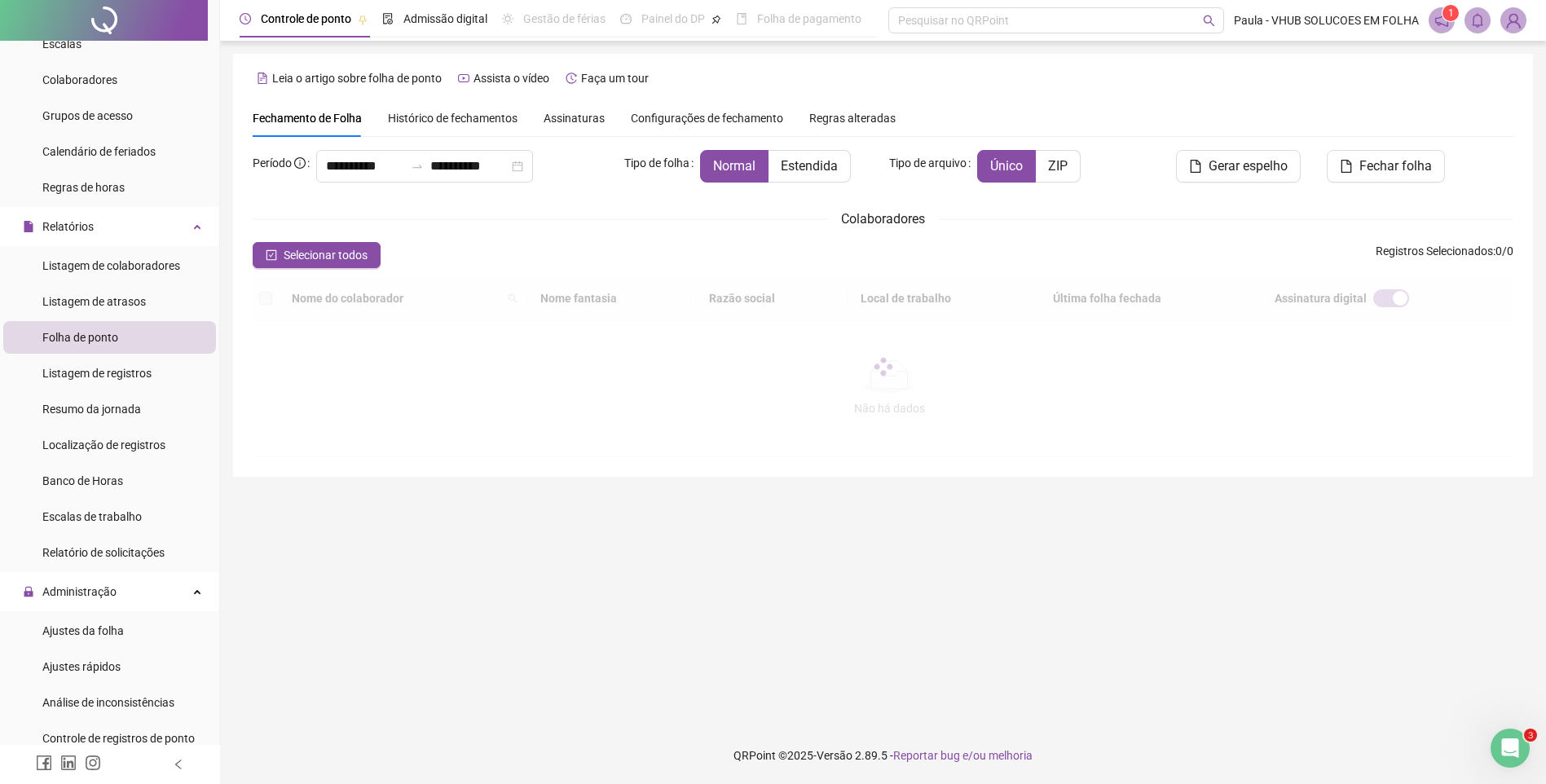 scroll, scrollTop: 0, scrollLeft: 0, axis: both 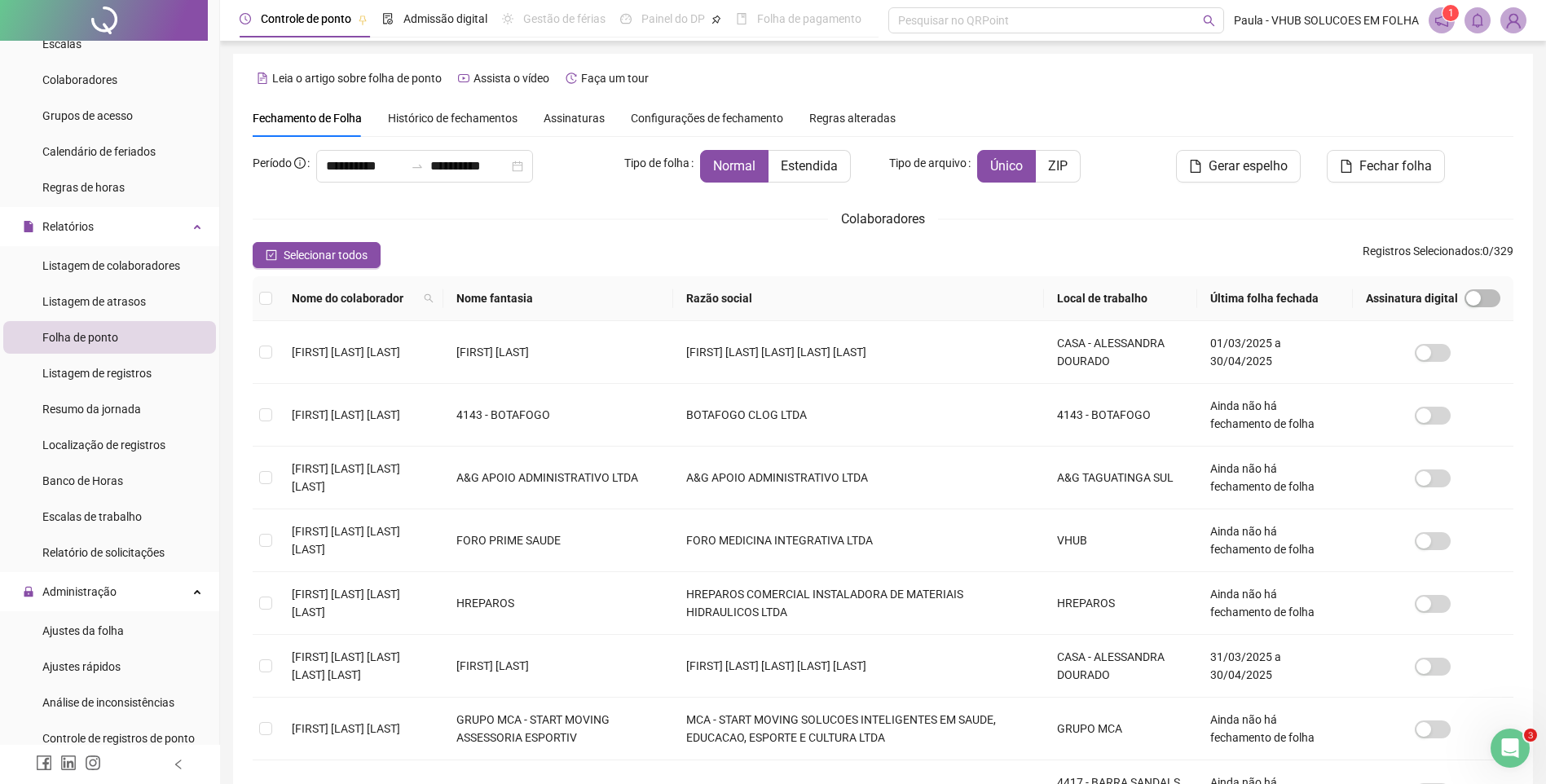 click on "Nome fantasia" at bounding box center (557, 298) 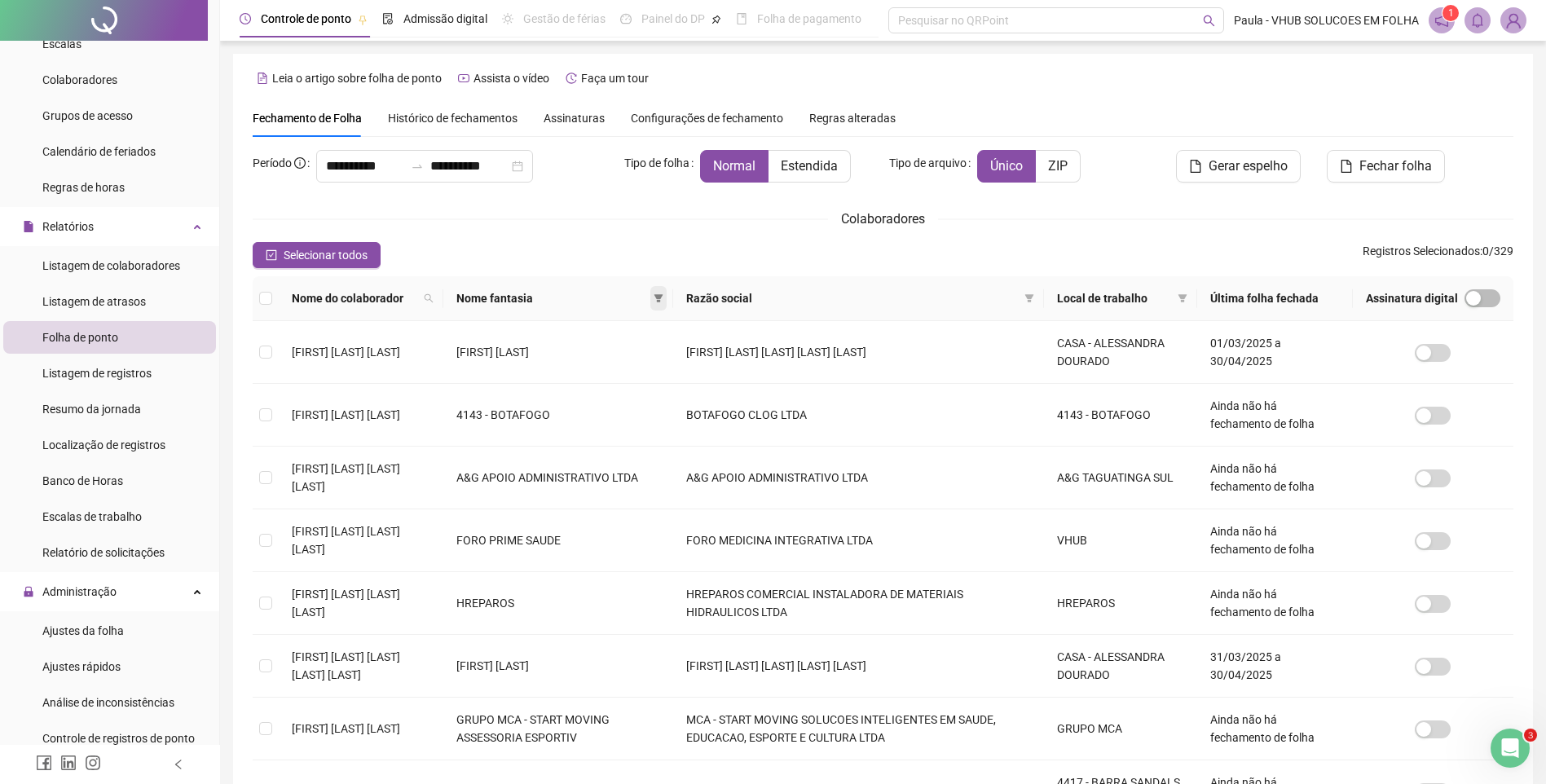 click 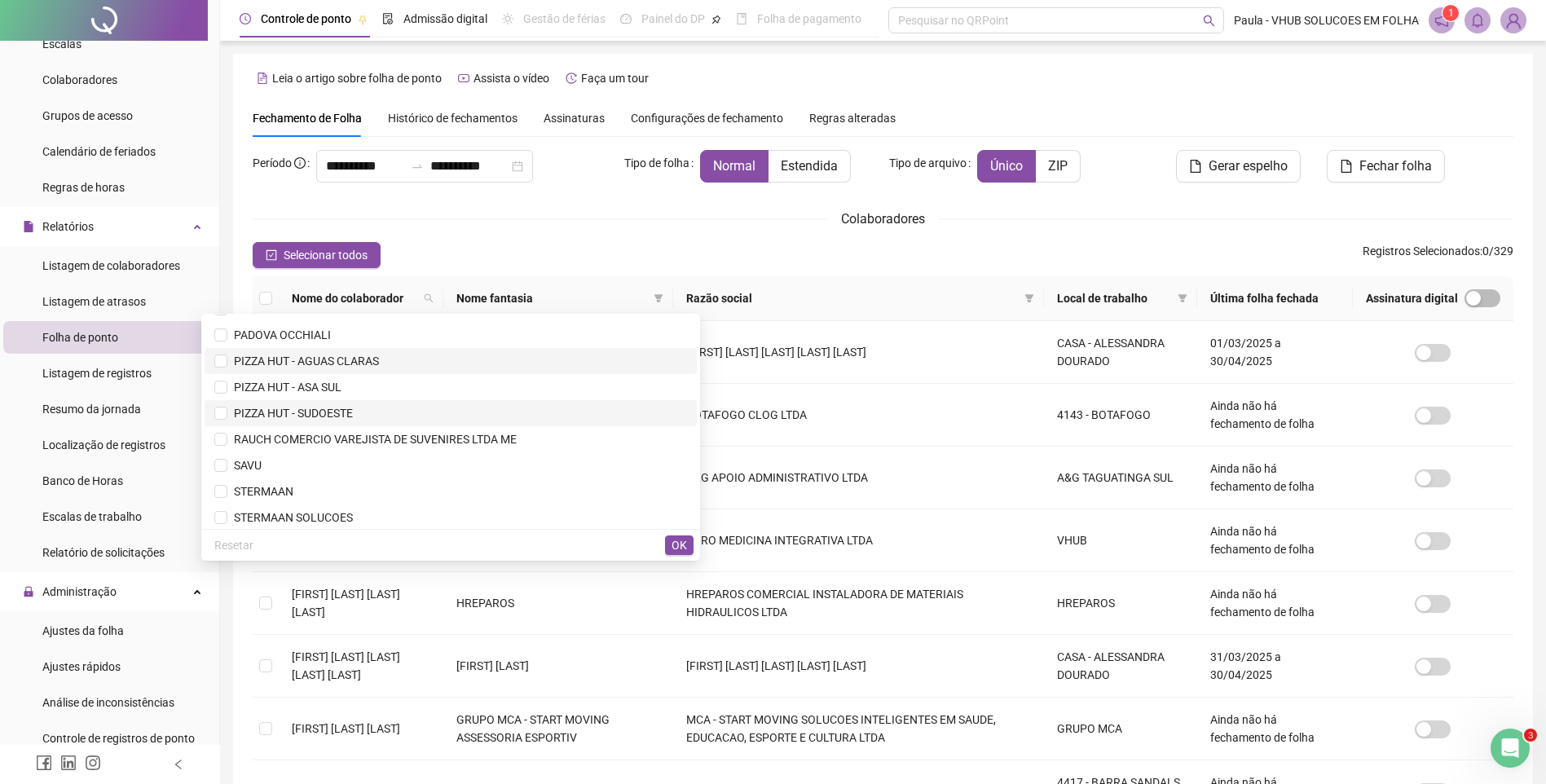 scroll, scrollTop: 1330, scrollLeft: 0, axis: vertical 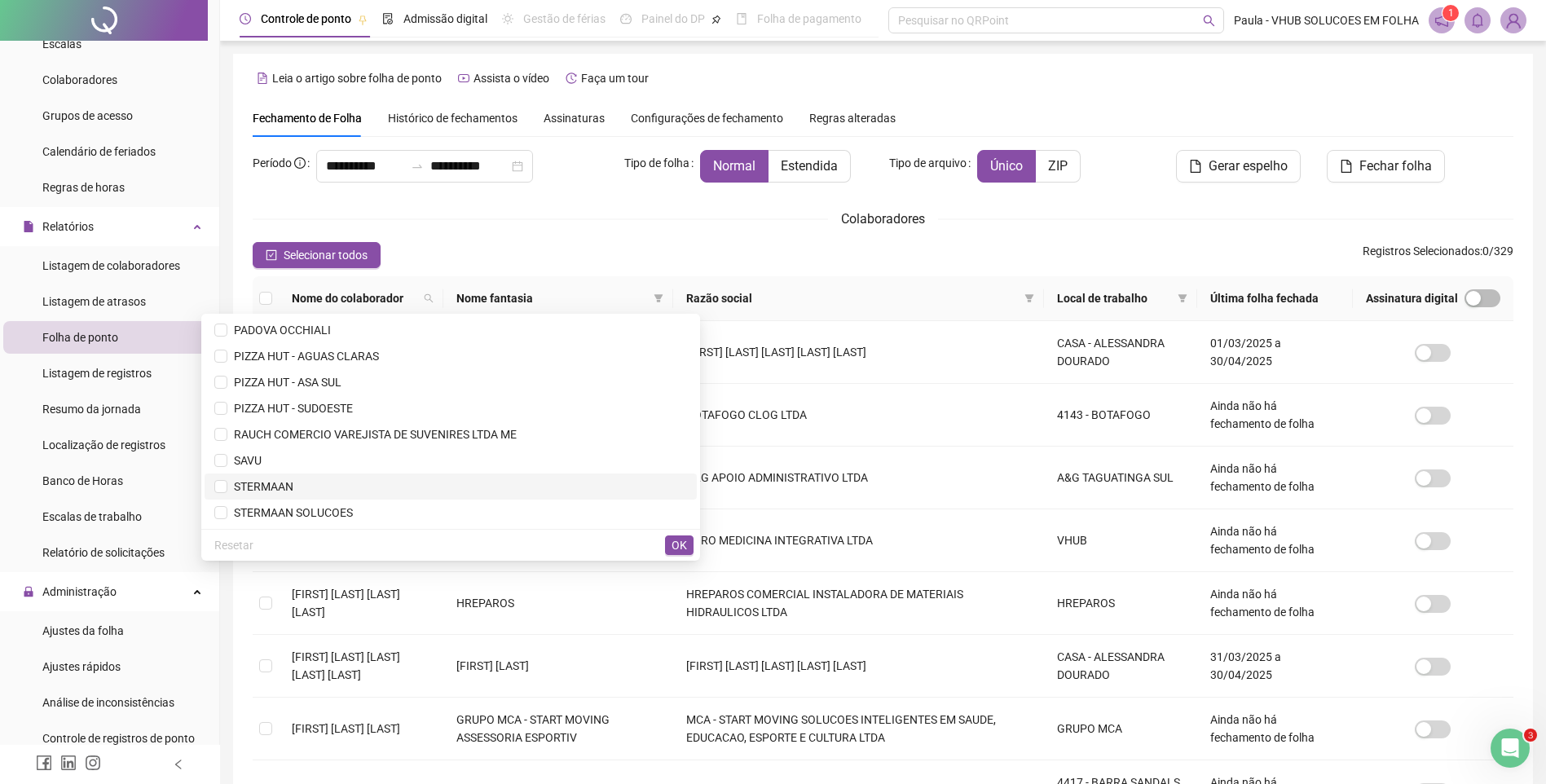 click on "STERMAAN" at bounding box center [451, 487] 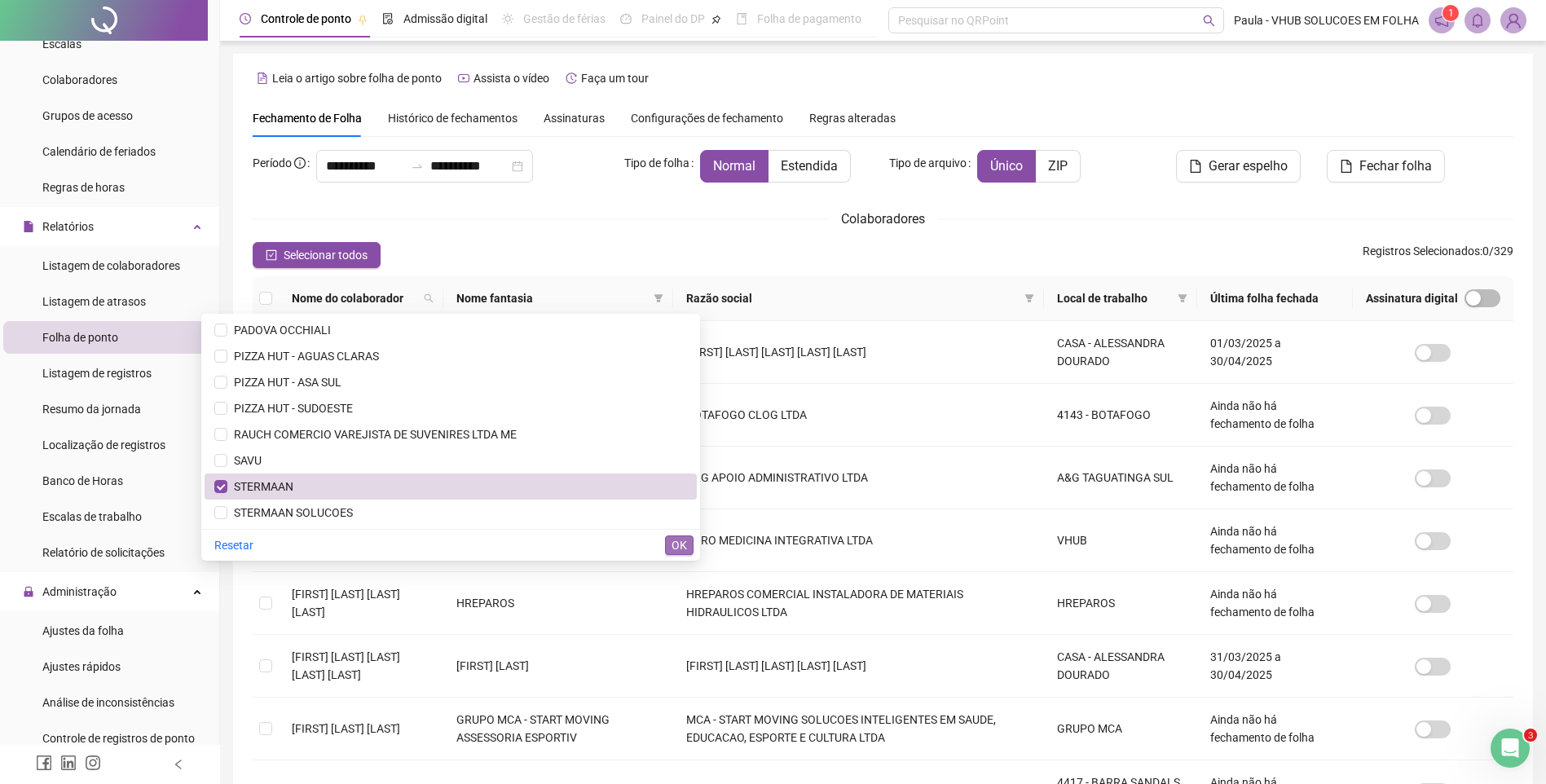 click on "OK" at bounding box center (679, 545) 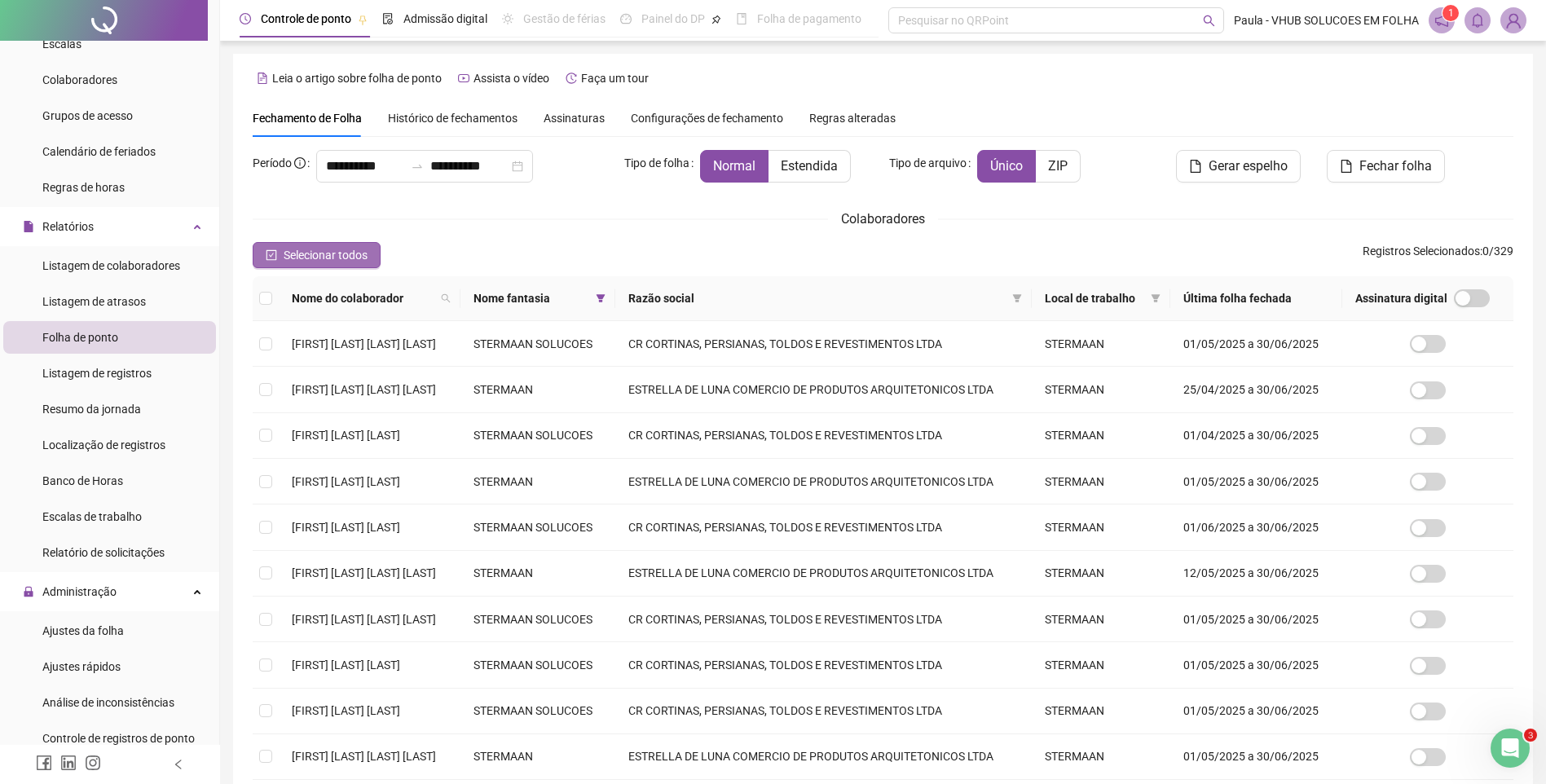 click on "Selecionar todos" at bounding box center (325, 255) 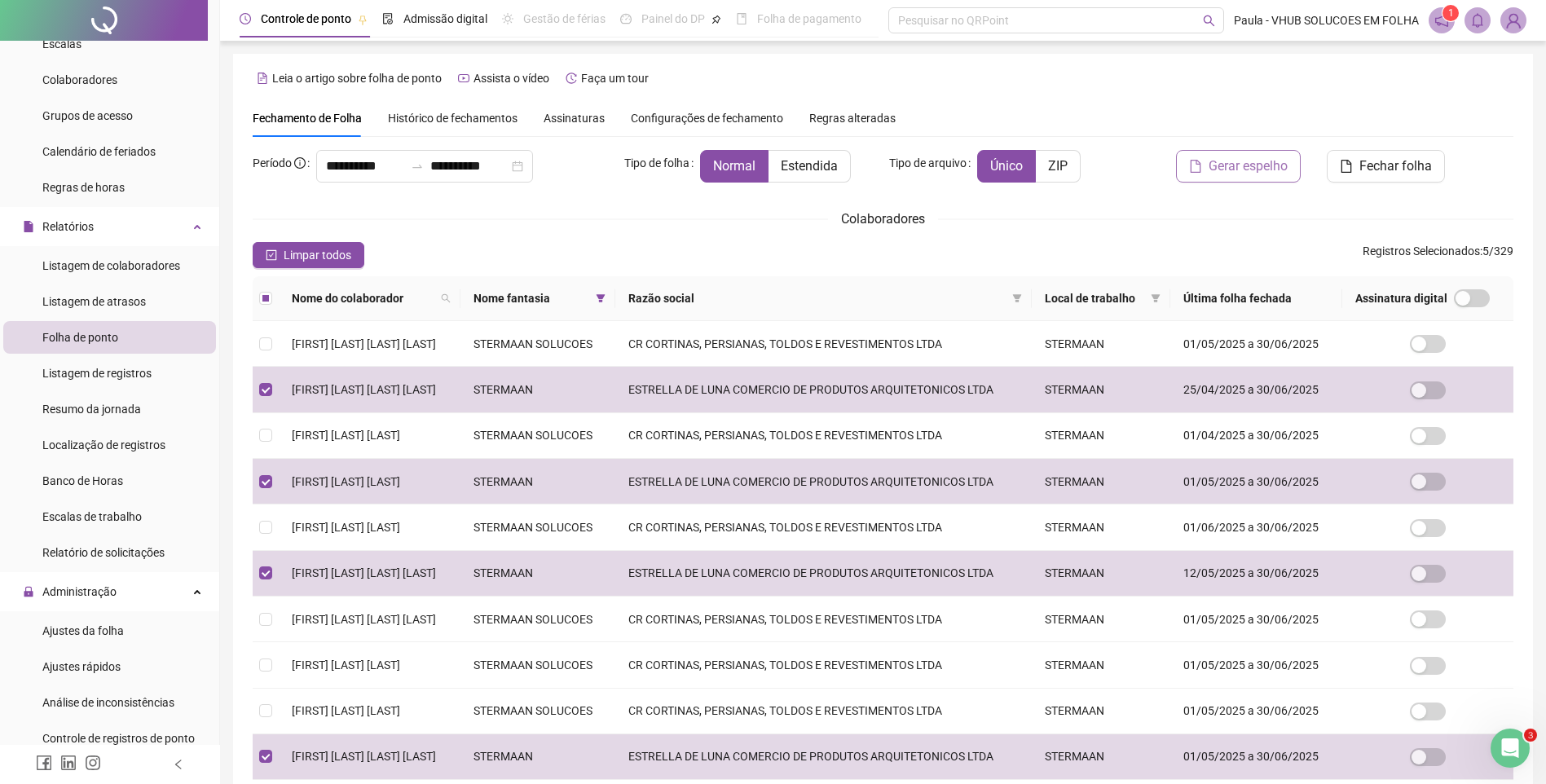 click on "Gerar espelho" at bounding box center [1248, 166] 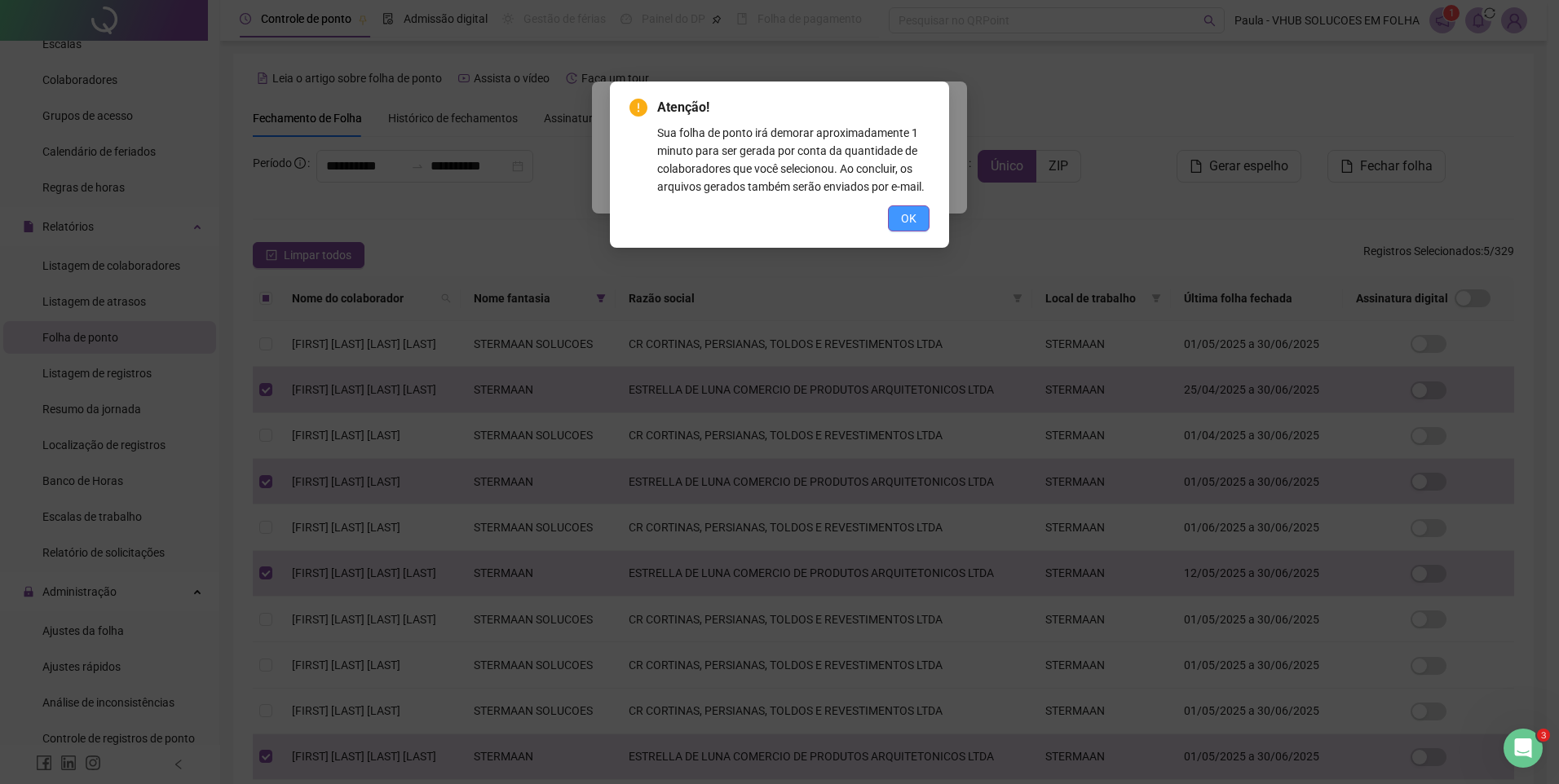 click on "OK" at bounding box center (908, 218) 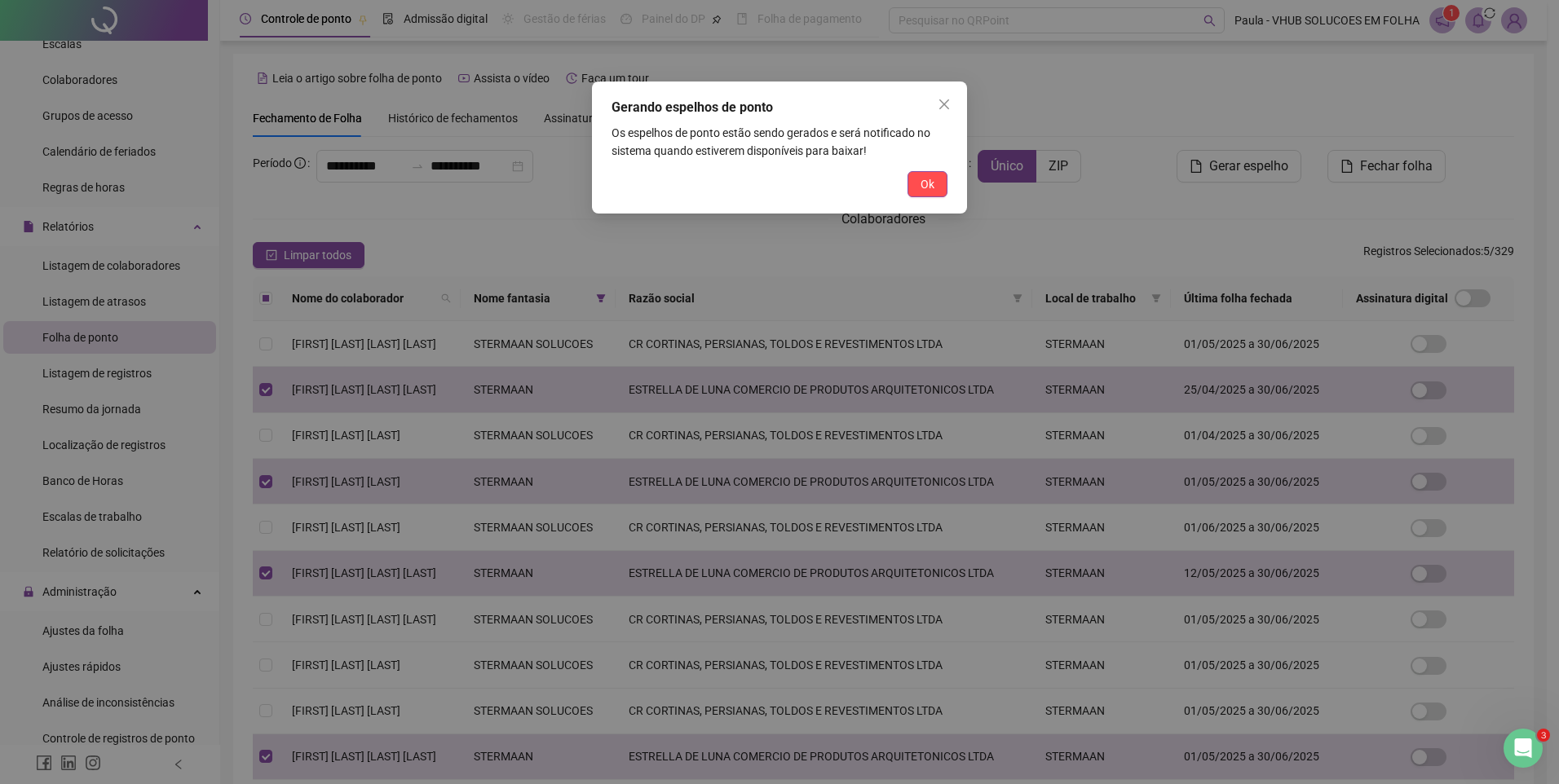 drag, startPoint x: 934, startPoint y: 188, endPoint x: 703, endPoint y: 254, distance: 240.24363 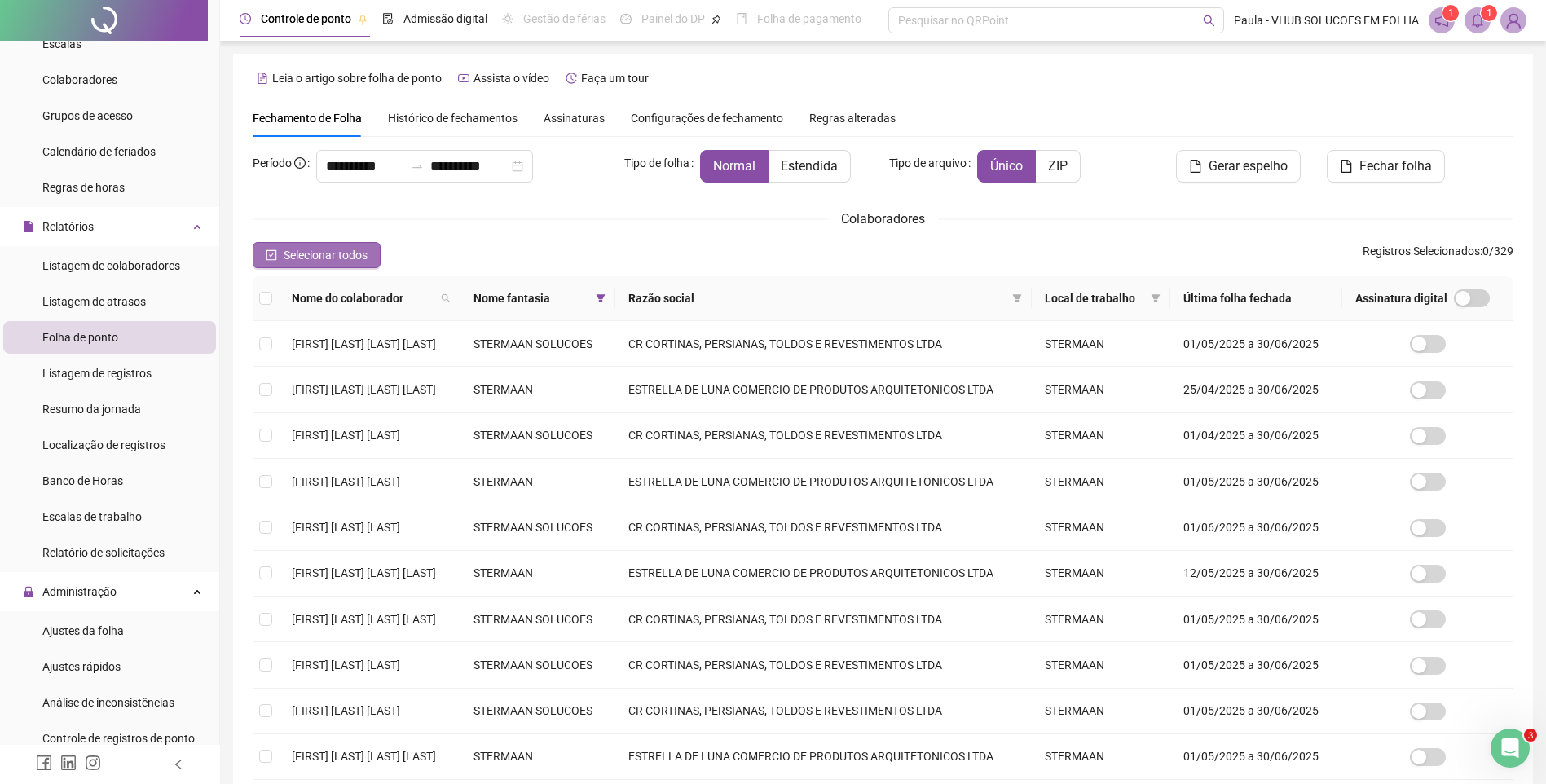 click on "Selecionar todos" at bounding box center [325, 255] 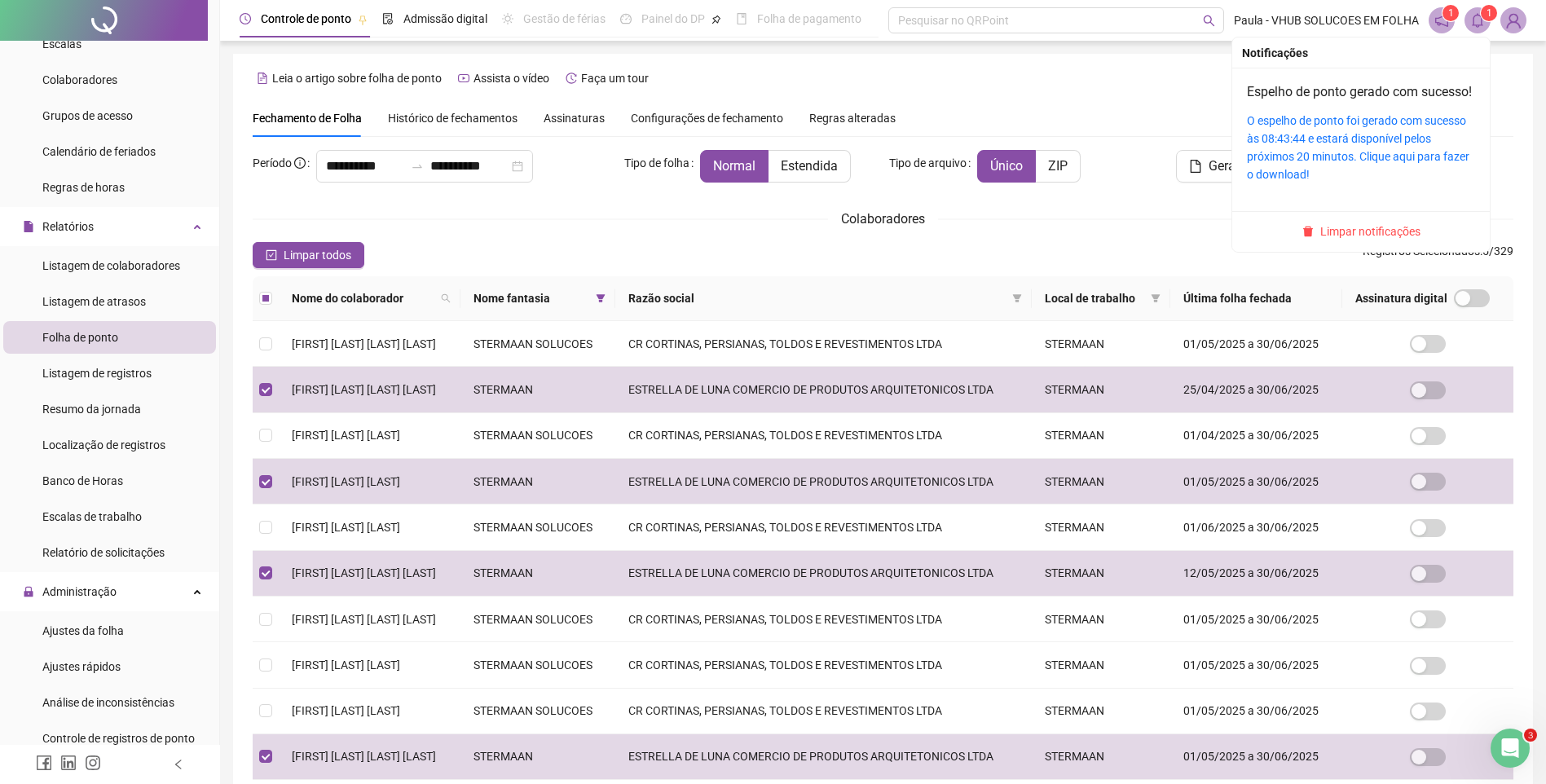 click on "1" at bounding box center (1489, 13) 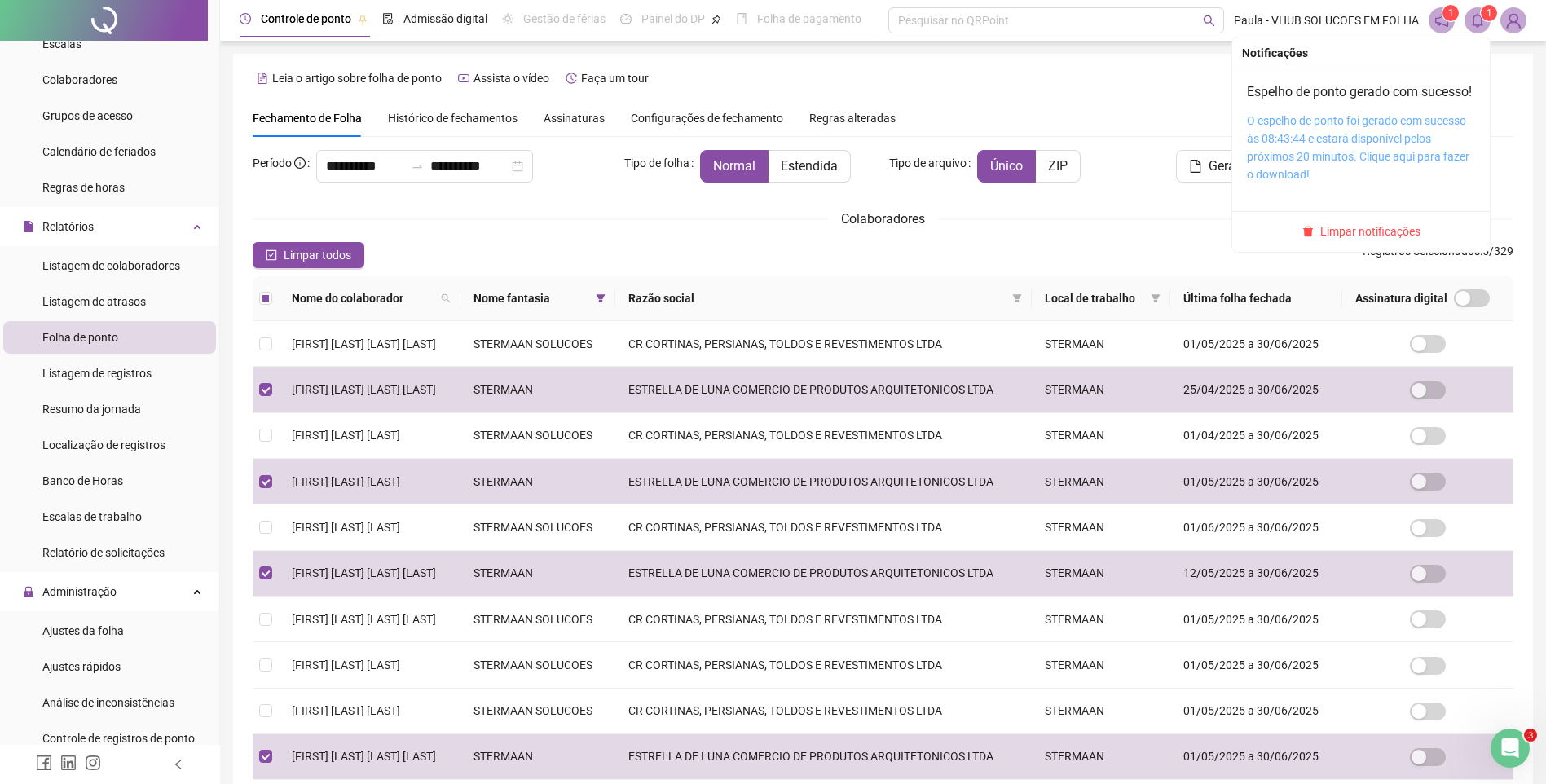 click on "O espelho de ponto foi gerado com sucesso às 08:43:44 e estará disponível pelos próximos 20 minutos.
Clique aqui para fazer o download!" at bounding box center (1358, 148) 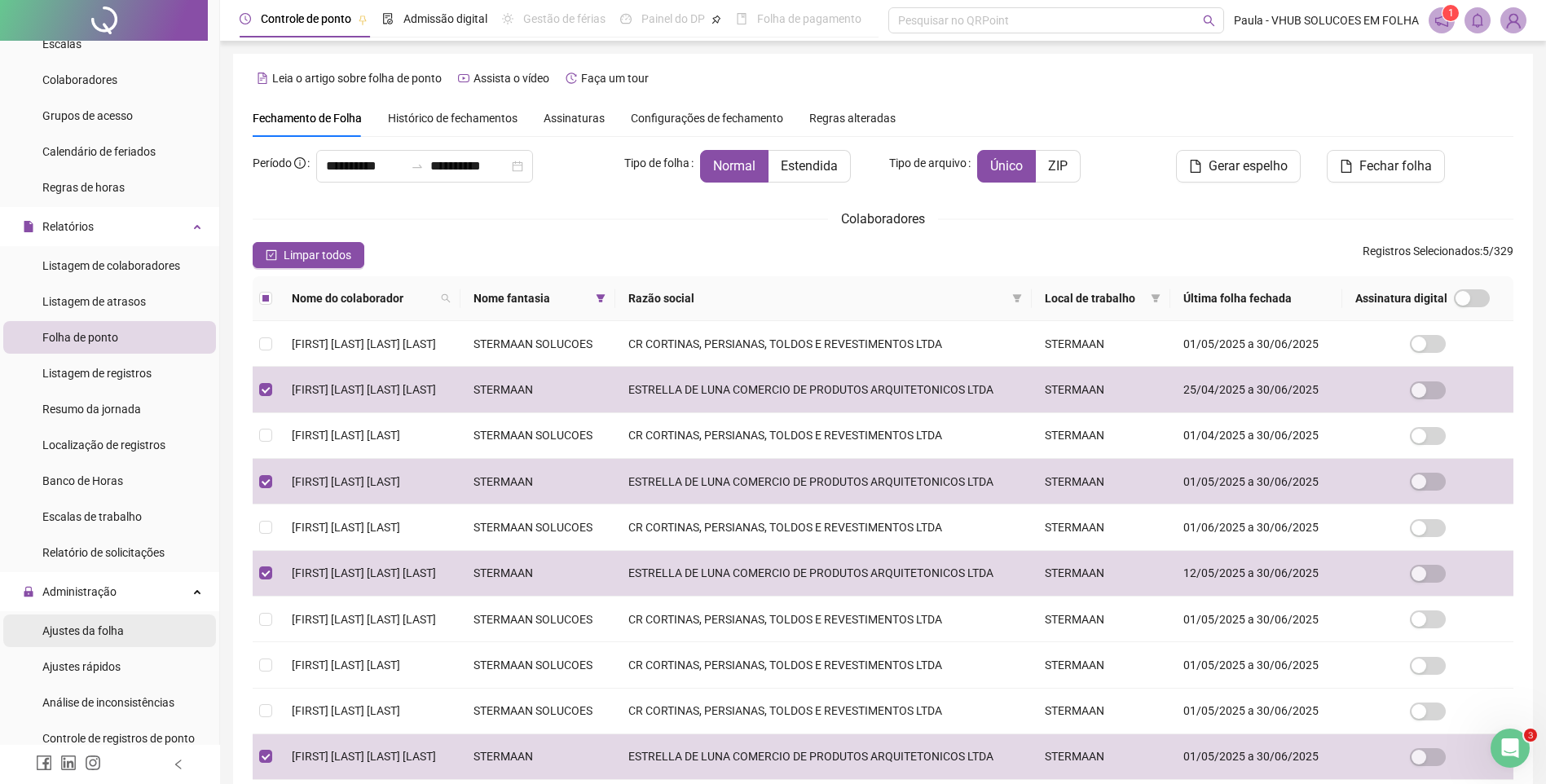 click on "Ajustes da folha" at bounding box center [83, 631] 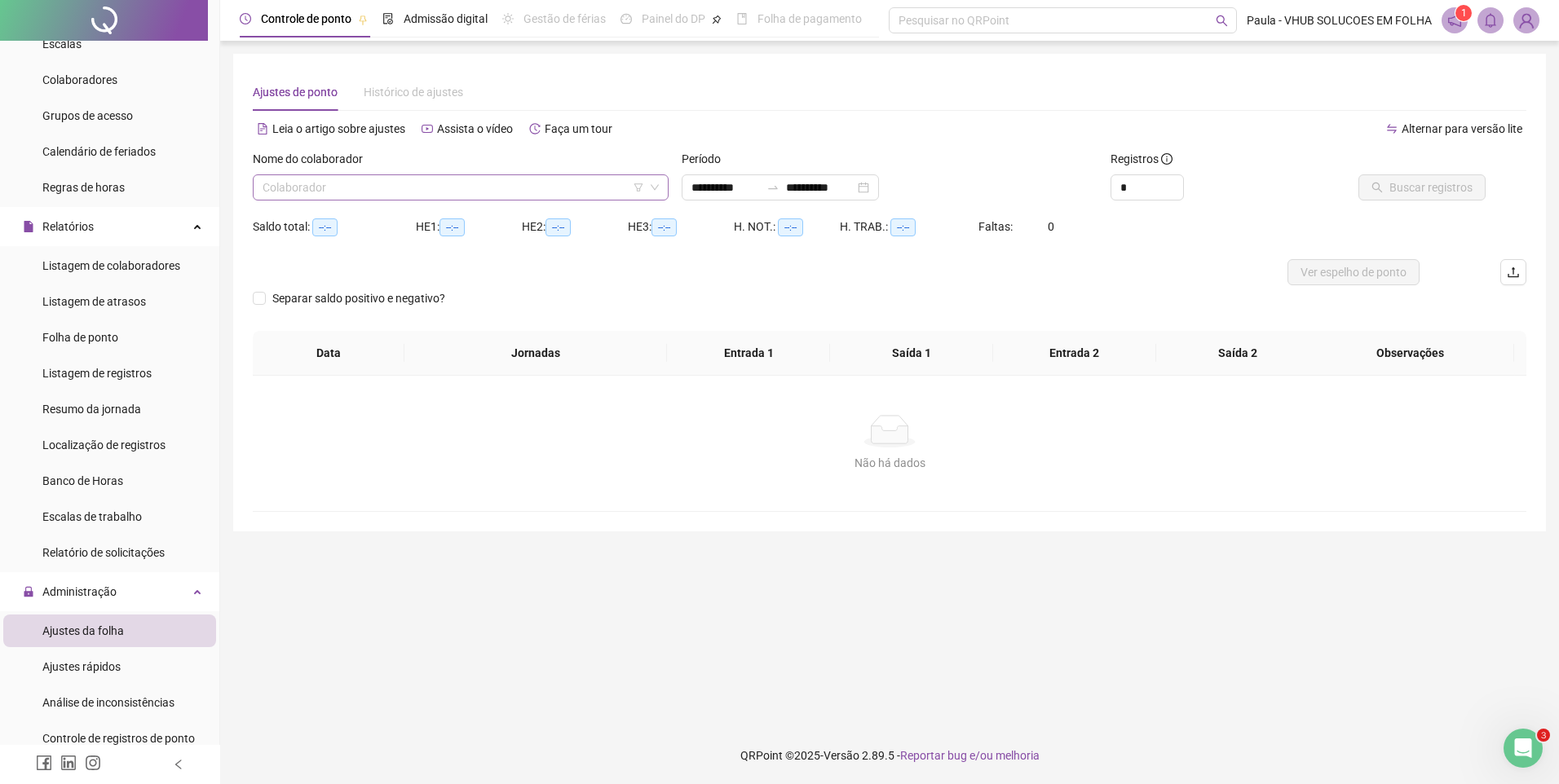 click at bounding box center (453, 187) 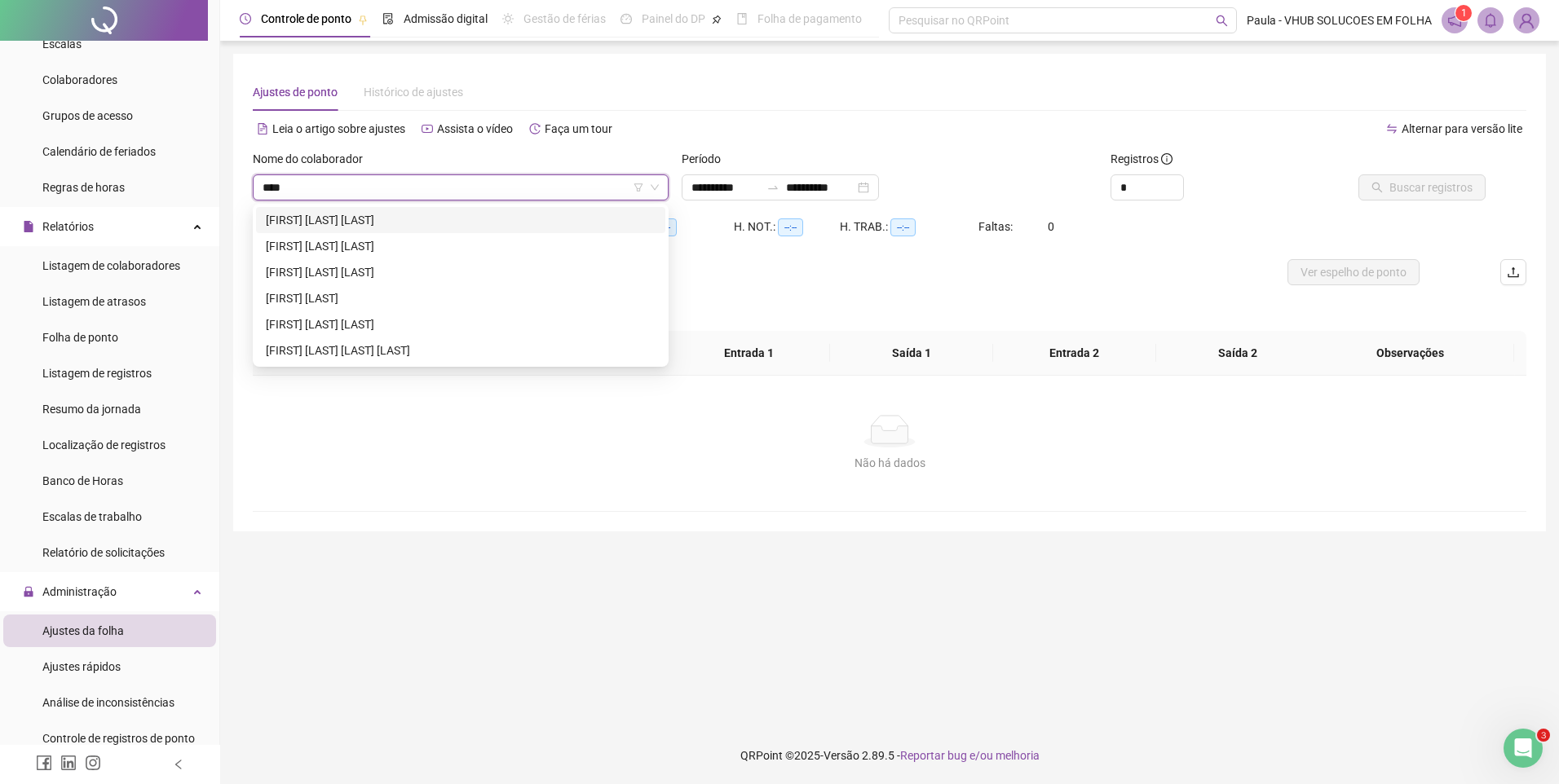 type on "*****" 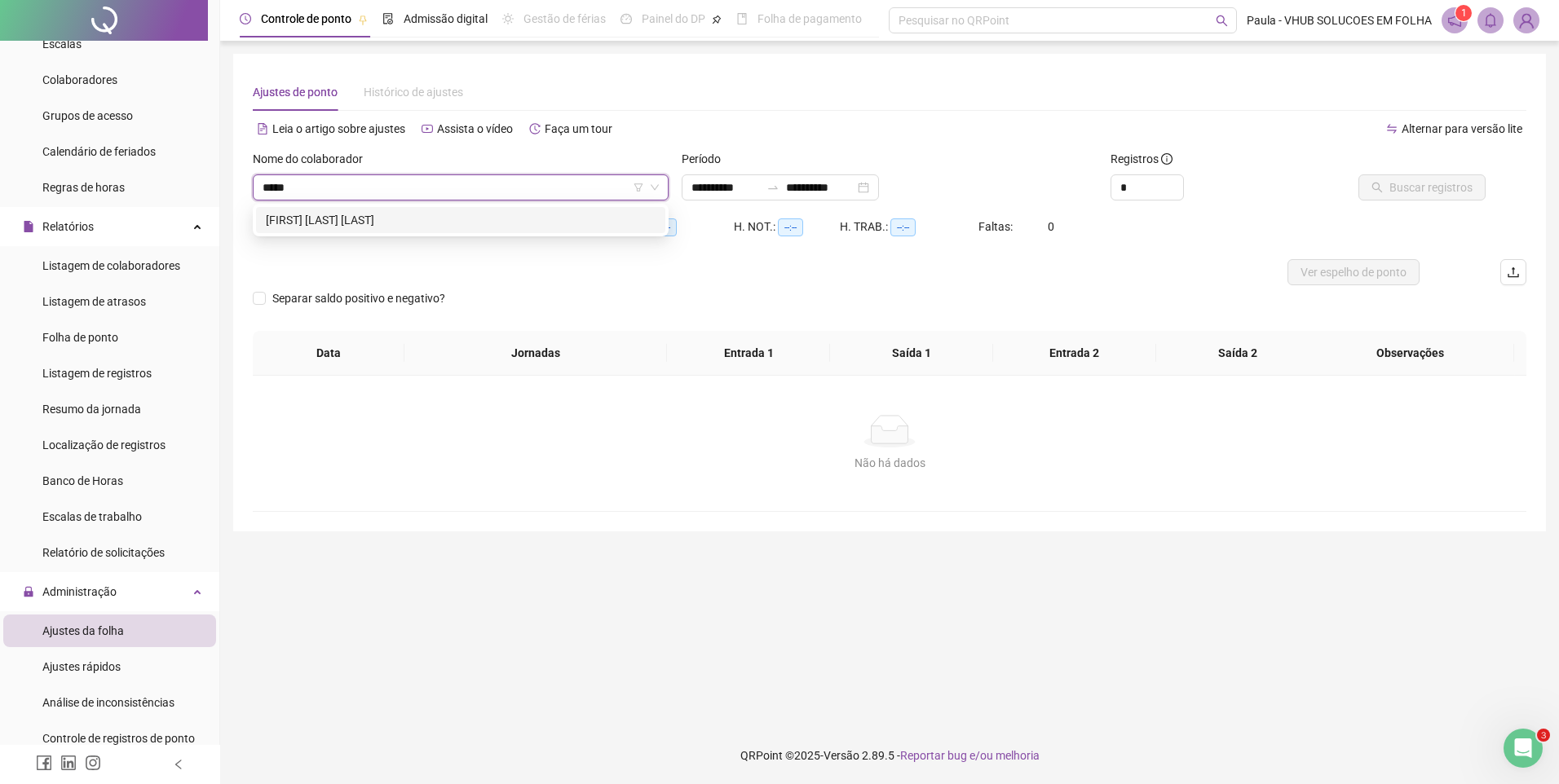 click on "[FIRST] [LAST] [LAST]" at bounding box center [461, 220] 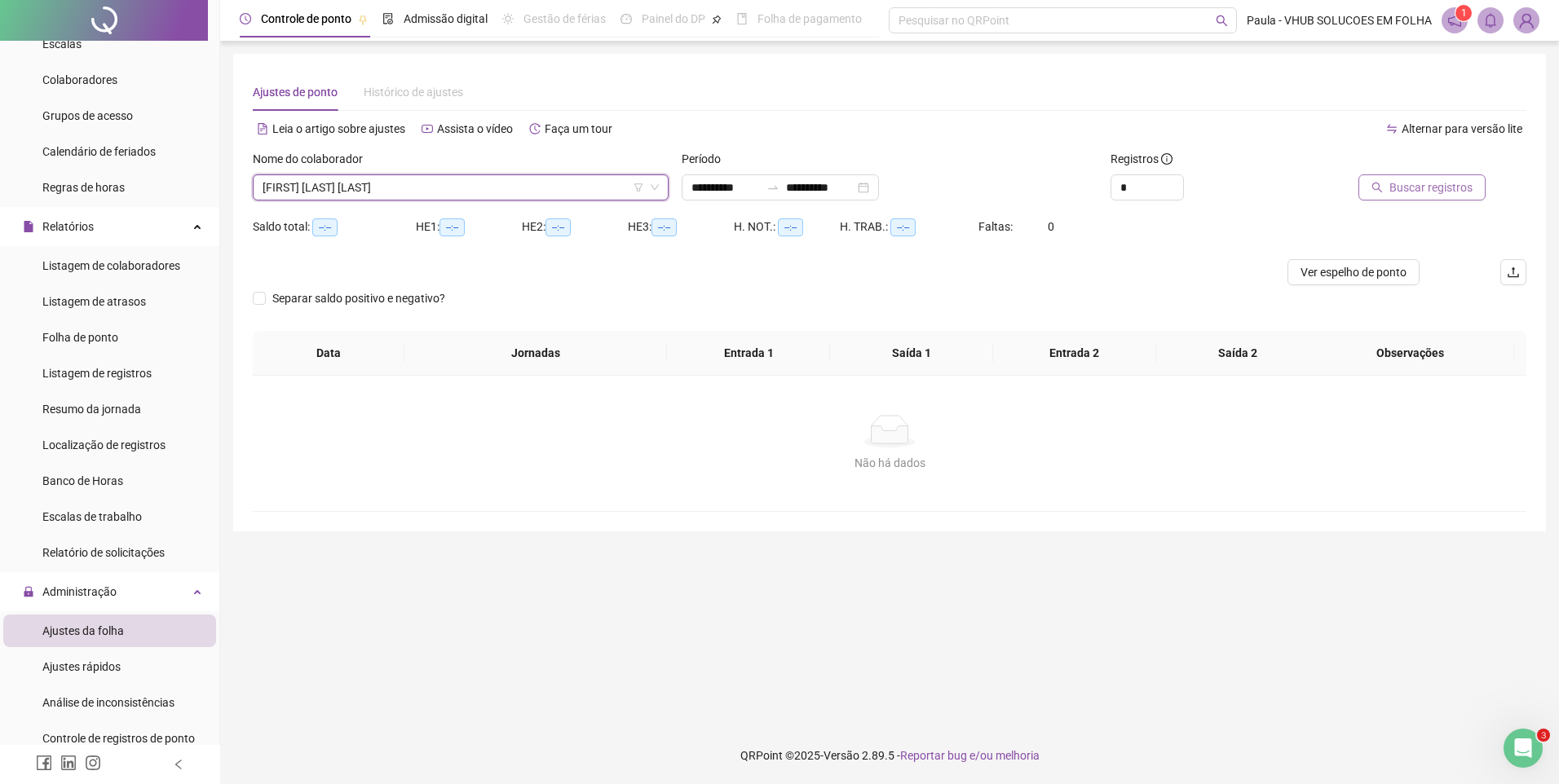 click on "Buscar registros" at bounding box center (1431, 187) 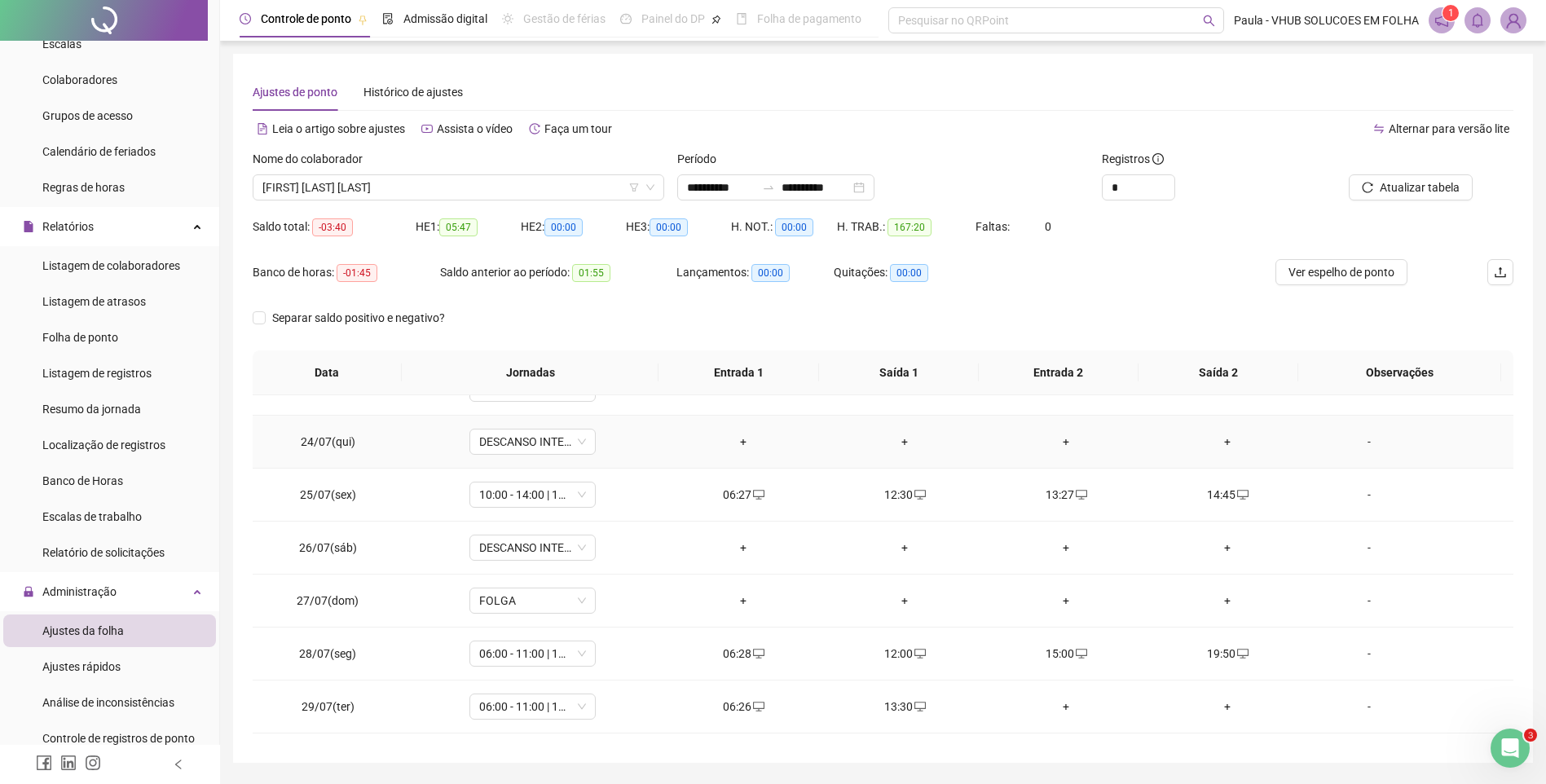 scroll, scrollTop: 1294, scrollLeft: 0, axis: vertical 